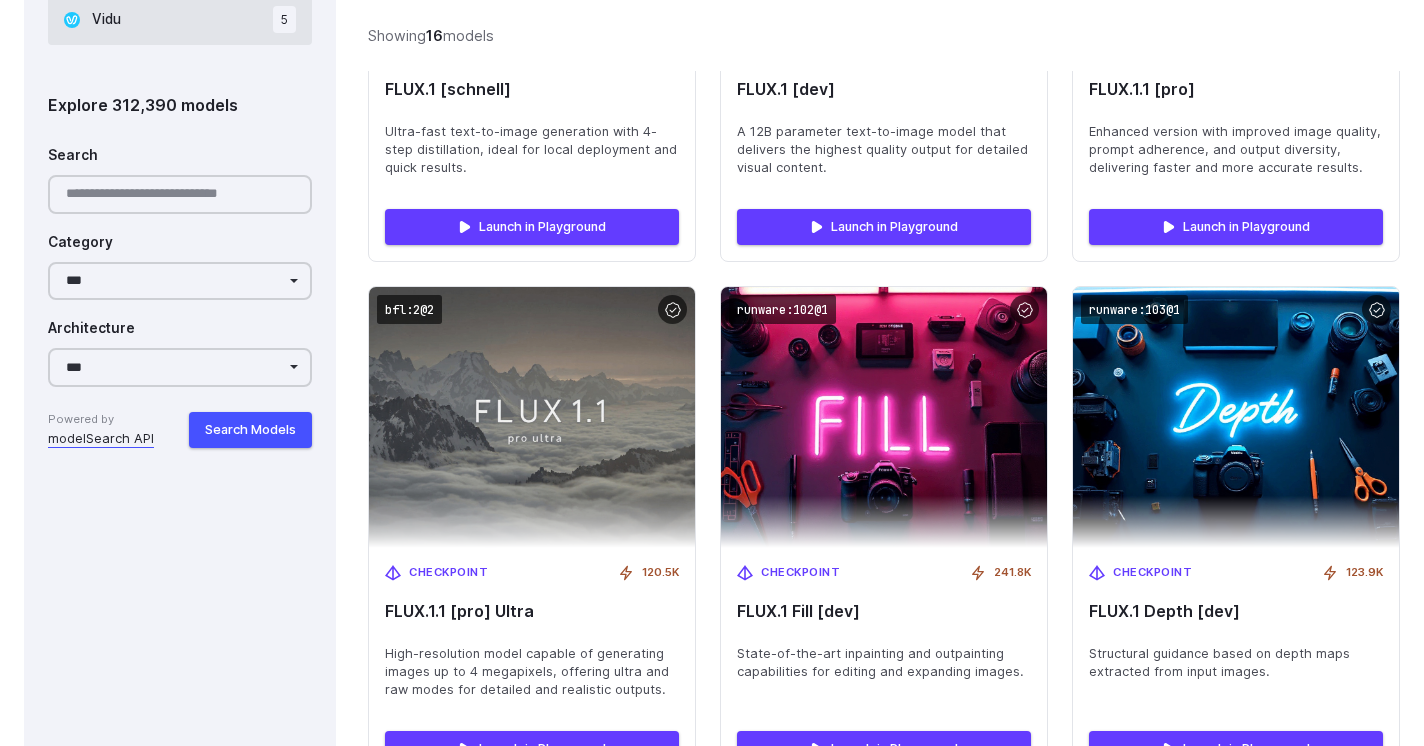 scroll, scrollTop: 1698, scrollLeft: 0, axis: vertical 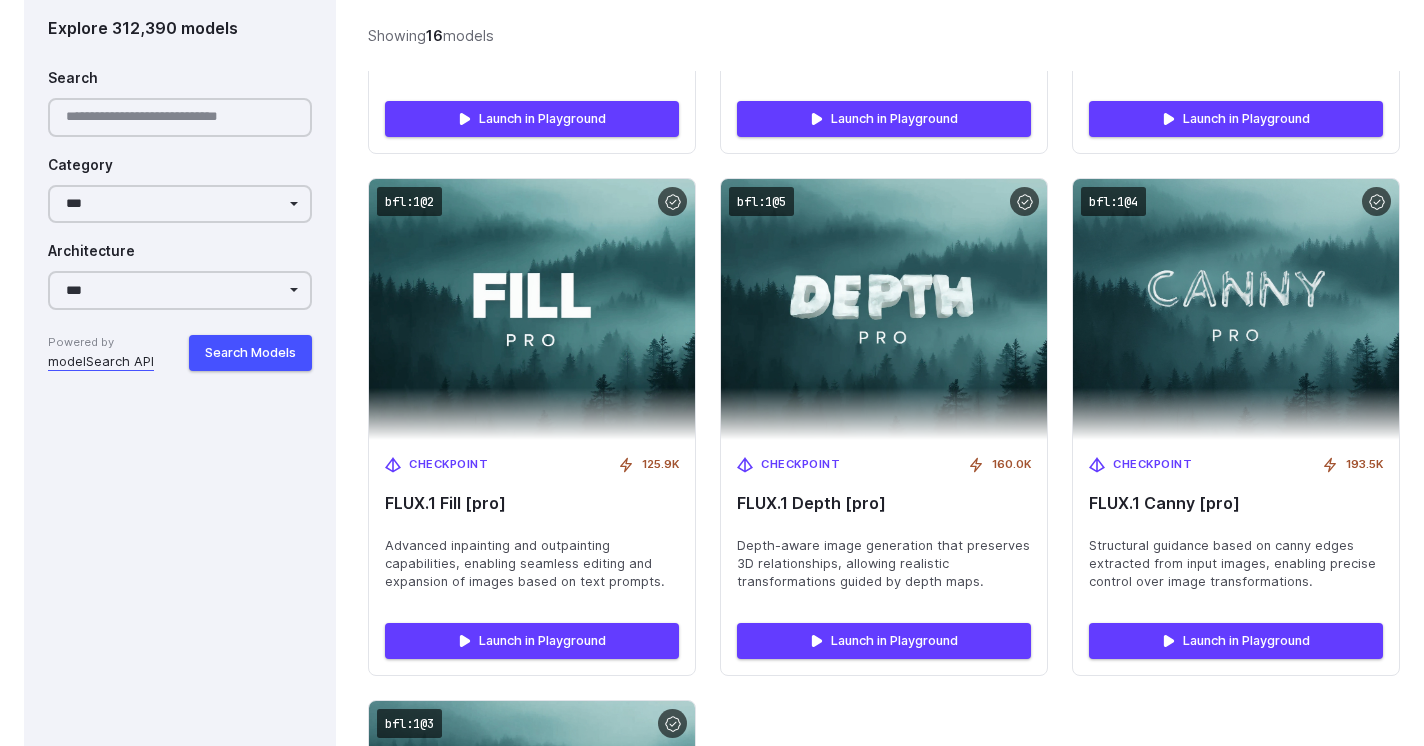 drag, startPoint x: 1316, startPoint y: -44, endPoint x: 1315, endPoint y: -60, distance: 16.03122 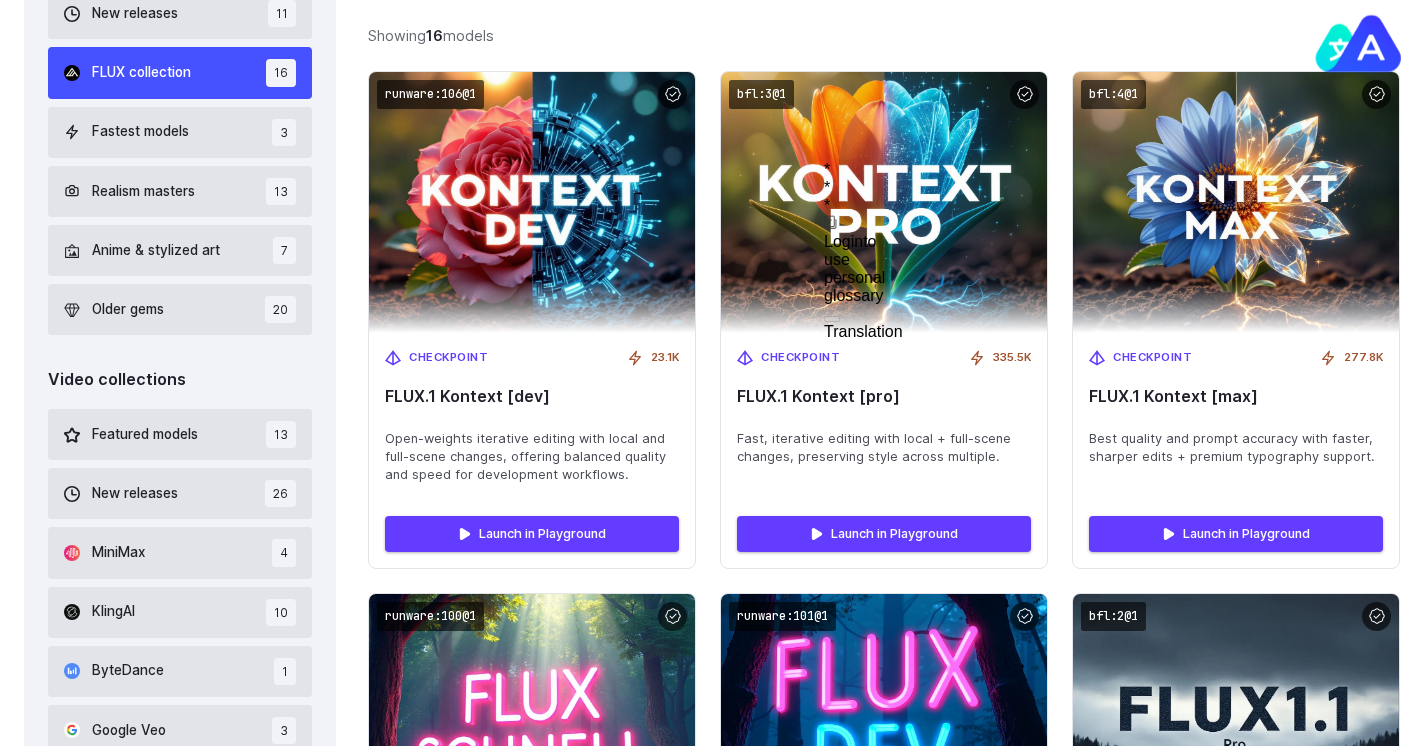 scroll, scrollTop: 659, scrollLeft: 0, axis: vertical 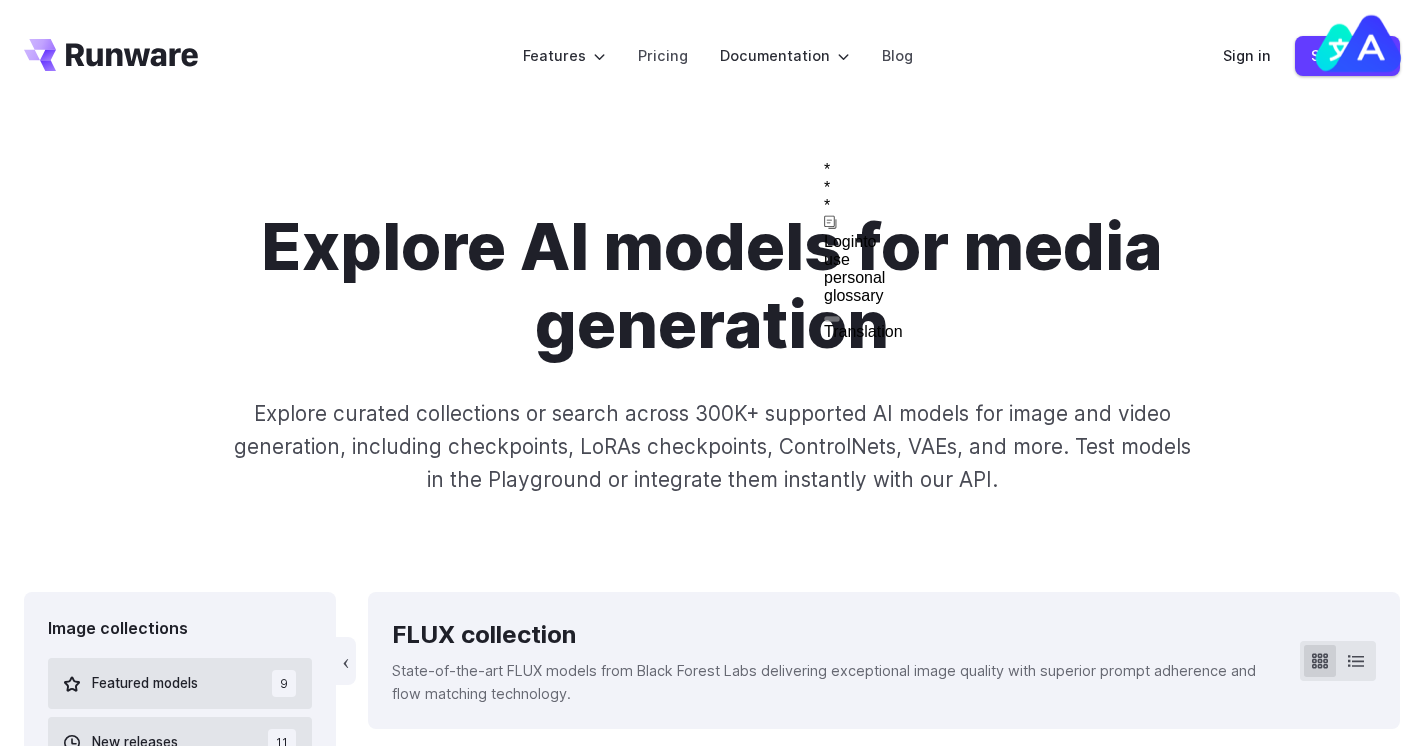 click on "Explore AI models for media generation    Explore curated collections or search across 300K+ supported AI models for image and video generation, including checkpoints, LoRAs checkpoints, ControlNets, VAEs, and more. Test models in the Playground or integrate them instantly with our API." at bounding box center [712, 352] 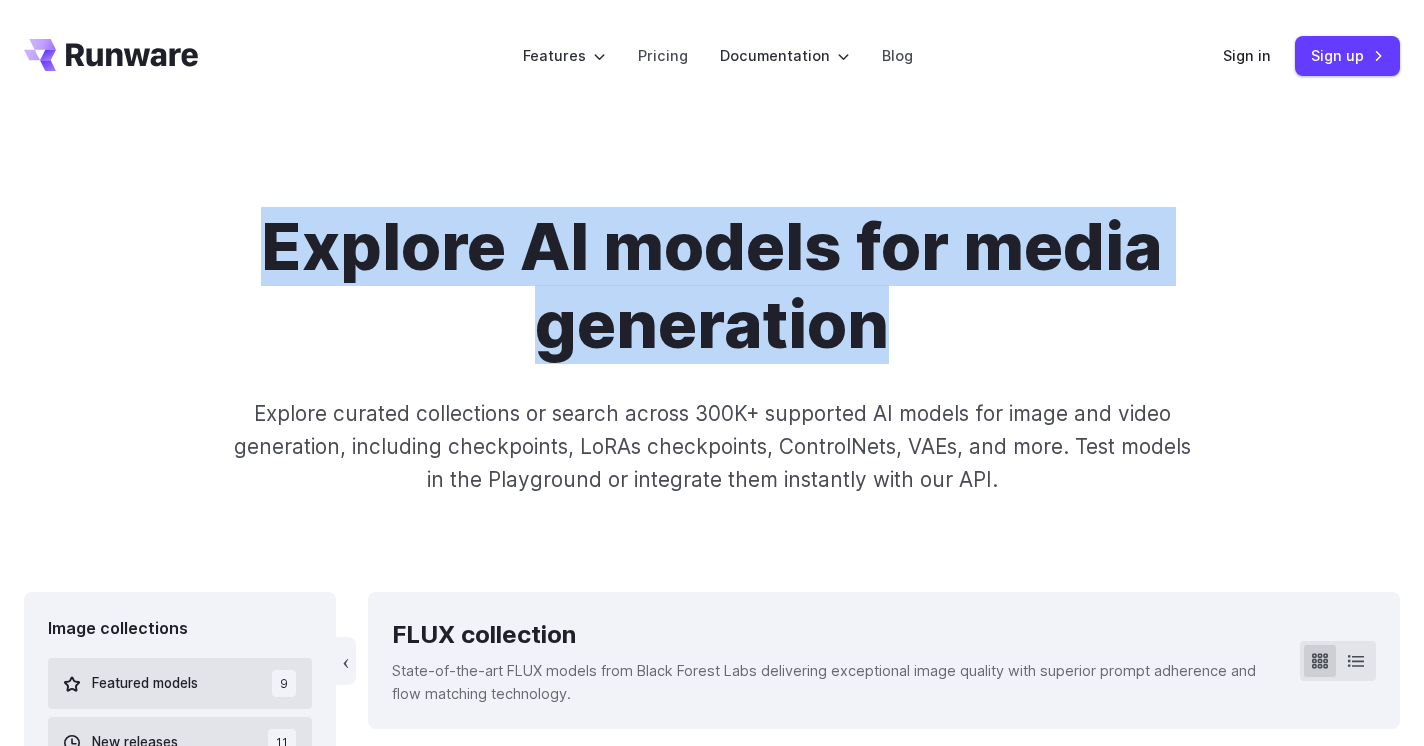 drag, startPoint x: 602, startPoint y: 198, endPoint x: 1047, endPoint y: 349, distance: 469.92126 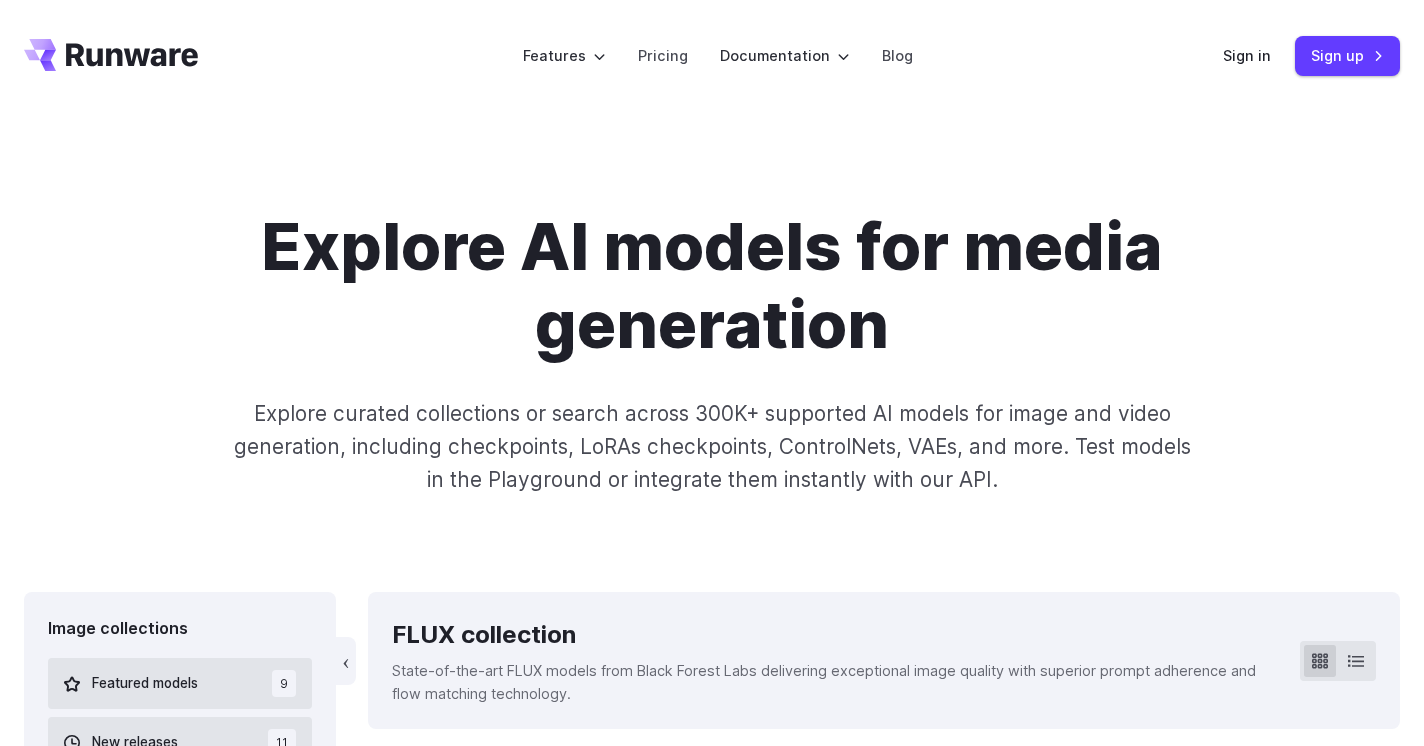 click on "Explore AI models for media generation" at bounding box center [712, 286] 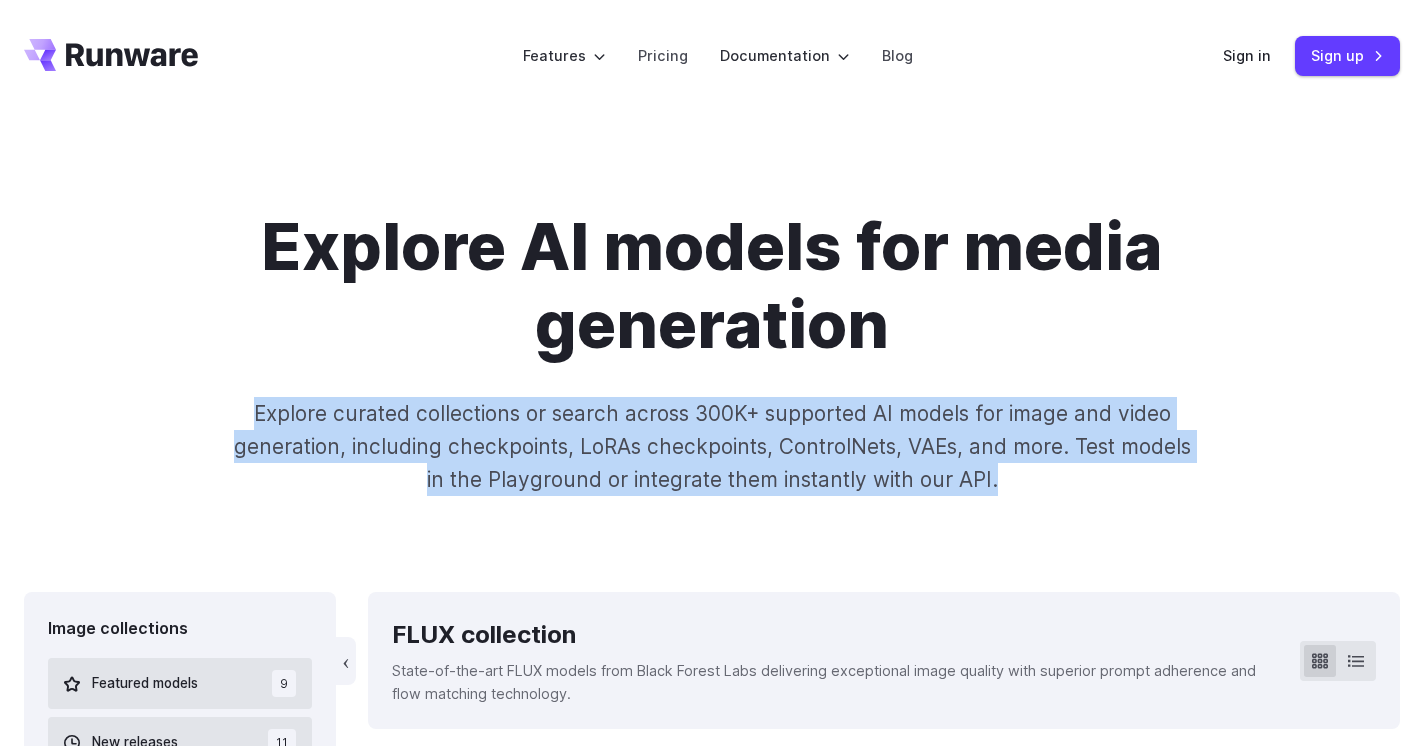 drag, startPoint x: 1003, startPoint y: 369, endPoint x: 1093, endPoint y: 504, distance: 162.2498 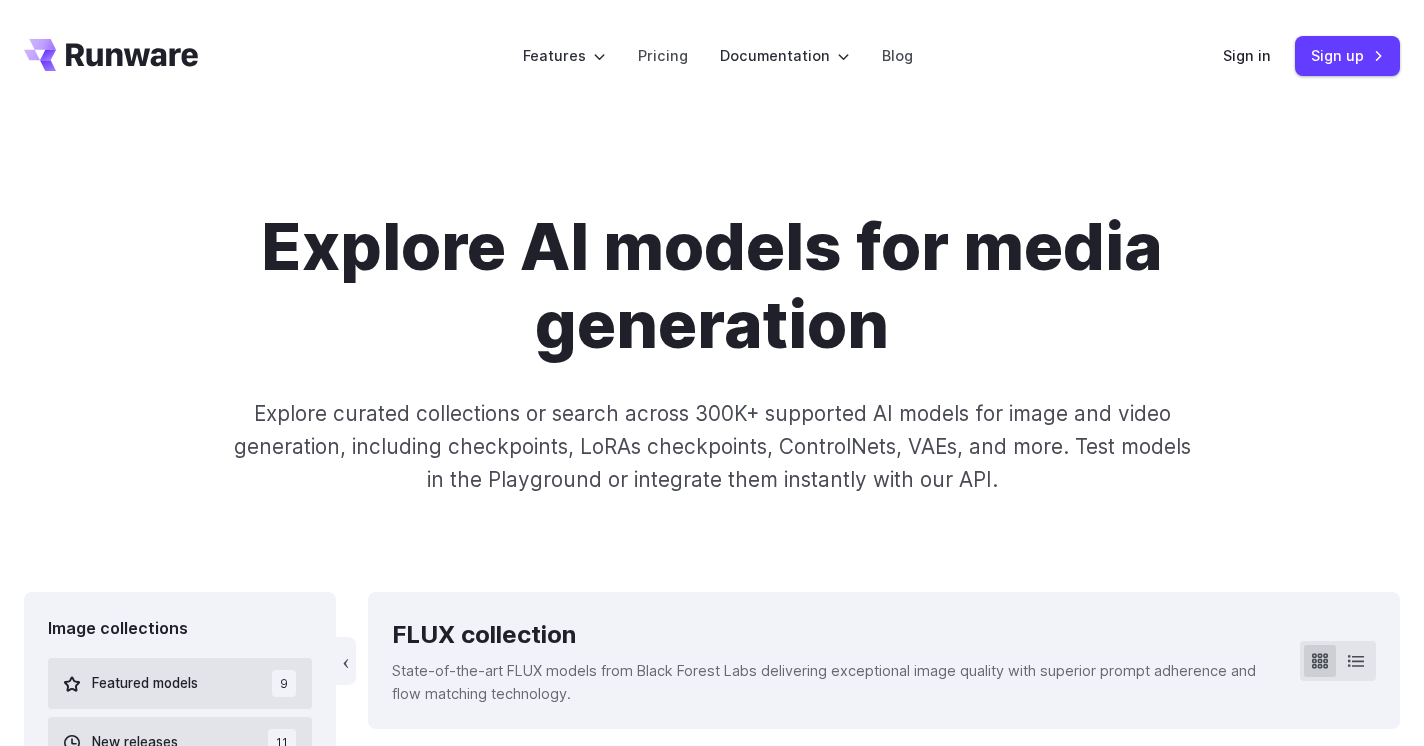 click on "Explore AI models for media generation    Explore curated collections or search across 300K+ supported AI models for image and video generation, including checkpoints, LoRAs checkpoints, ControlNets, VAEs, and more. Test models in the Playground or integrate them instantly with our API." at bounding box center [712, 352] 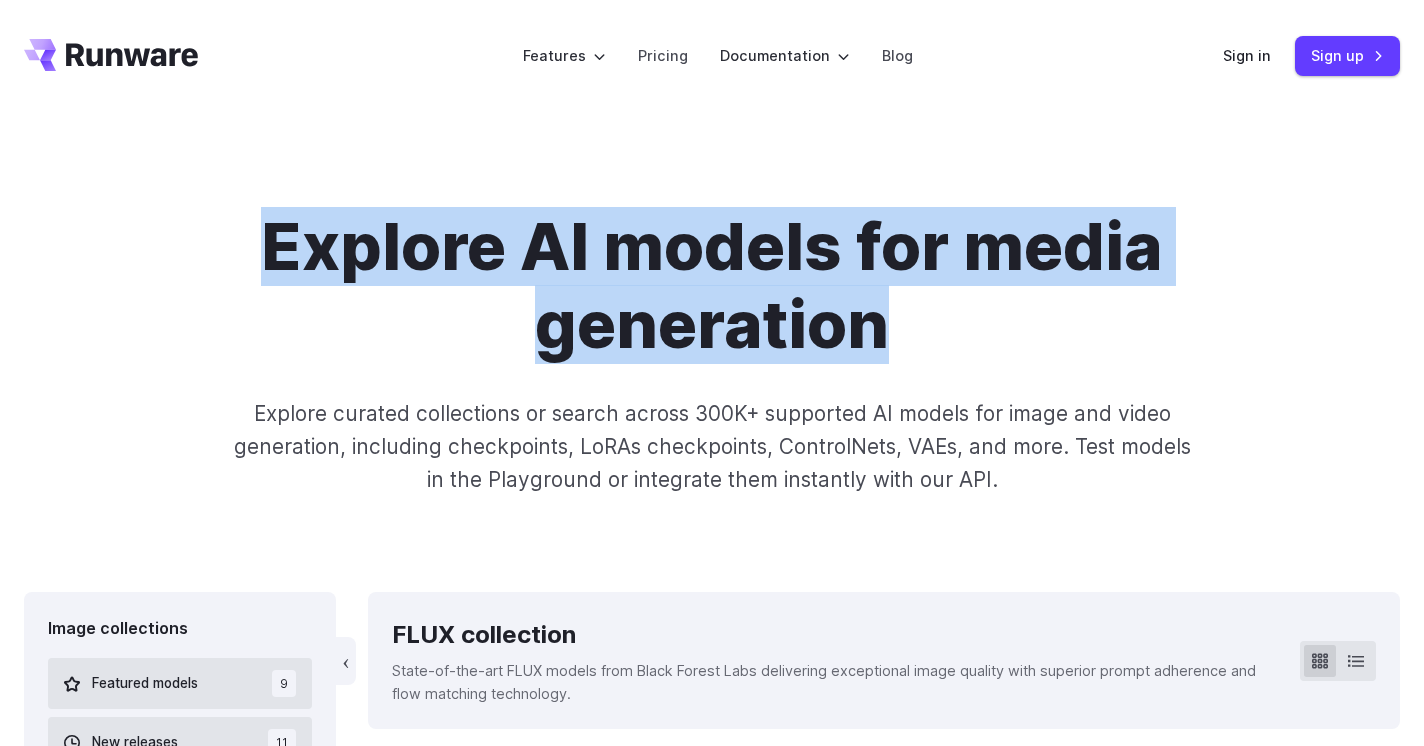 drag, startPoint x: 877, startPoint y: 282, endPoint x: 1070, endPoint y: 351, distance: 204.96341 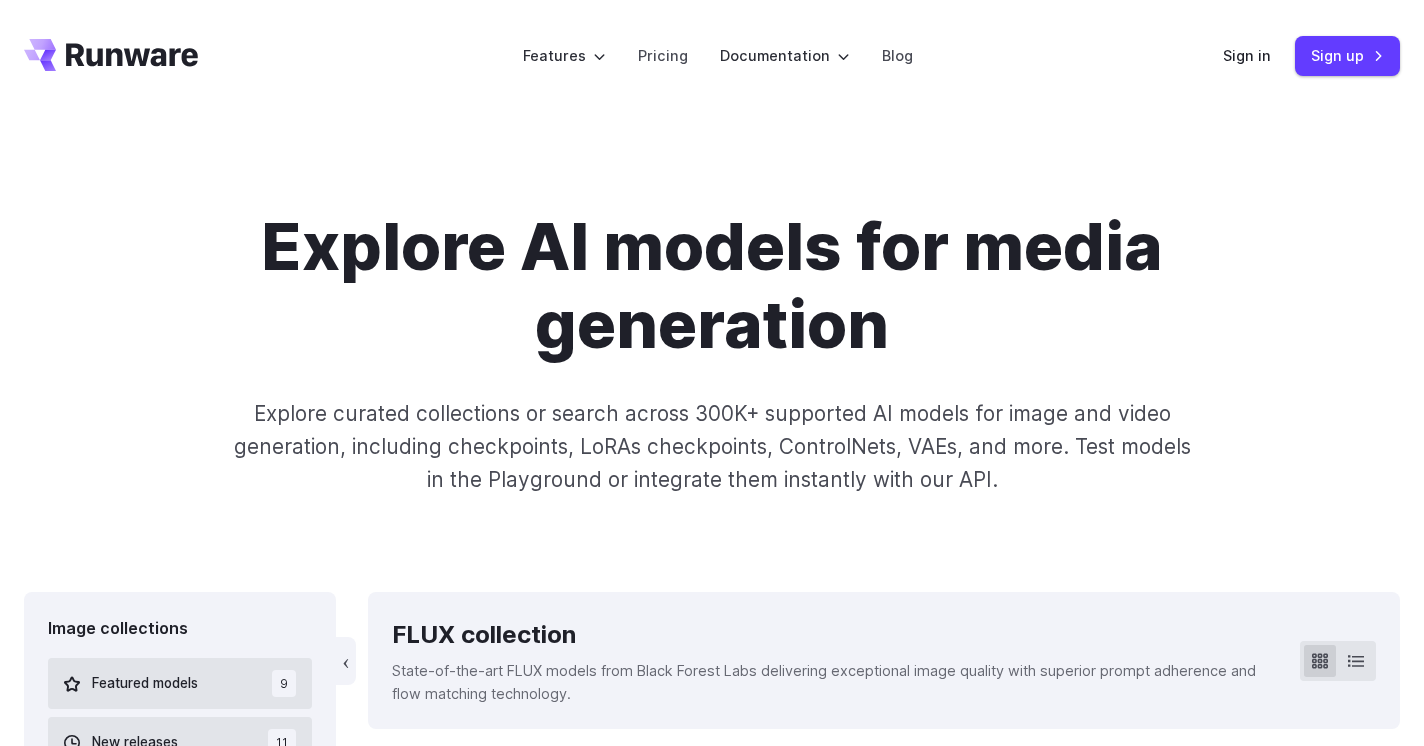 click on "Explore AI models for media generation" at bounding box center [712, 286] 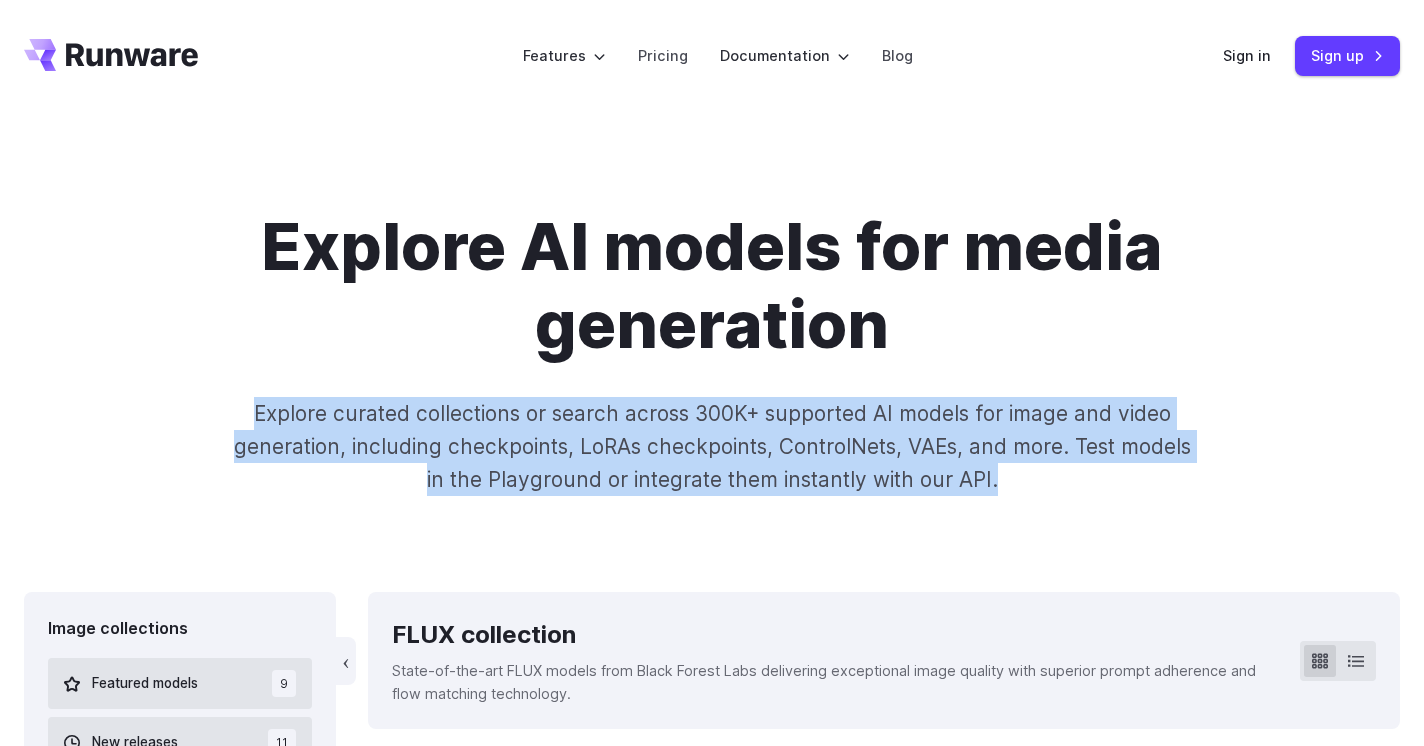 drag, startPoint x: 1035, startPoint y: 386, endPoint x: 1117, endPoint y: 482, distance: 126.253716 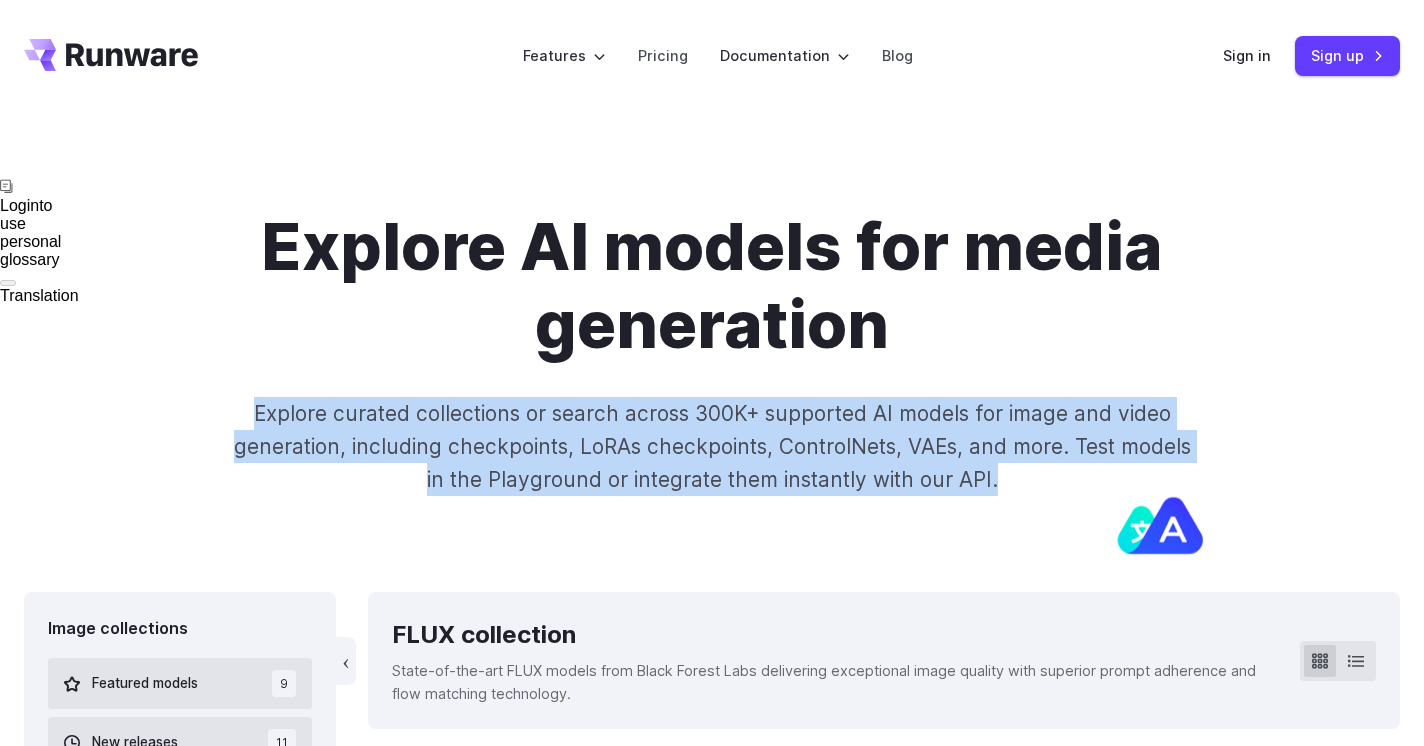 click on "Explore curated collections or search across 300K+ supported AI models for image and video generation, including checkpoints, LoRAs checkpoints, ControlNets, VAEs, and more. Test models in the Playground or integrate them instantly with our API." at bounding box center (711, 447) 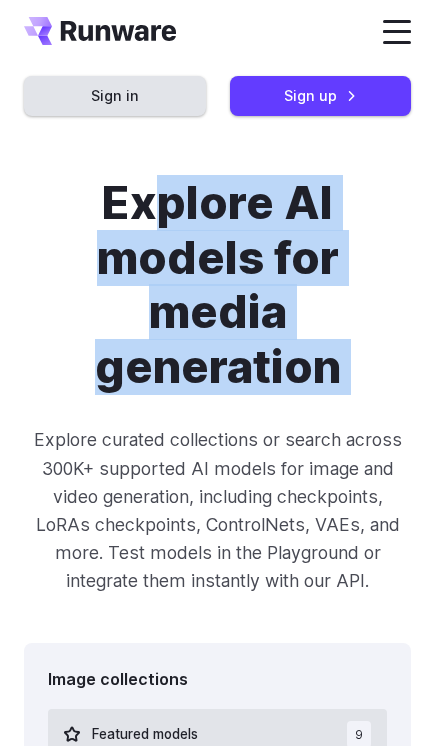 drag, startPoint x: 245, startPoint y: 220, endPoint x: 447, endPoint y: 454, distance: 309.1278 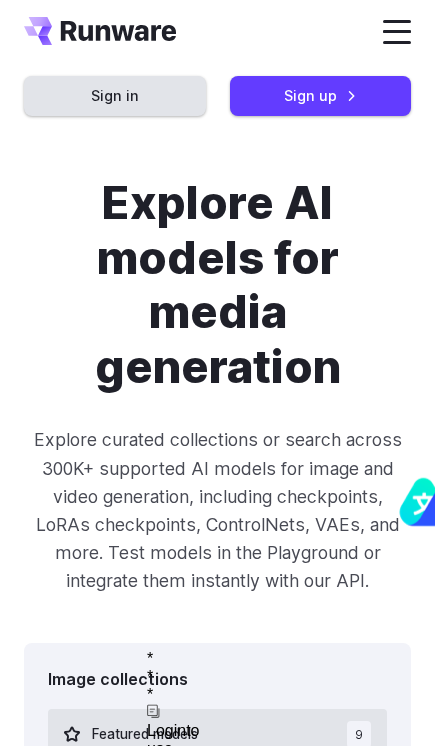 click on "Explore curated collections or search across 300K+ supported AI models for image and video generation, including checkpoints, LoRAs checkpoints, ControlNets, VAEs, and more. Test models in the Playground or integrate them instantly with our API." at bounding box center (217, 510) 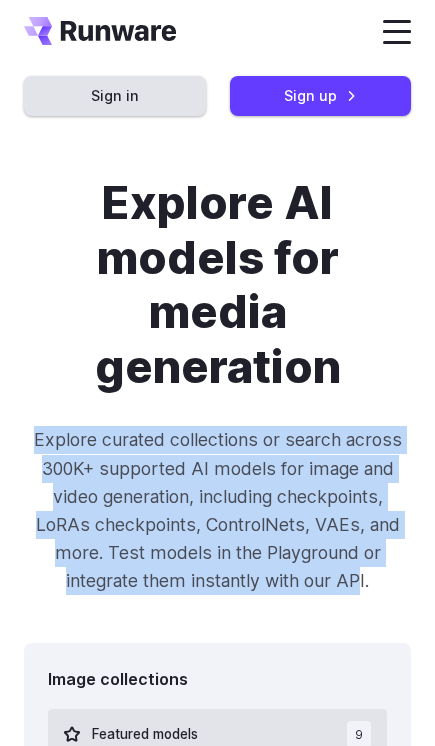drag, startPoint x: 368, startPoint y: 404, endPoint x: 361, endPoint y: 560, distance: 156.15697 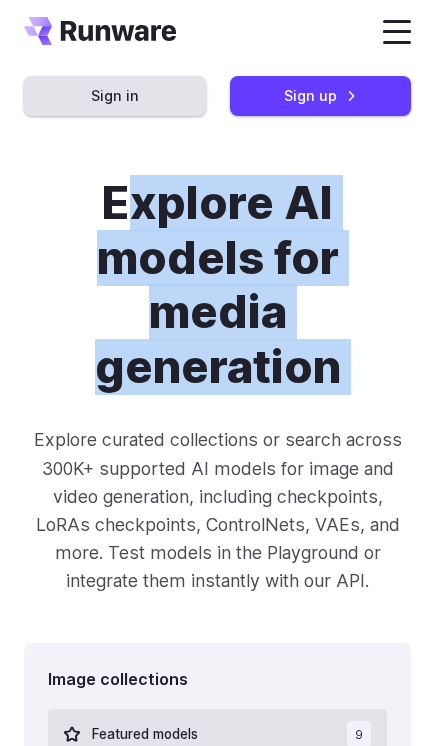 drag, startPoint x: 246, startPoint y: 254, endPoint x: 386, endPoint y: 384, distance: 191.04973 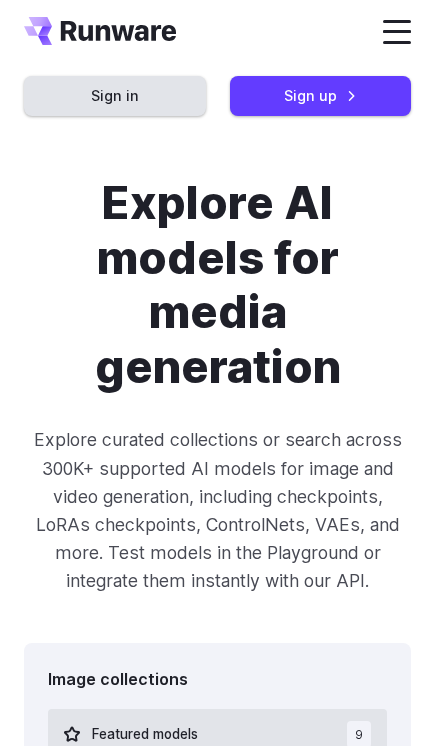 click on "Explore AI models for media generation    Explore curated collections or search across 300K+ supported AI models for image and video generation, including checkpoints, LoRAs checkpoints, ControlNets, VAEs, and more. Test models in the Playground or integrate them instantly with our API." at bounding box center (217, 385) 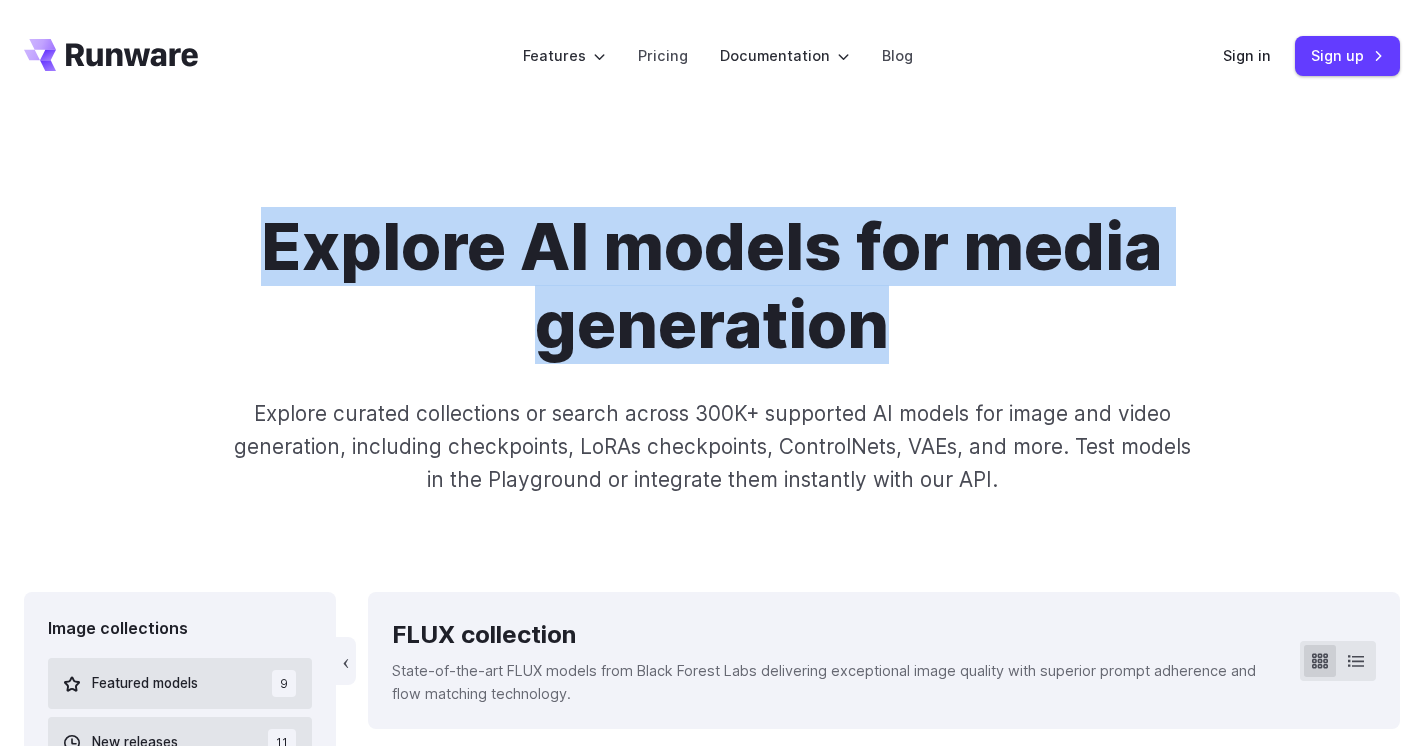 drag, startPoint x: 1145, startPoint y: 224, endPoint x: 1246, endPoint y: 336, distance: 150.81445 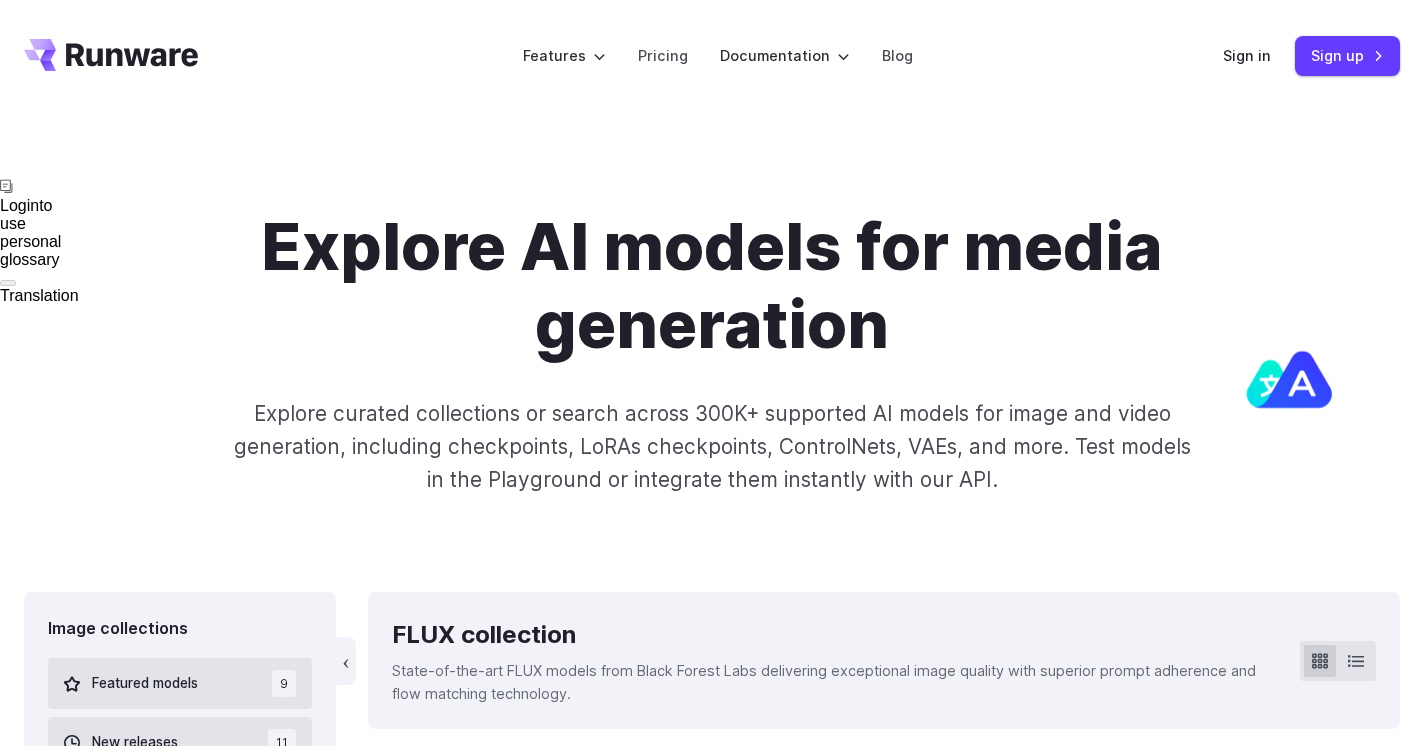 click on "Explore AI models for media generation" at bounding box center [712, 286] 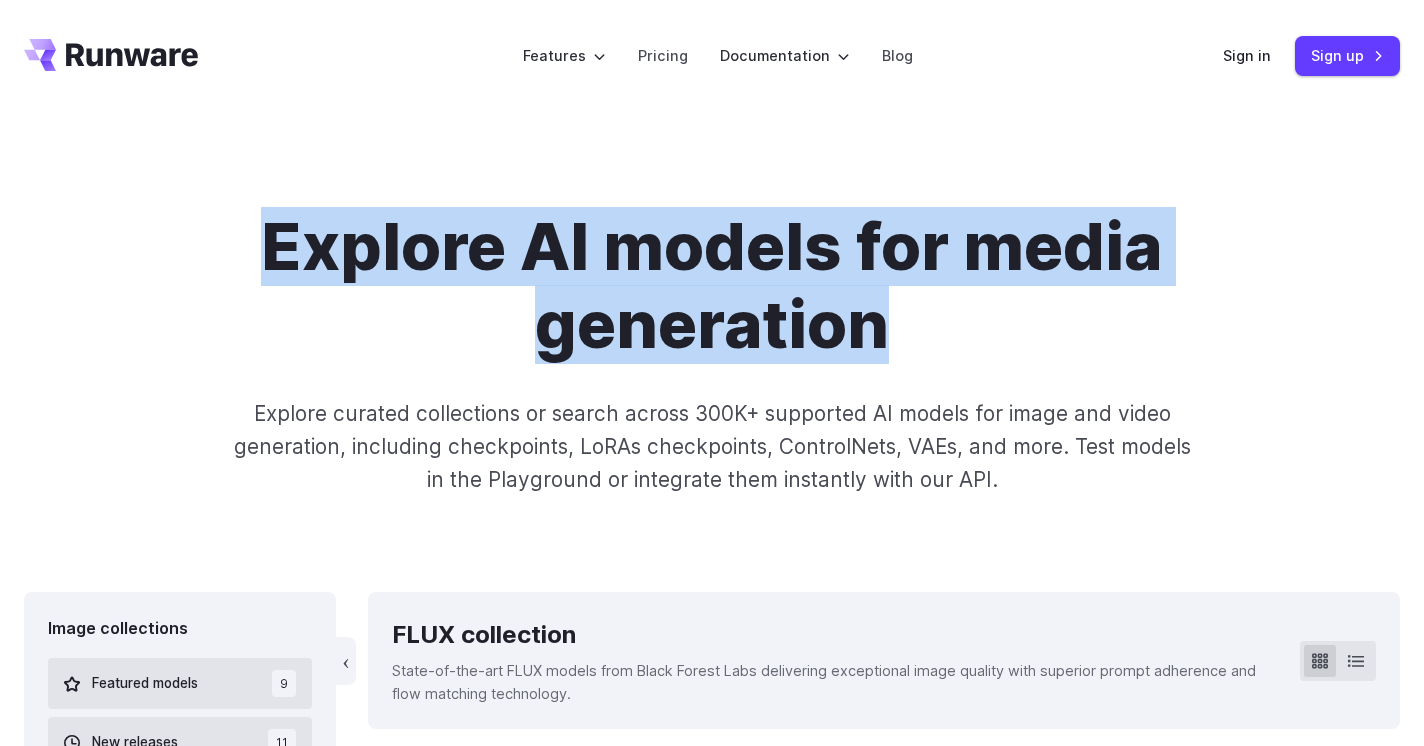 drag, startPoint x: 456, startPoint y: 195, endPoint x: 1064, endPoint y: 309, distance: 618.59515 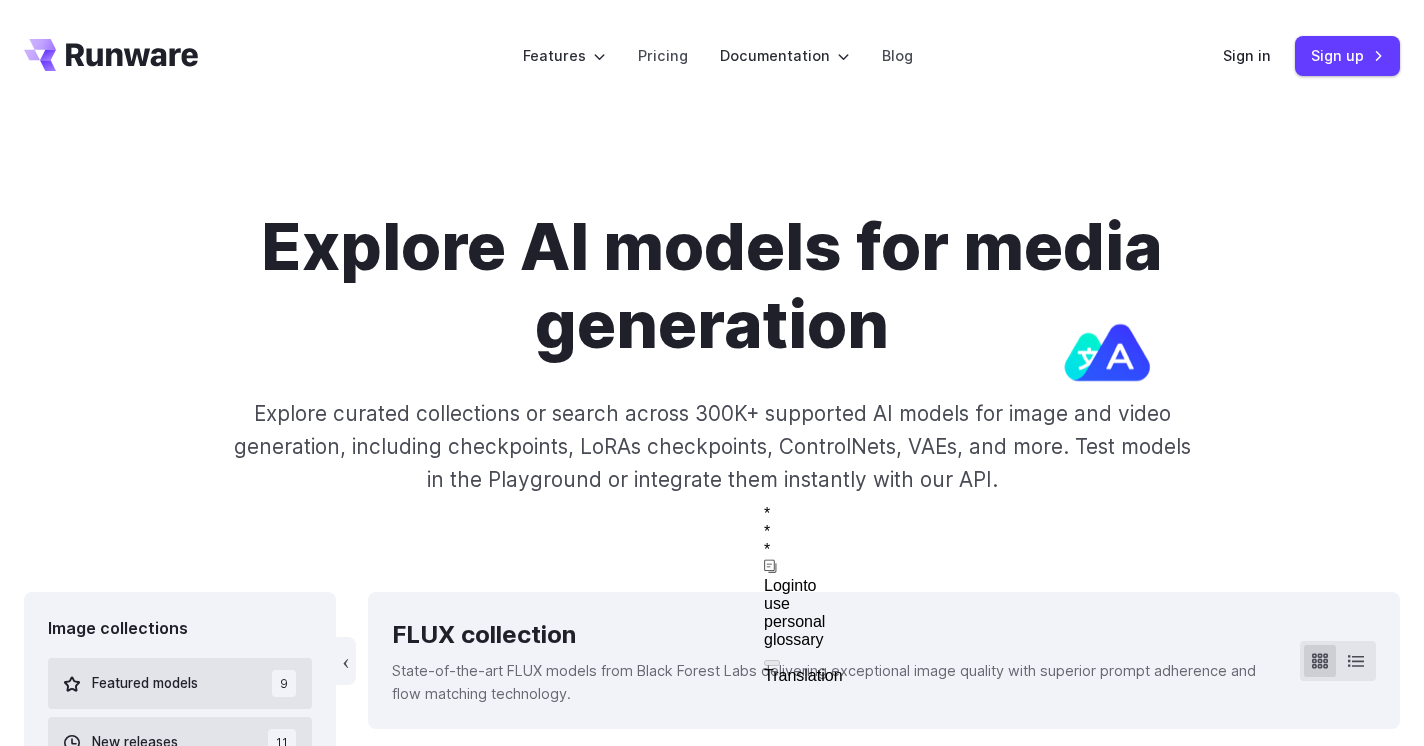click on "Explore AI models for media generation" at bounding box center [712, 286] 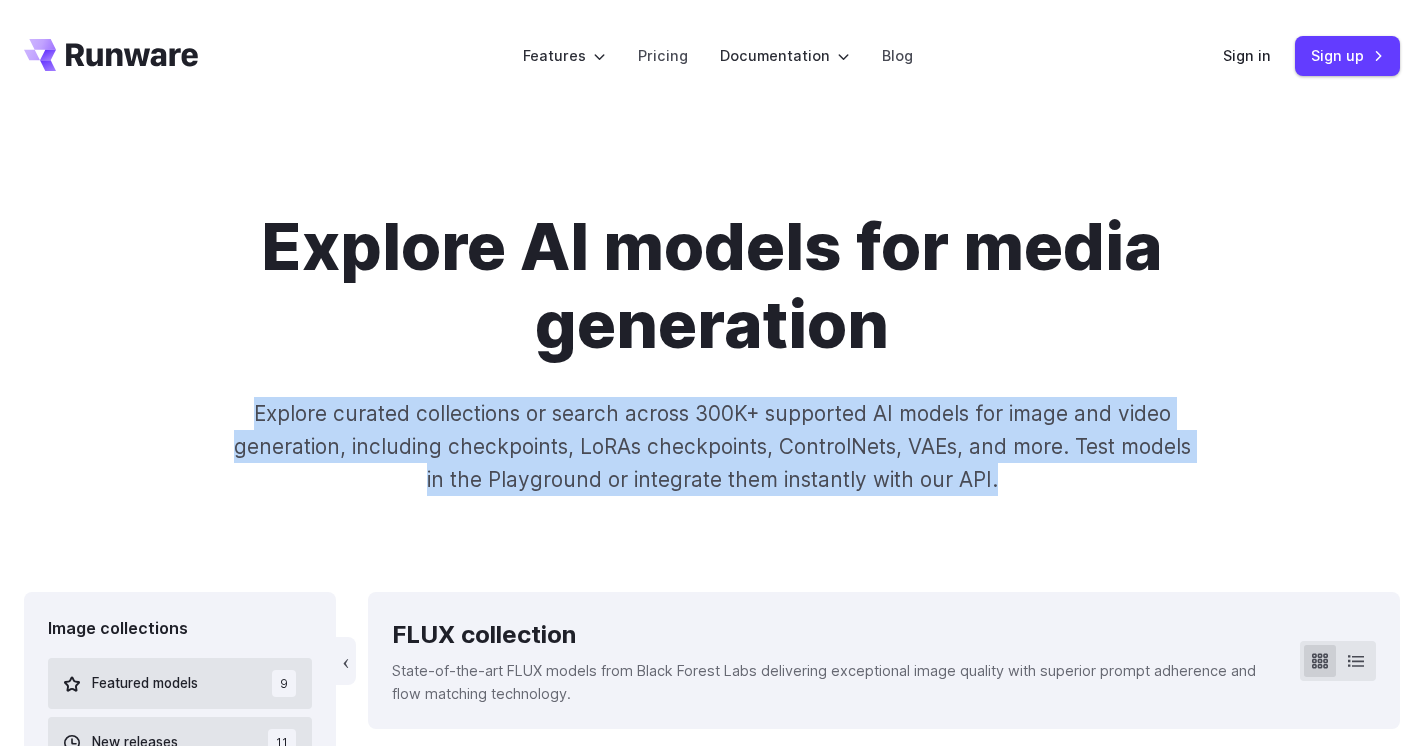 drag, startPoint x: 1076, startPoint y: 424, endPoint x: 1127, endPoint y: 502, distance: 93.193344 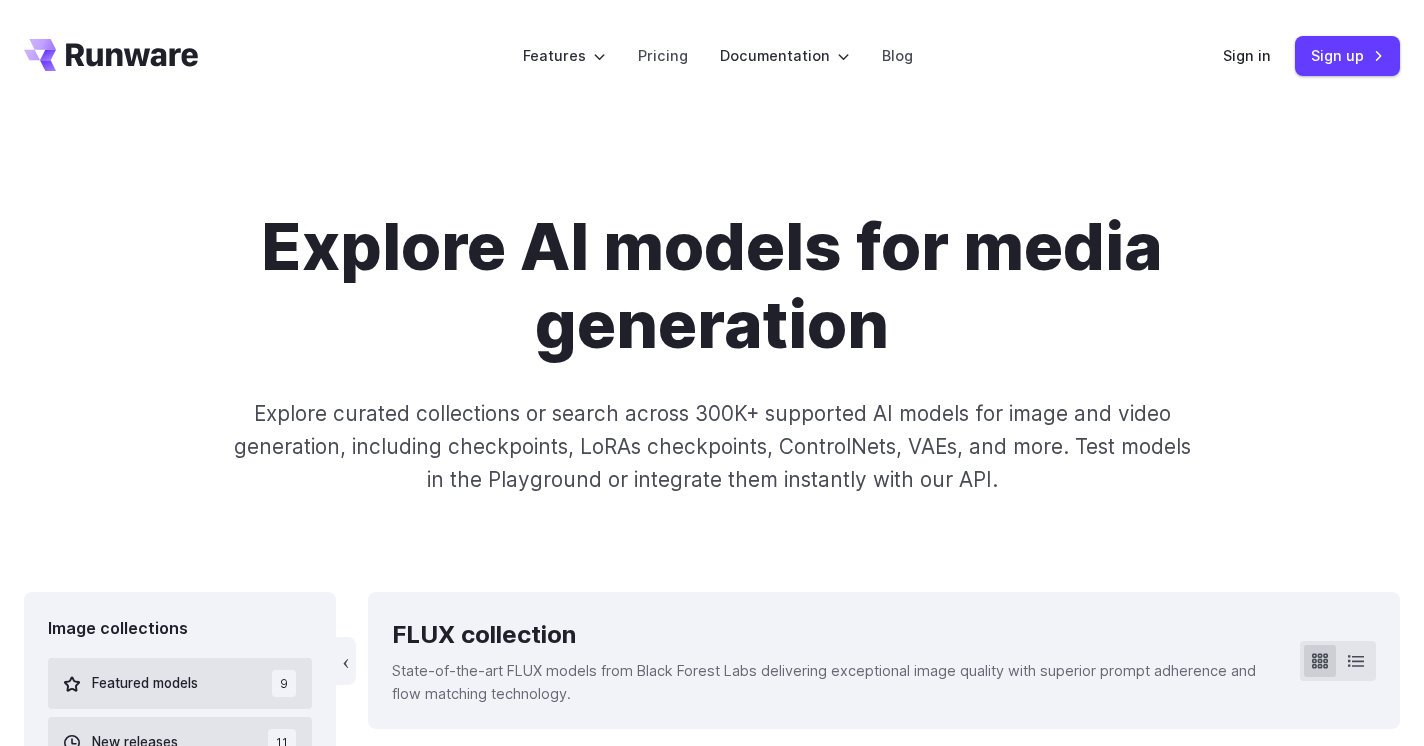 click on "Explore AI models for media generation    Explore curated collections or search across 300K+ supported AI models for image and video generation, including checkpoints, LoRAs checkpoints, ControlNets, VAEs, and more. Test models in the Playground or integrate them instantly with our API." at bounding box center (712, 352) 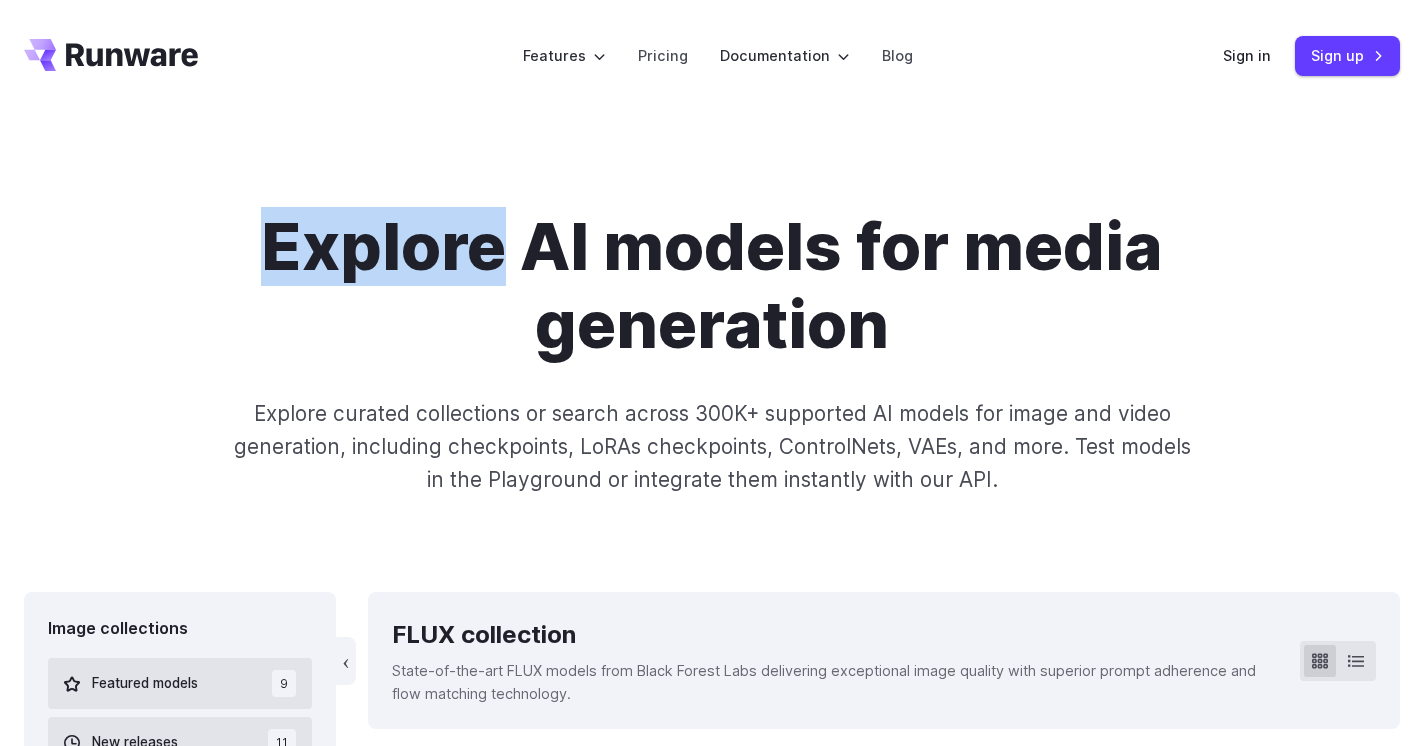 drag, startPoint x: 265, startPoint y: 260, endPoint x: 496, endPoint y: 259, distance: 231.00217 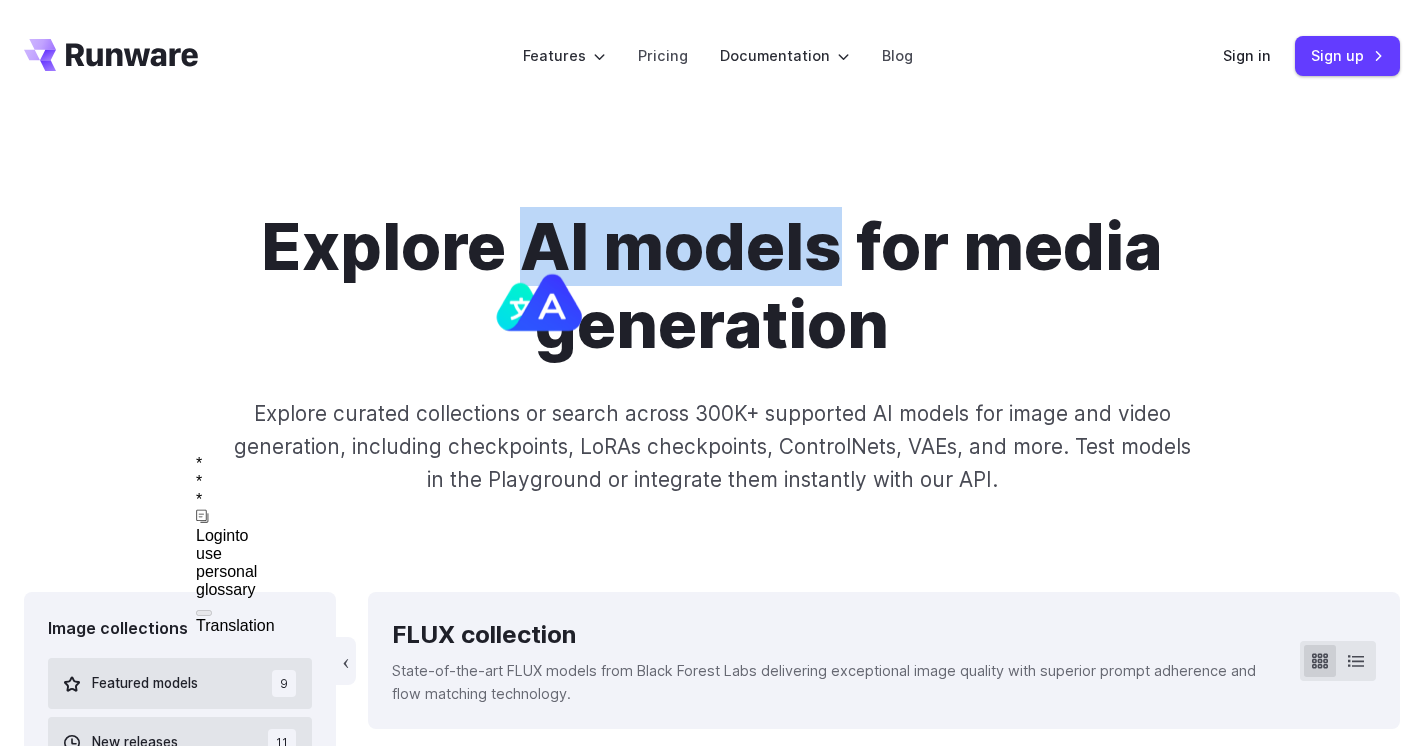 drag, startPoint x: 553, startPoint y: 248, endPoint x: 834, endPoint y: 260, distance: 281.2561 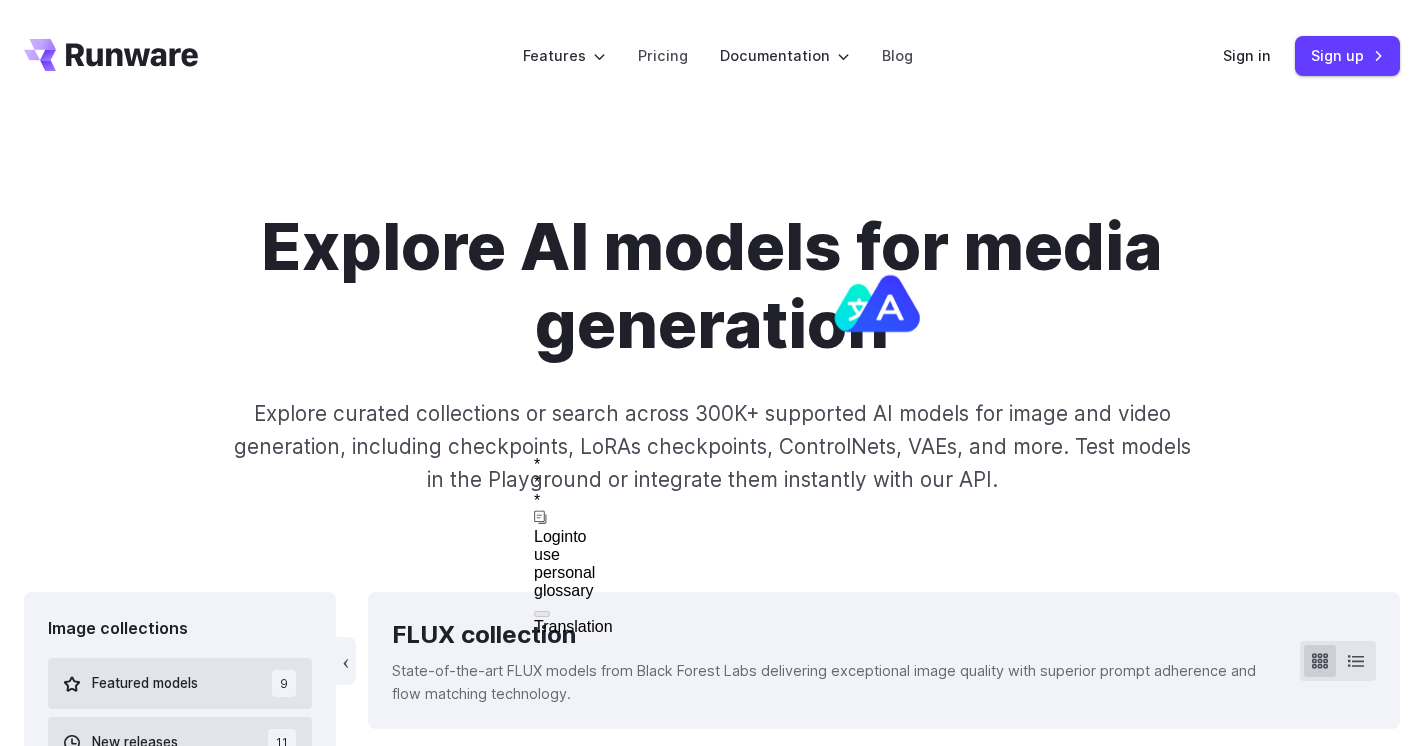 click on "Explore AI models for media generation" at bounding box center (712, 286) 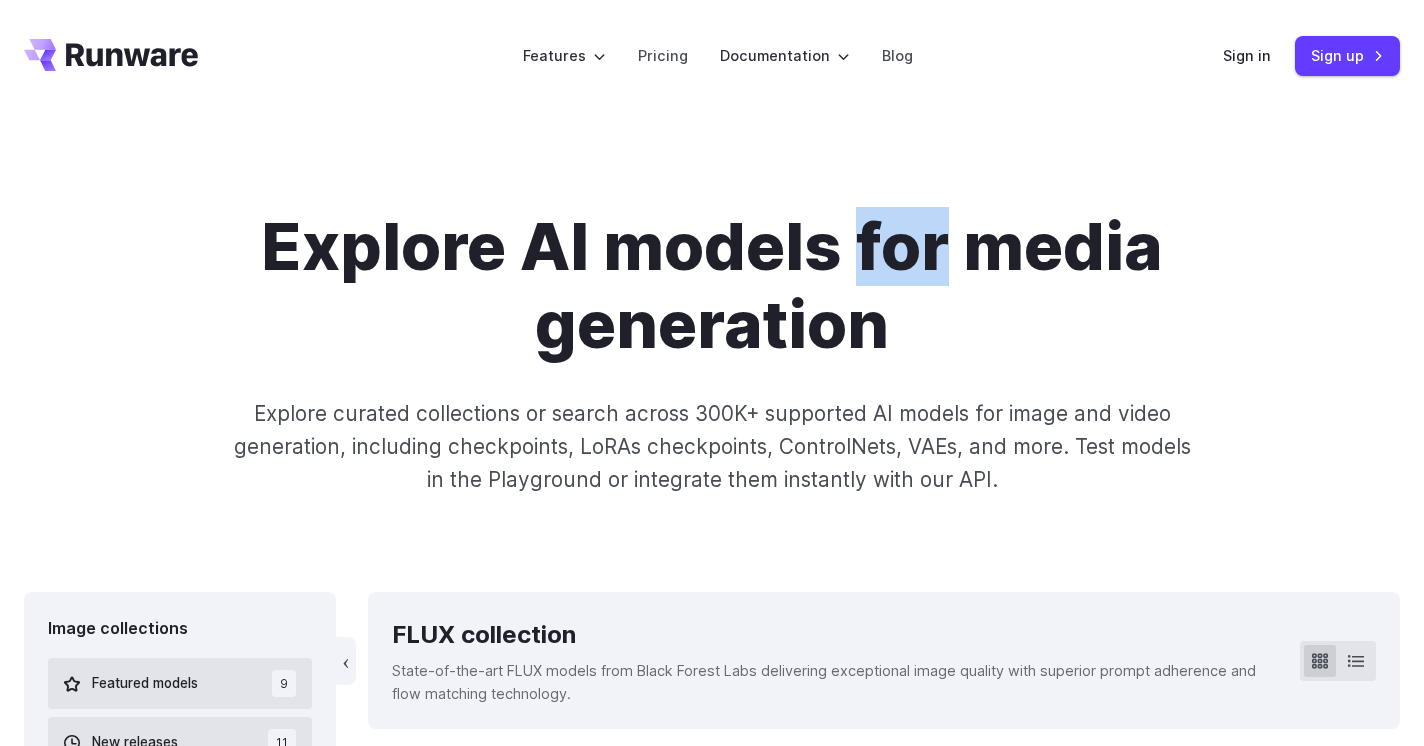 drag, startPoint x: 852, startPoint y: 247, endPoint x: 948, endPoint y: 247, distance: 96 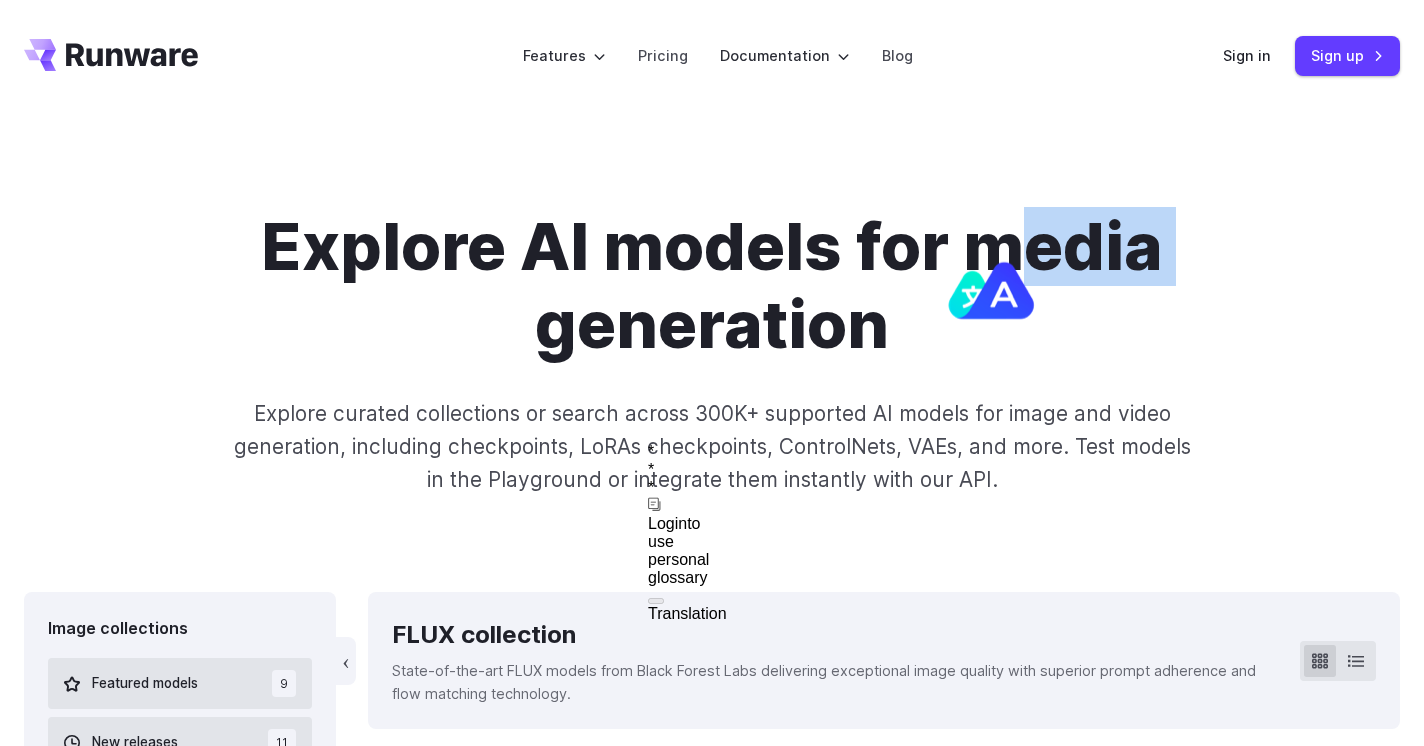 drag, startPoint x: 995, startPoint y: 246, endPoint x: 1213, endPoint y: 246, distance: 218 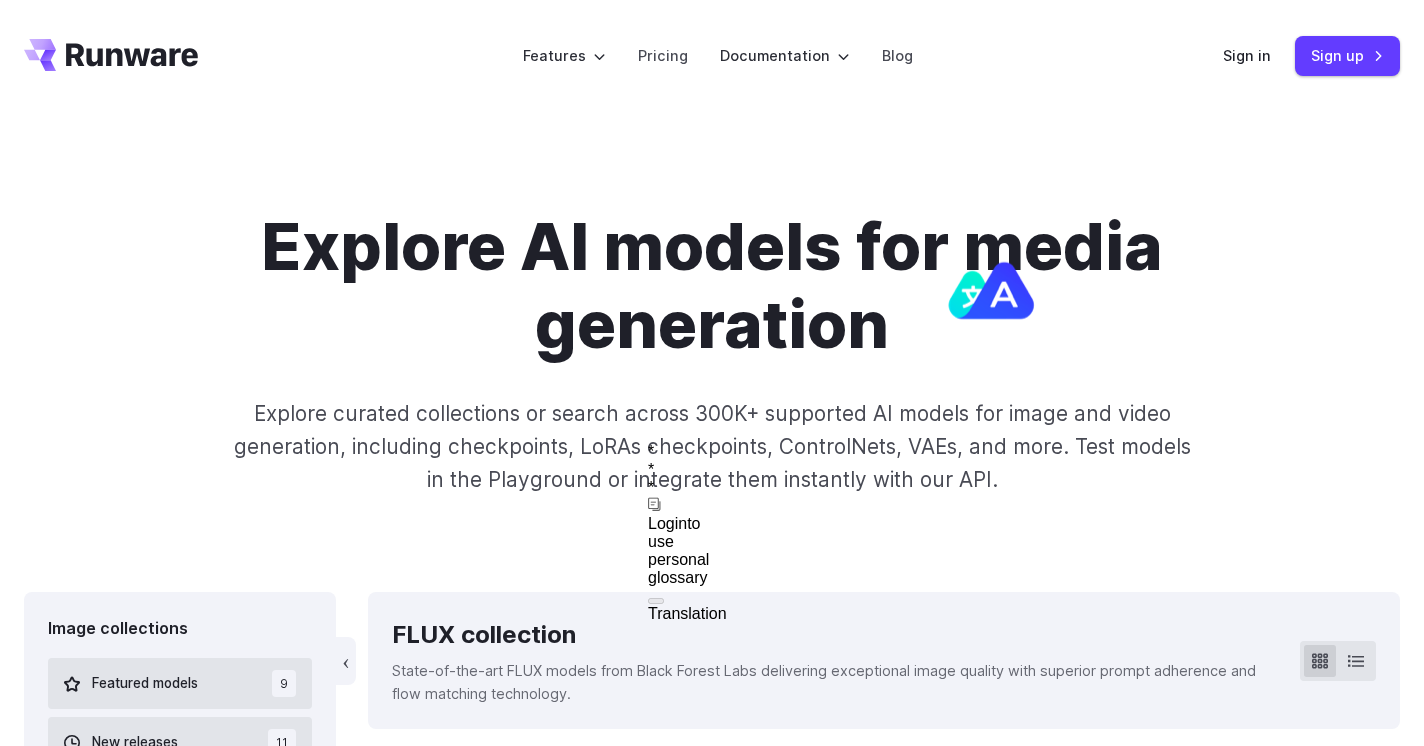 click on "Explore AI models for media generation" at bounding box center [712, 286] 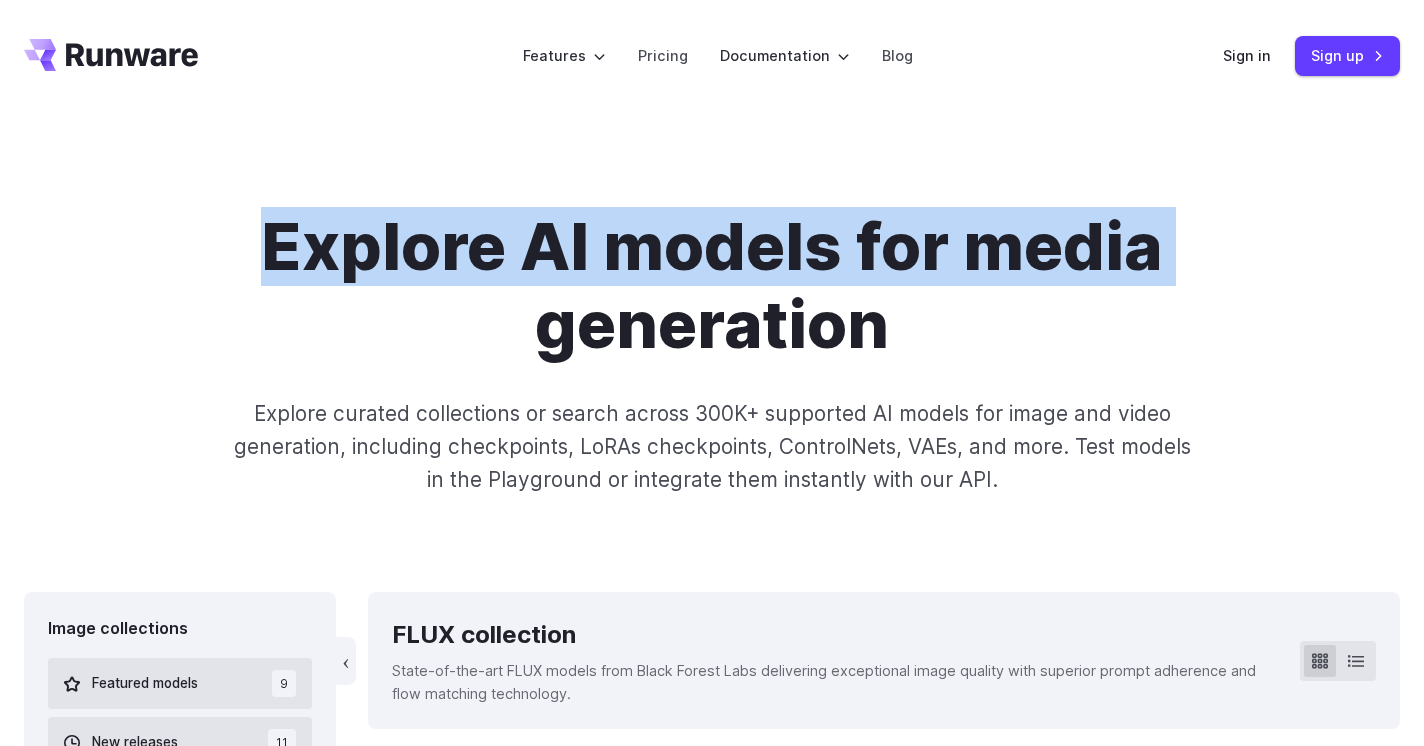 drag, startPoint x: 1042, startPoint y: 253, endPoint x: 176, endPoint y: 250, distance: 866.0052 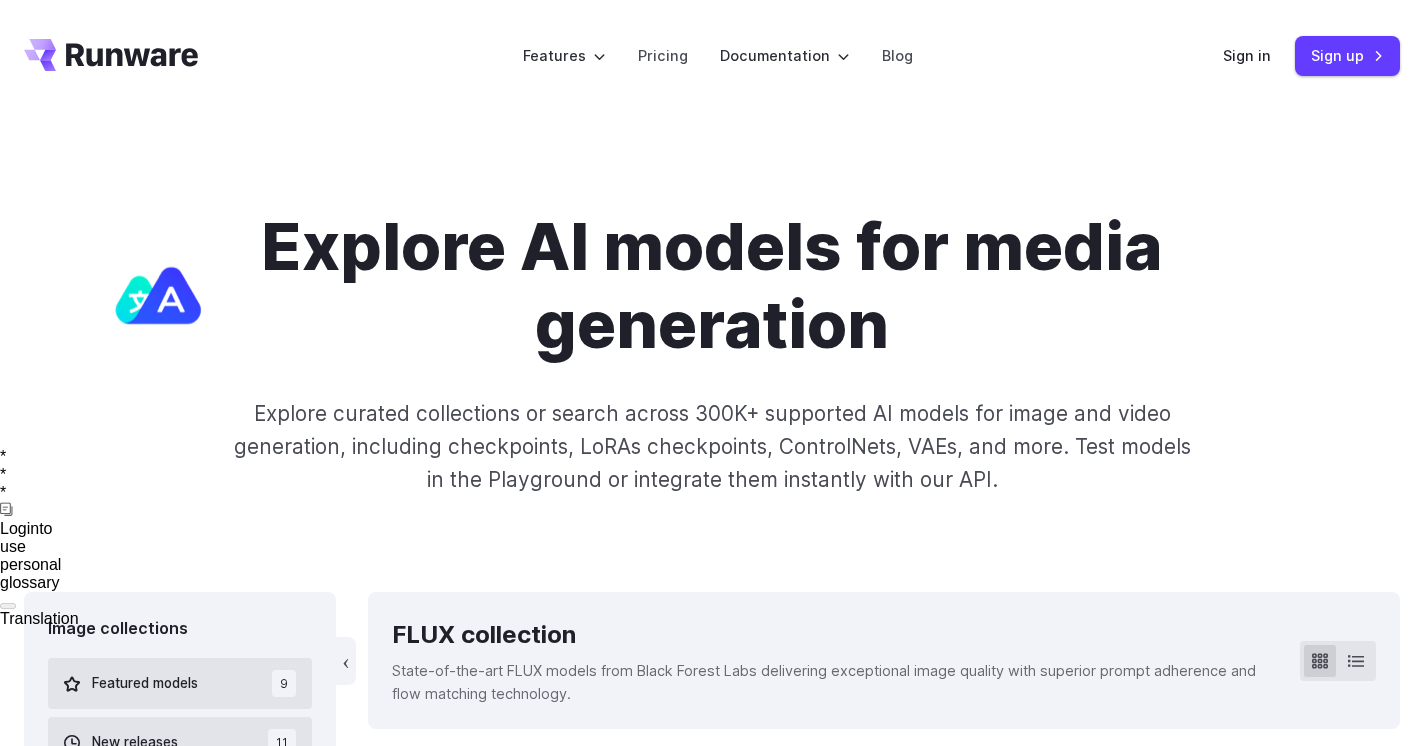 drag, startPoint x: 703, startPoint y: 338, endPoint x: 645, endPoint y: 338, distance: 58 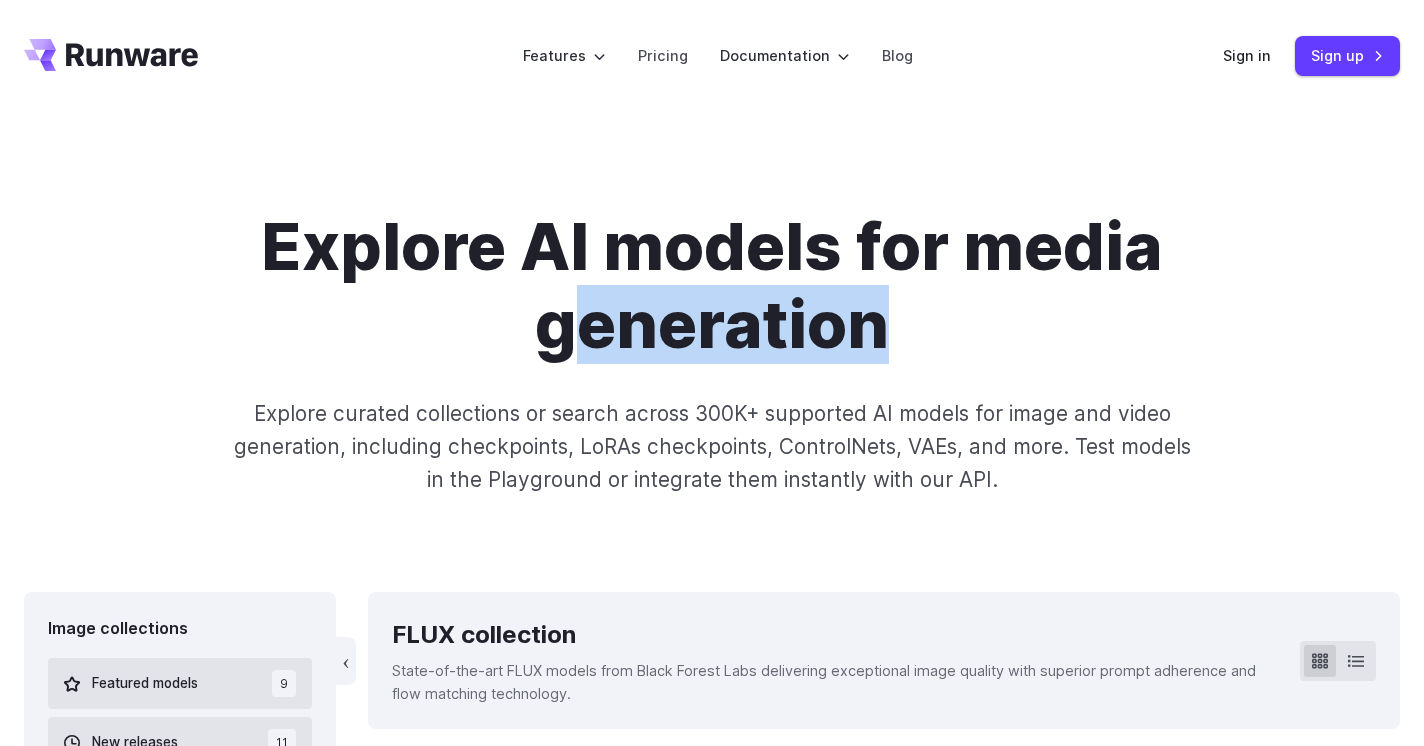 drag, startPoint x: 571, startPoint y: 340, endPoint x: 958, endPoint y: 340, distance: 387 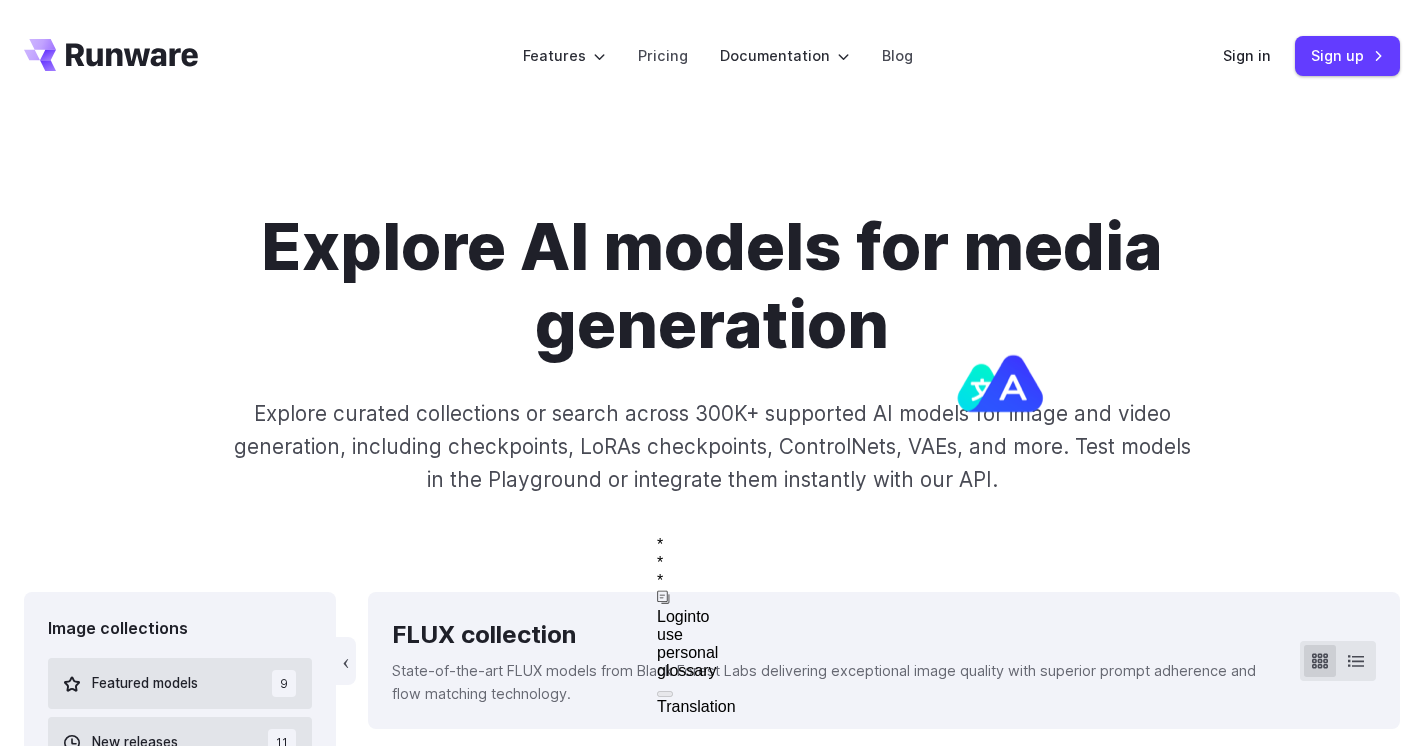 click on "Explore AI models for media generation" at bounding box center [712, 286] 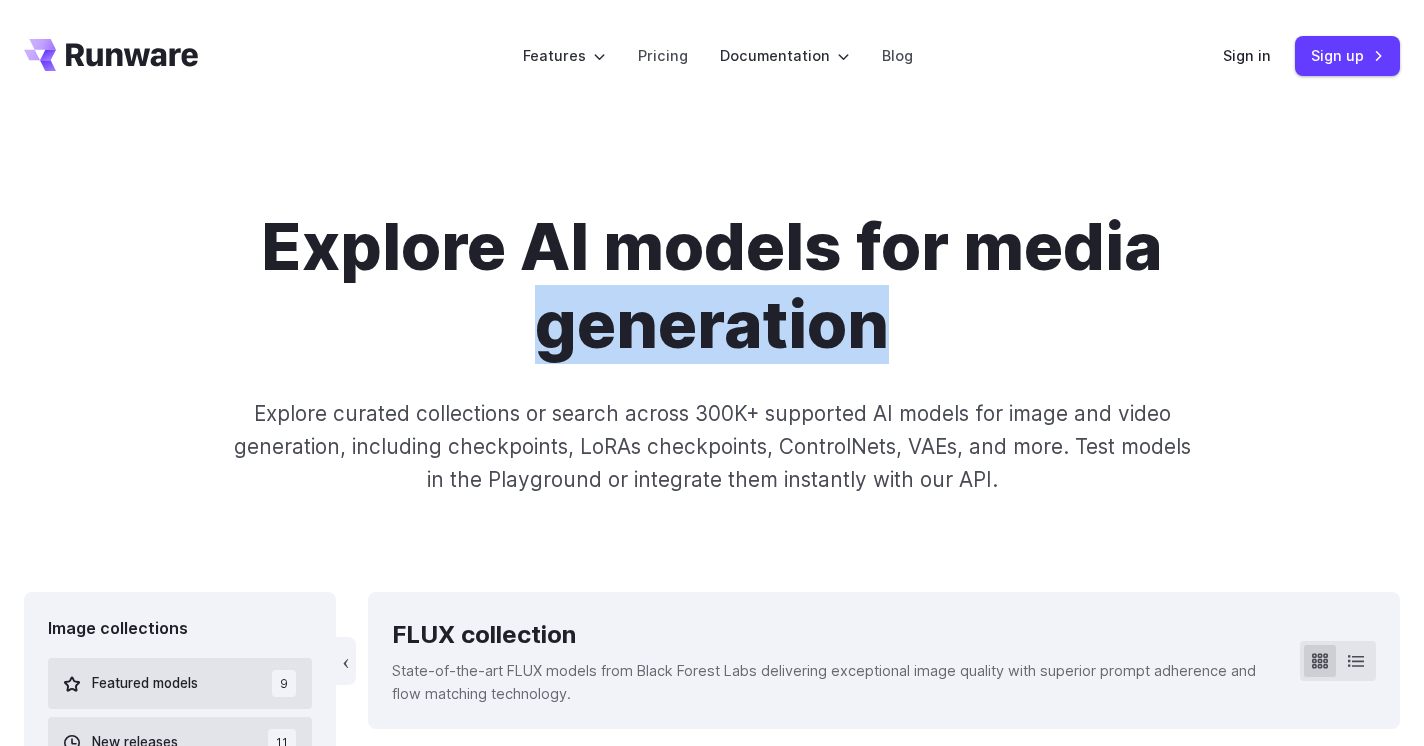 drag, startPoint x: 832, startPoint y: 337, endPoint x: 255, endPoint y: 311, distance: 577.5855 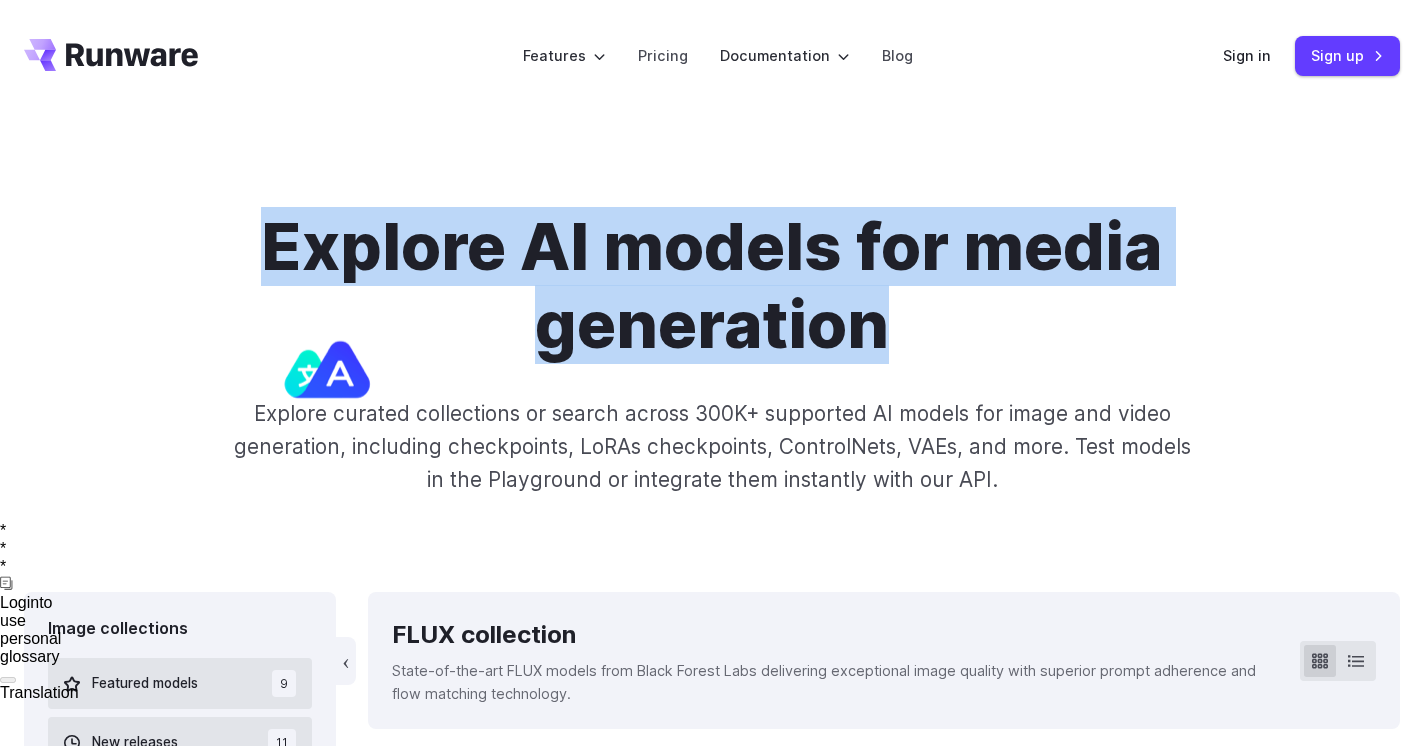 drag, startPoint x: 220, startPoint y: 237, endPoint x: 1129, endPoint y: 338, distance: 914.5939 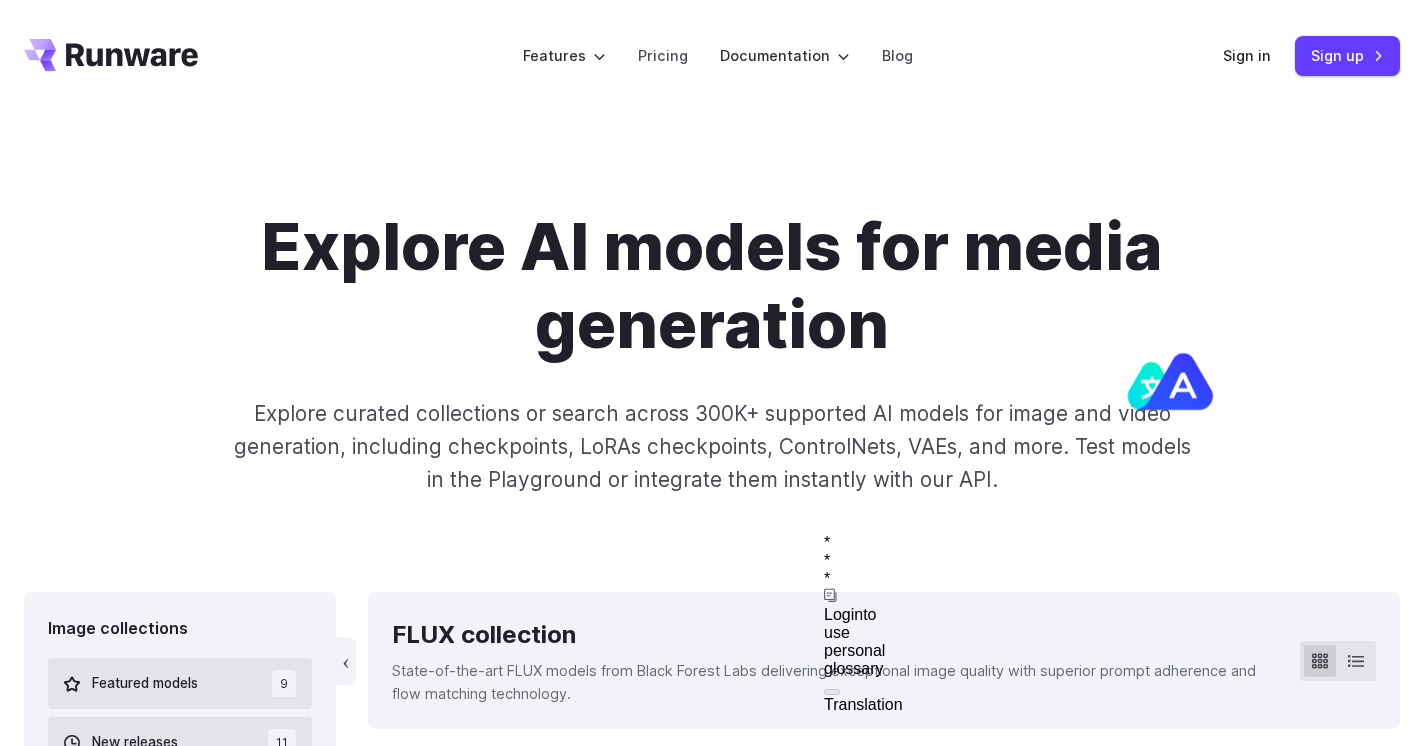 click on "Explore AI models for media generation" at bounding box center [712, 286] 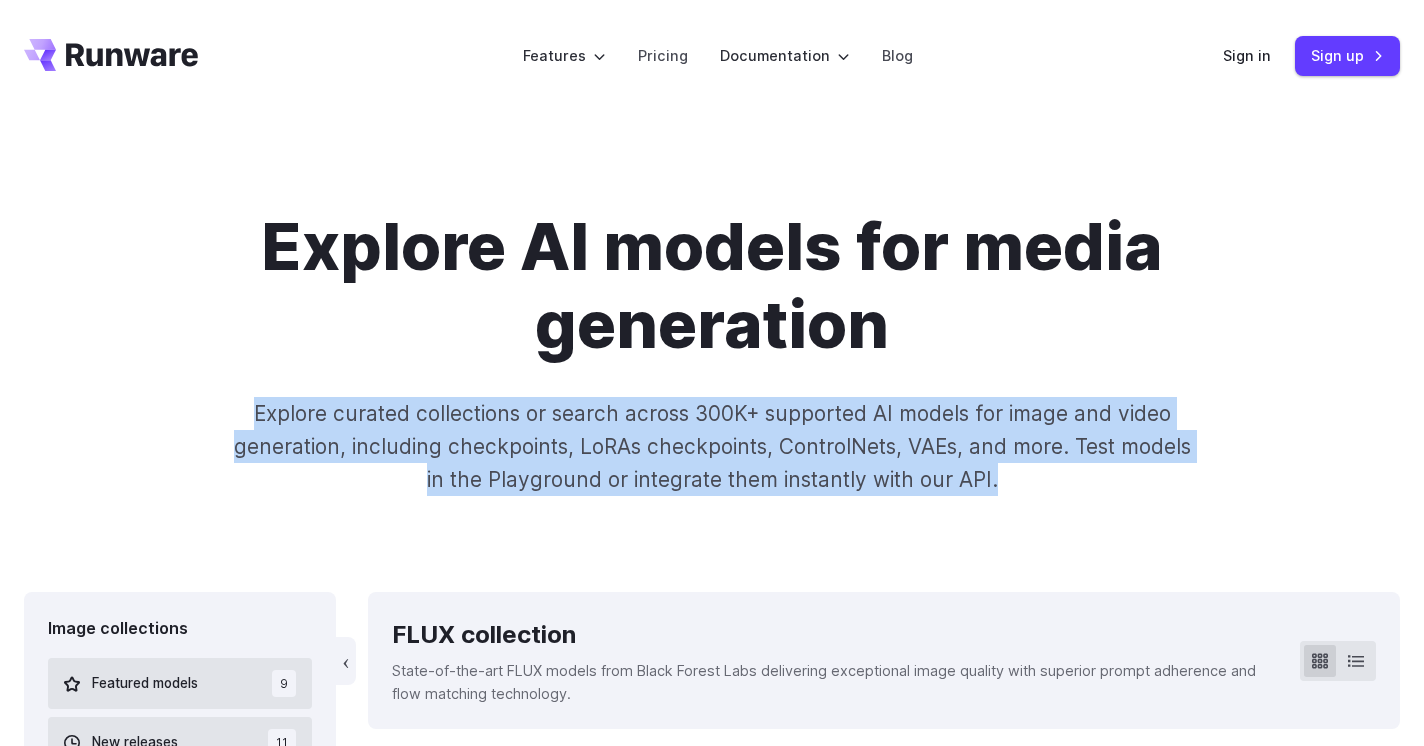 drag, startPoint x: 1105, startPoint y: 351, endPoint x: 1154, endPoint y: 492, distance: 149.27156 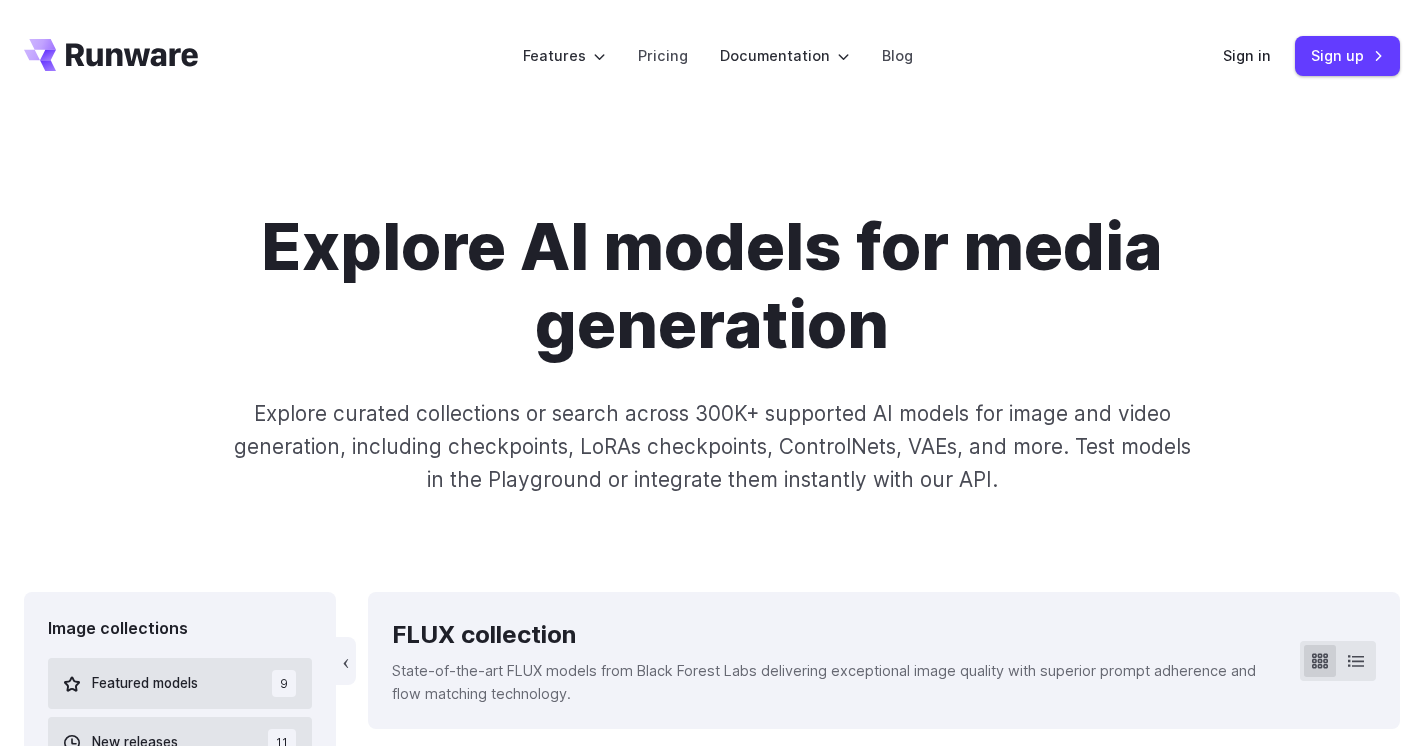 click on "Explore AI models for media generation    Explore curated collections or search across 300K+ supported AI models for image and video generation, including checkpoints, LoRAs checkpoints, ControlNets, VAEs, and more. Test models in the Playground or integrate them instantly with our API." at bounding box center (712, 352) 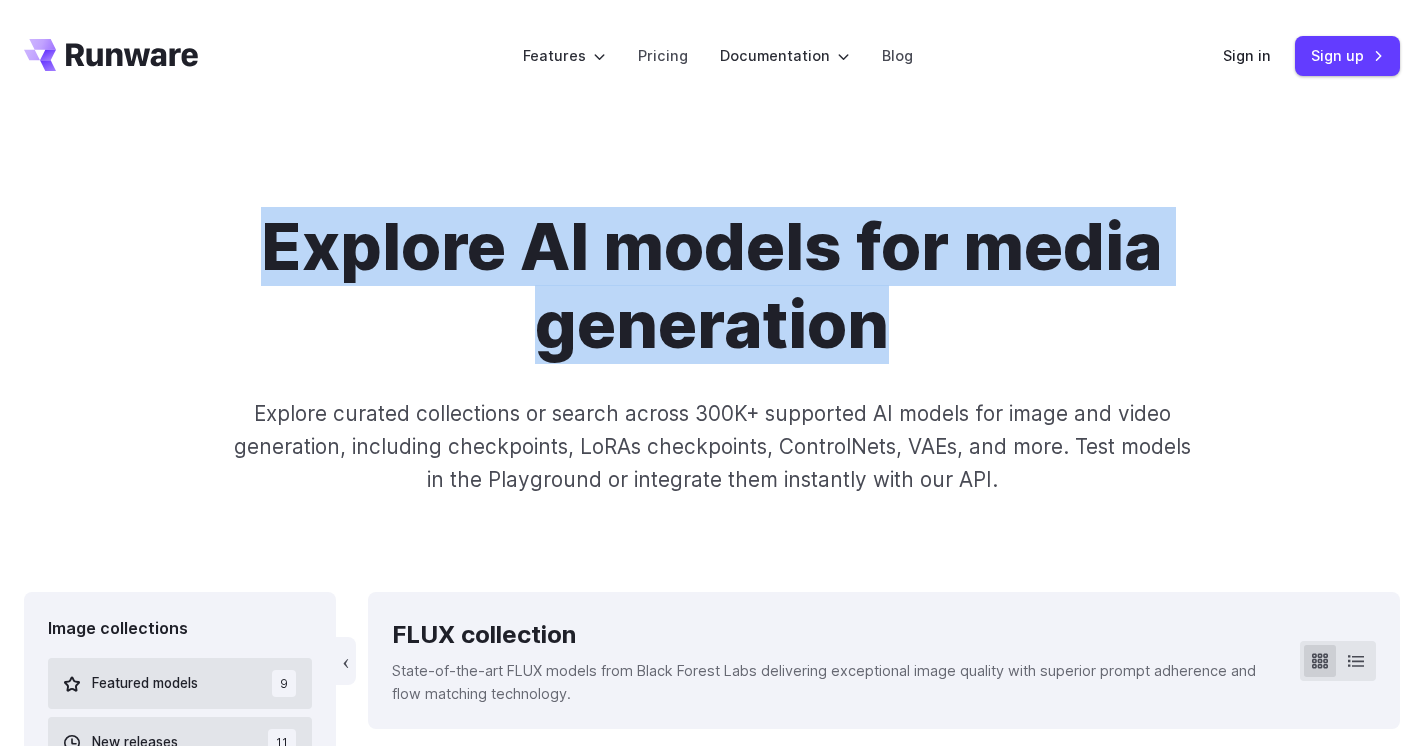 drag, startPoint x: 685, startPoint y: 186, endPoint x: 1011, endPoint y: 350, distance: 364.9274 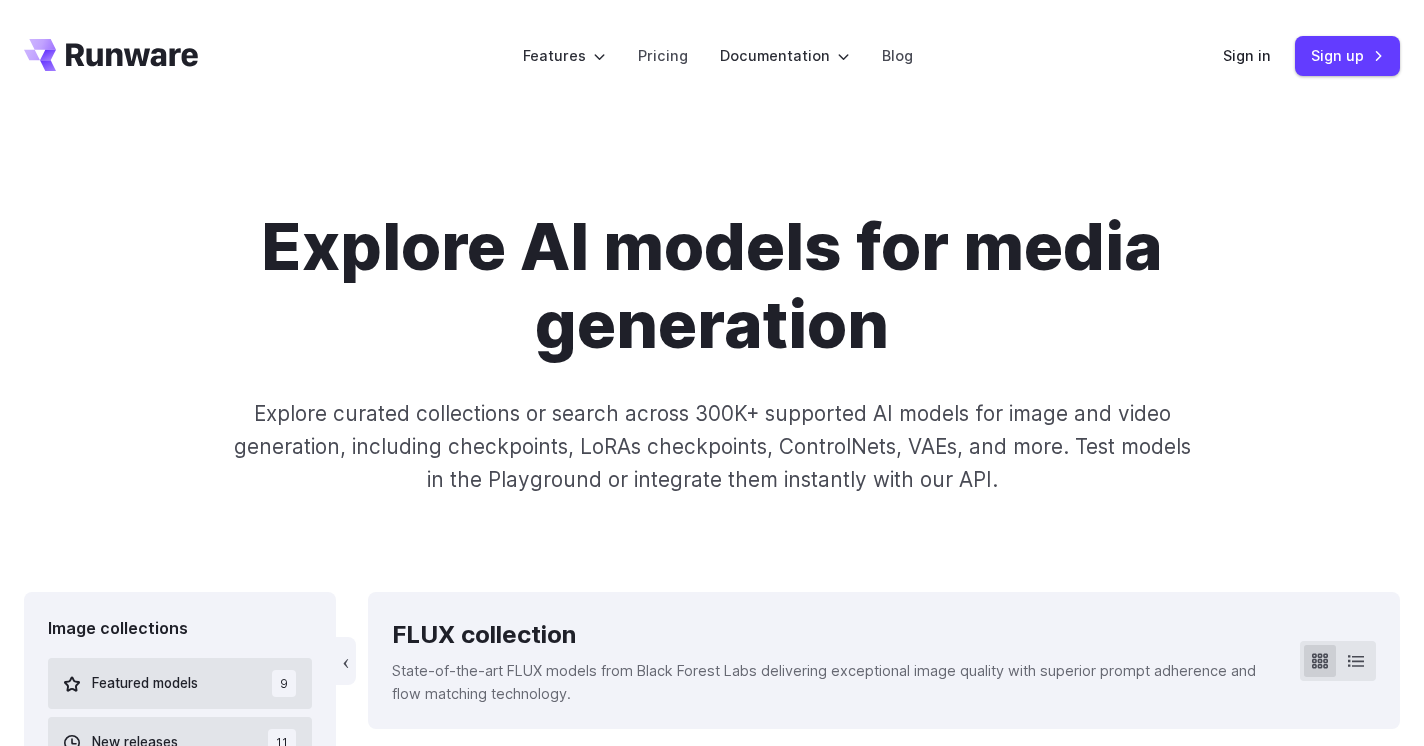 click on "Explore AI models for media generation" at bounding box center [712, 286] 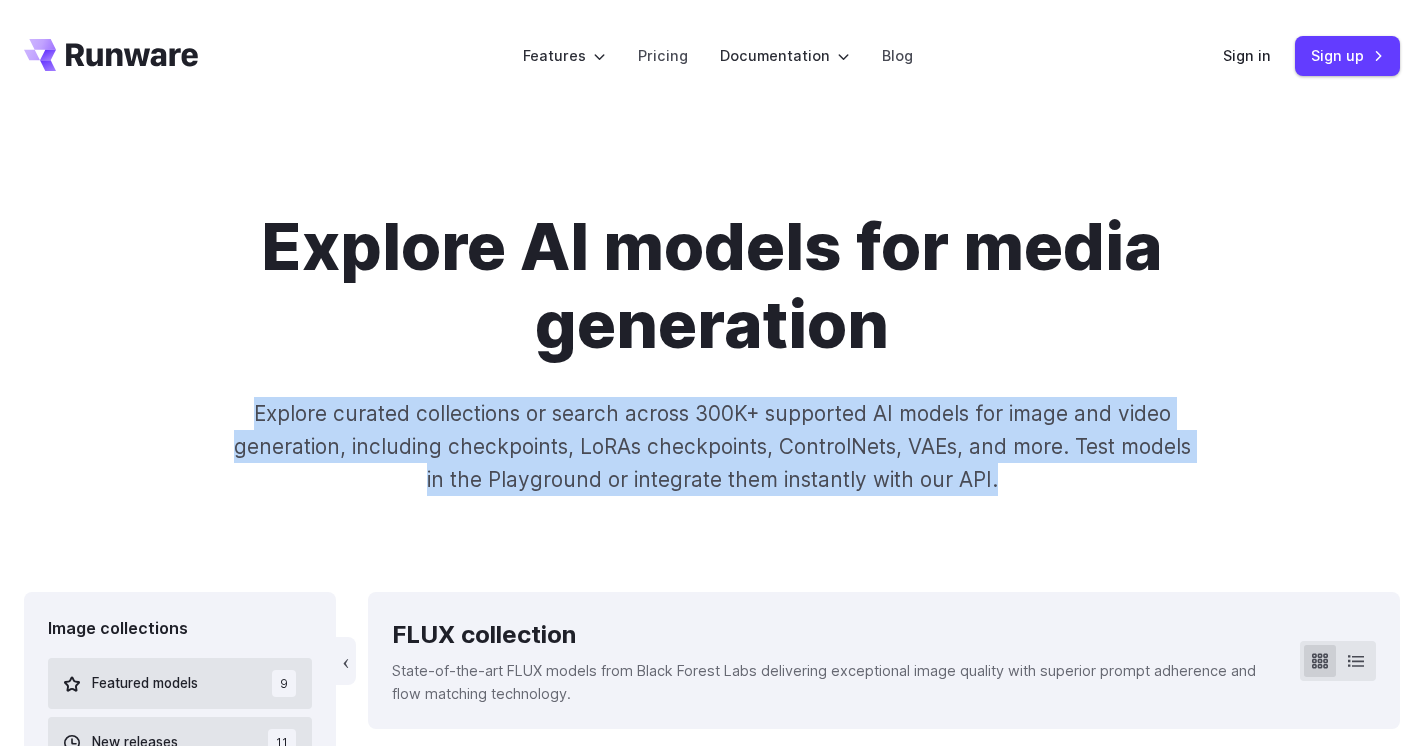 drag, startPoint x: 974, startPoint y: 338, endPoint x: 1112, endPoint y: 475, distance: 194.45566 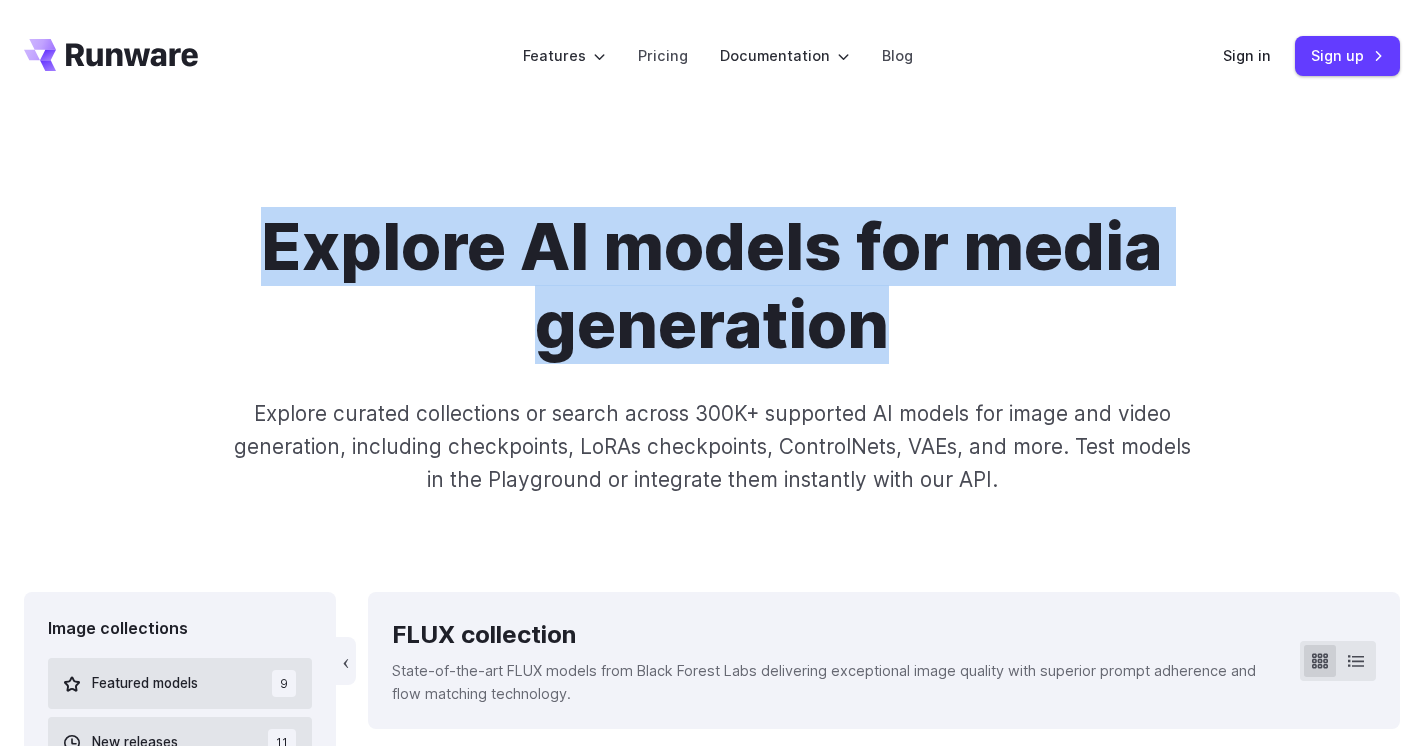 drag, startPoint x: 229, startPoint y: 222, endPoint x: 1177, endPoint y: 312, distance: 952.2626 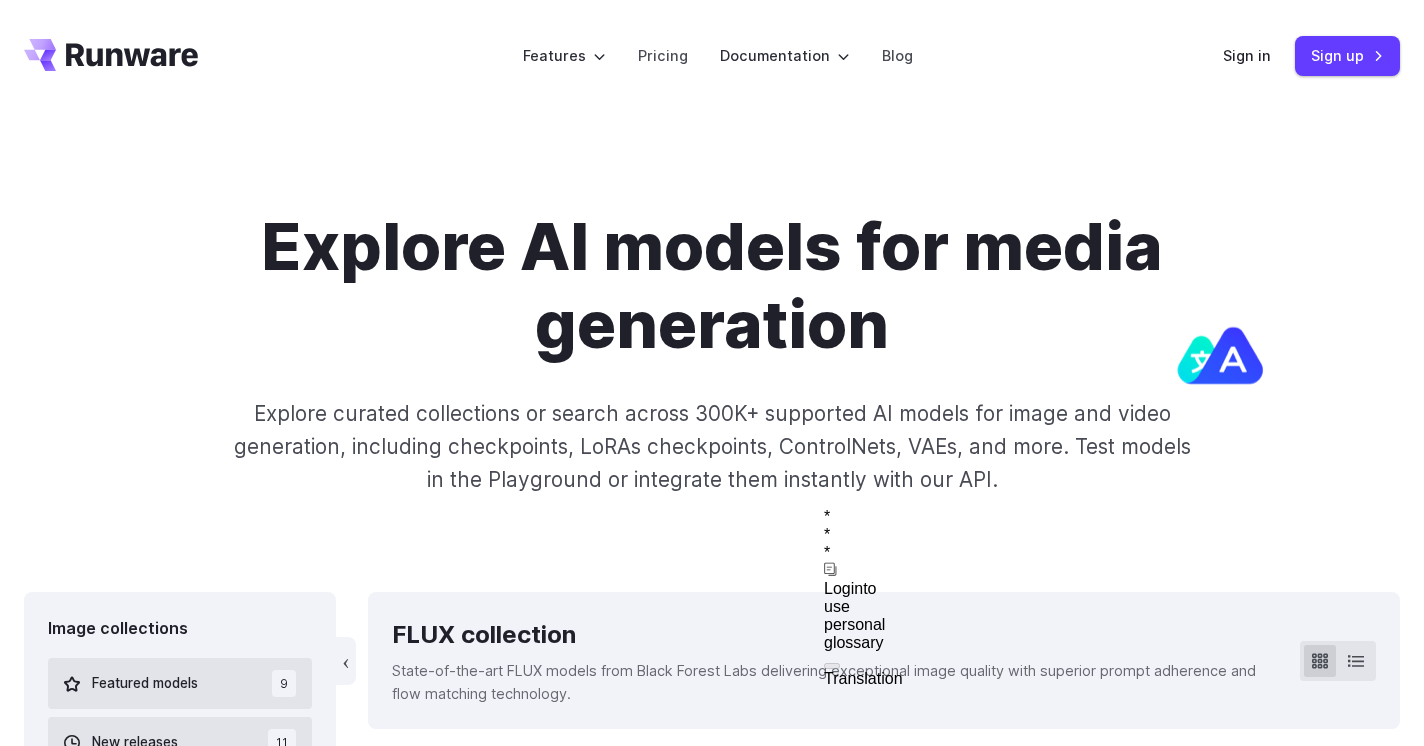 click on "Explore AI models for media generation" at bounding box center [712, 286] 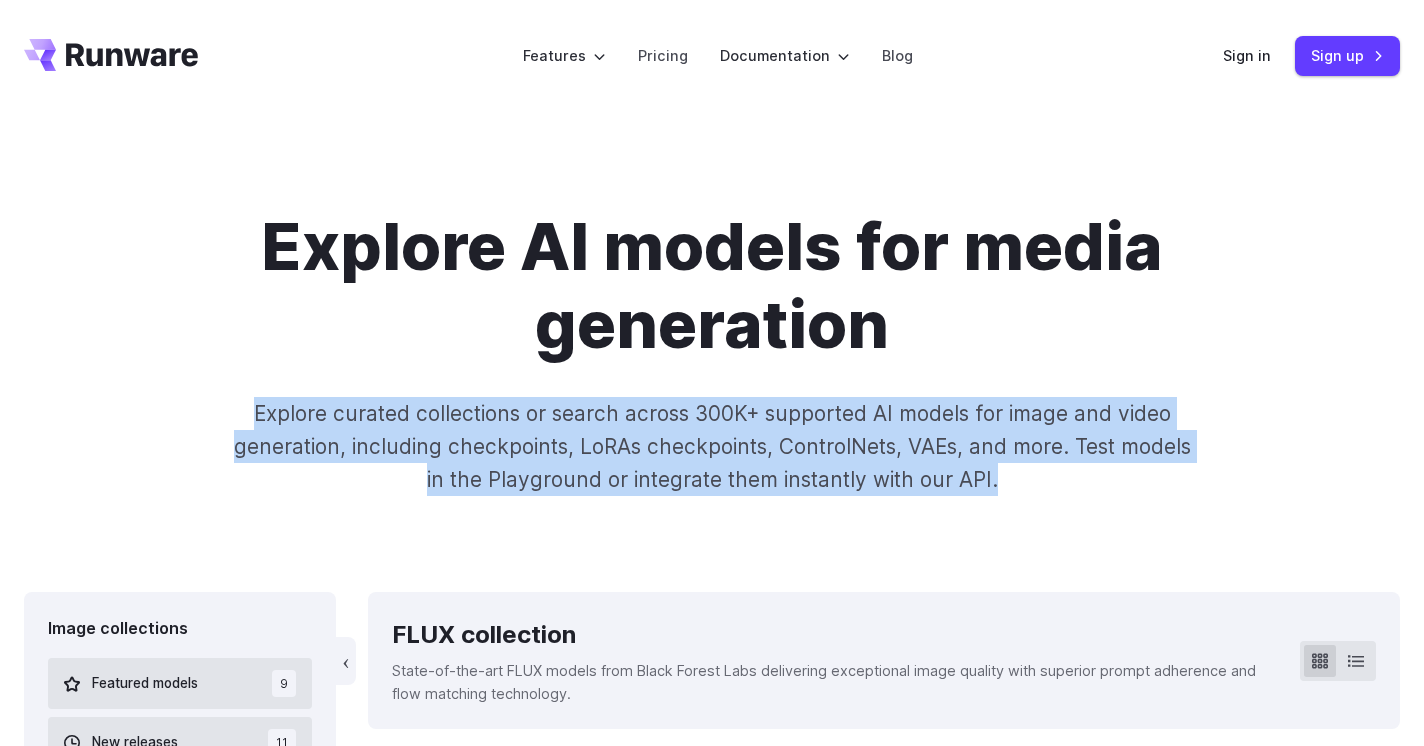 drag, startPoint x: 1109, startPoint y: 387, endPoint x: 1172, endPoint y: 509, distance: 137.30623 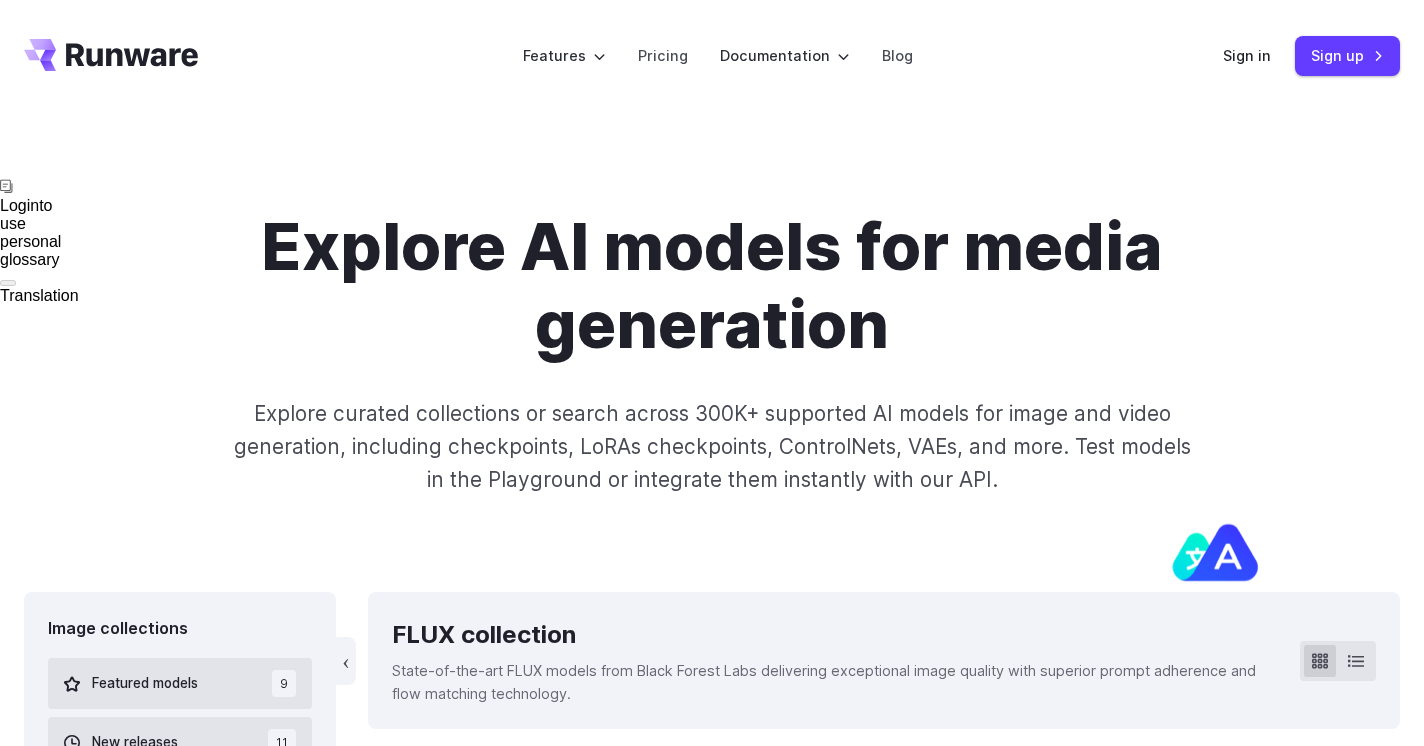 click on "Explore AI models for media generation    Explore curated collections or search across 300K+ supported AI models for image and video generation, including checkpoints, LoRAs checkpoints, ControlNets, VAEs, and more. Test models in the Playground or integrate them instantly with our API." at bounding box center [712, 352] 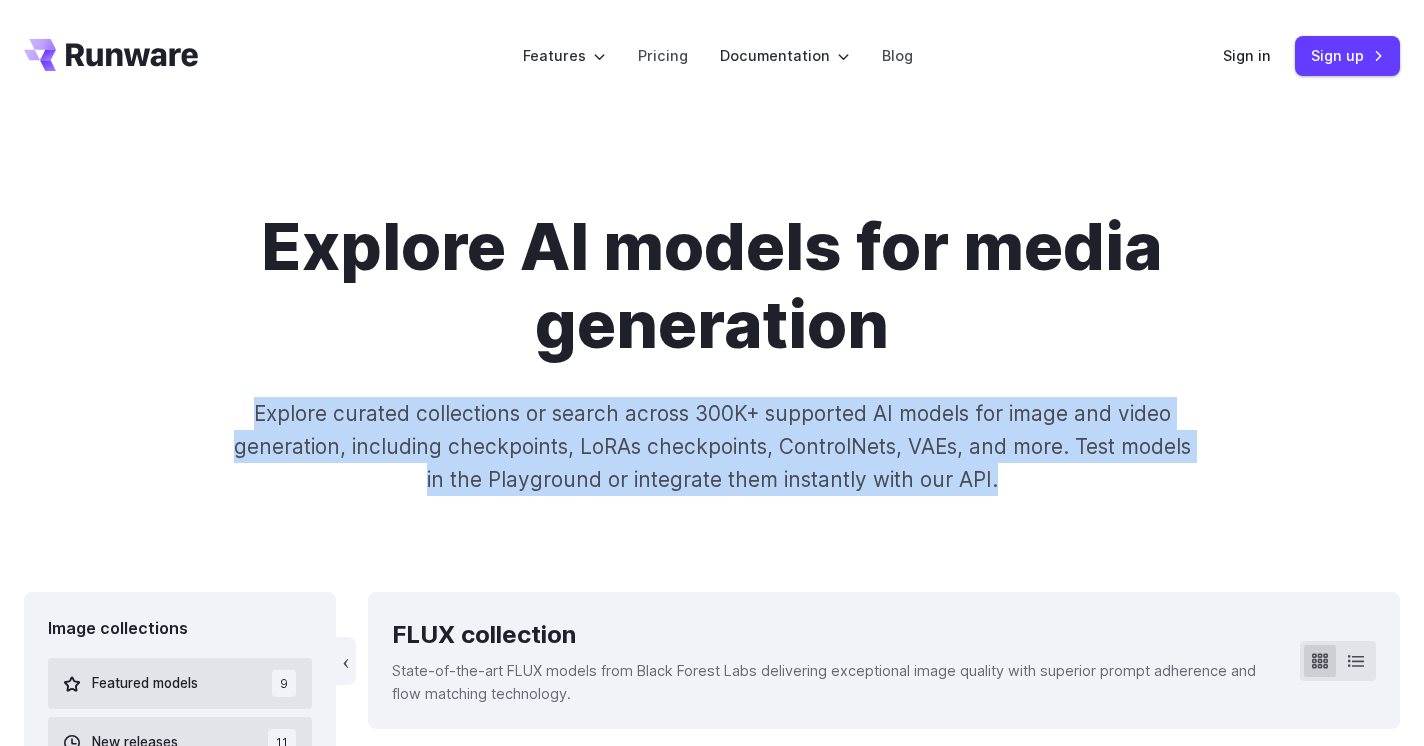 drag, startPoint x: 989, startPoint y: 390, endPoint x: 1093, endPoint y: 498, distance: 149.93332 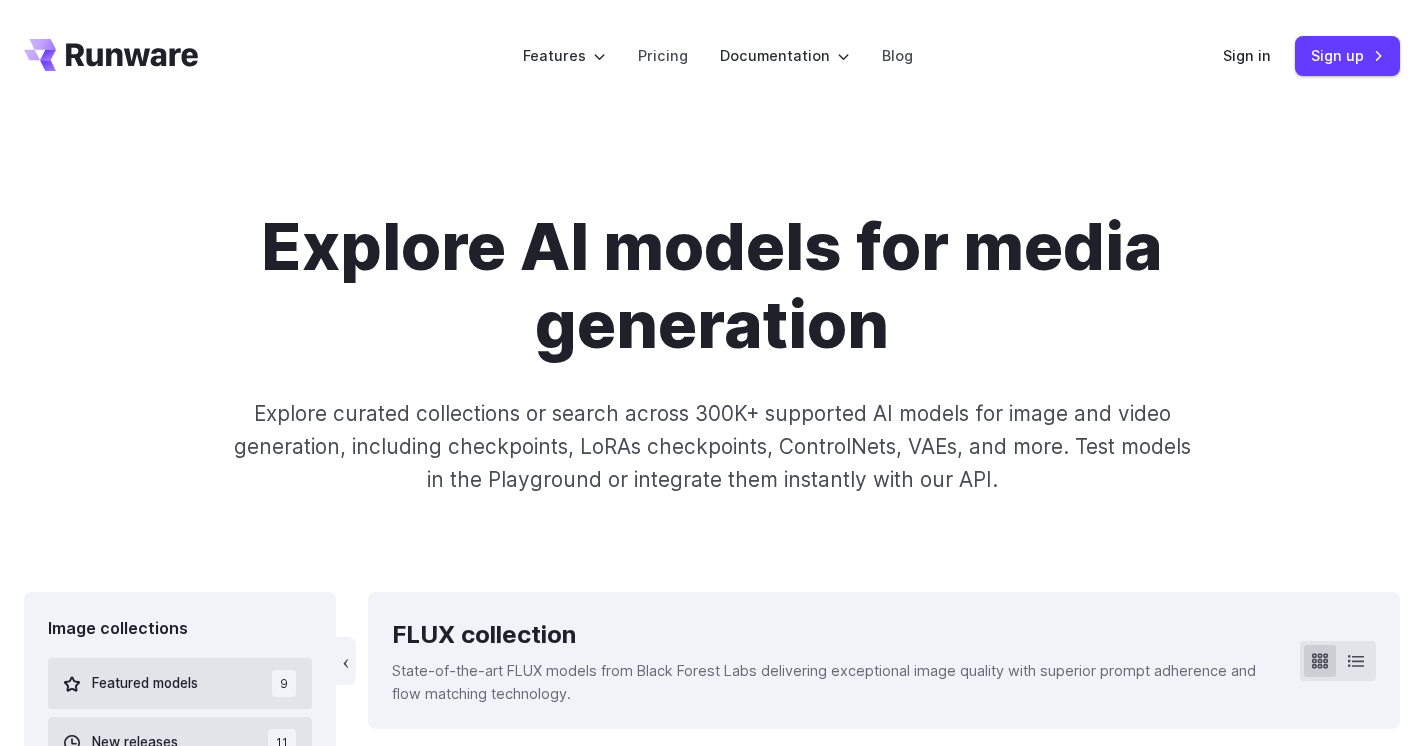 click on "Explore AI models for media generation    Explore curated collections or search across 300K+ supported AI models for image and video generation, including checkpoints, LoRAs checkpoints, ControlNets, VAEs, and more. Test models in the Playground or integrate them instantly with our API." at bounding box center (712, 352) 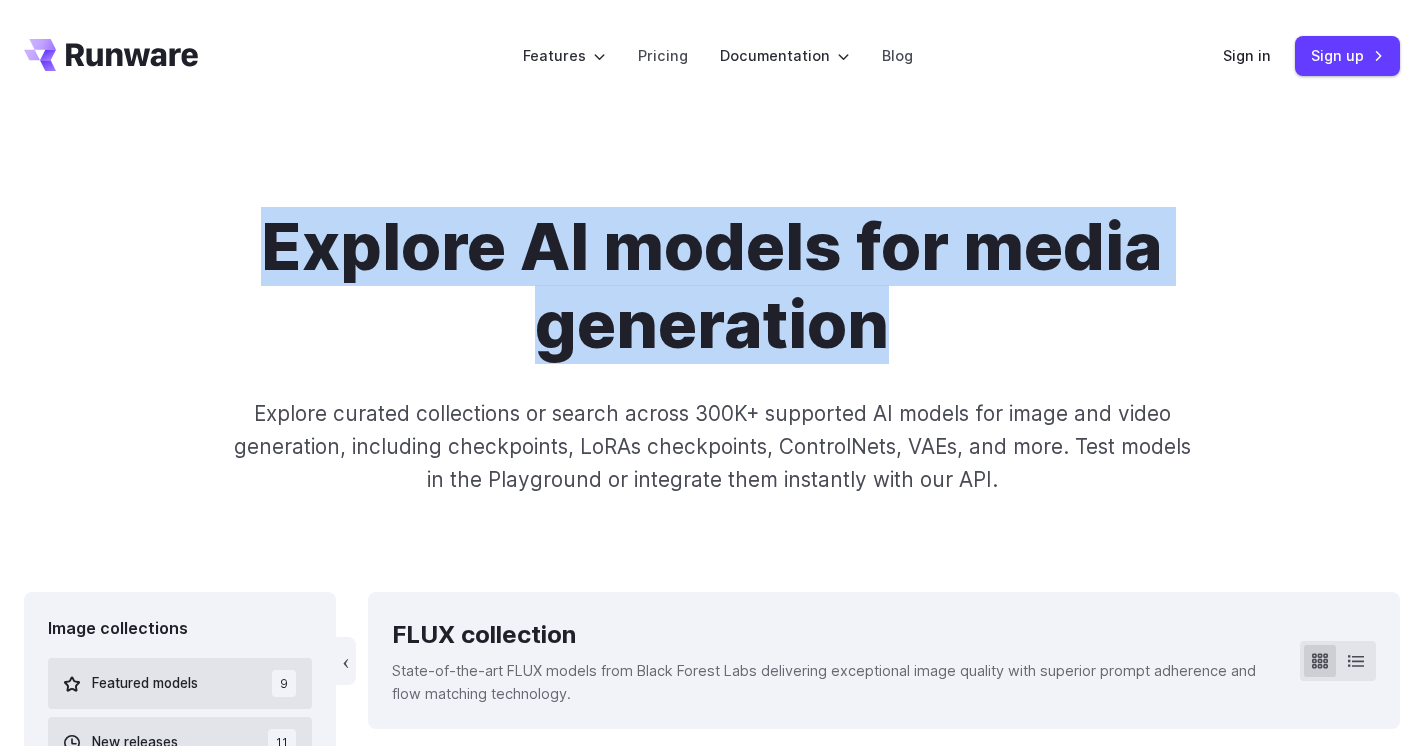 drag, startPoint x: 943, startPoint y: 353, endPoint x: 32, endPoint y: 256, distance: 916.14954 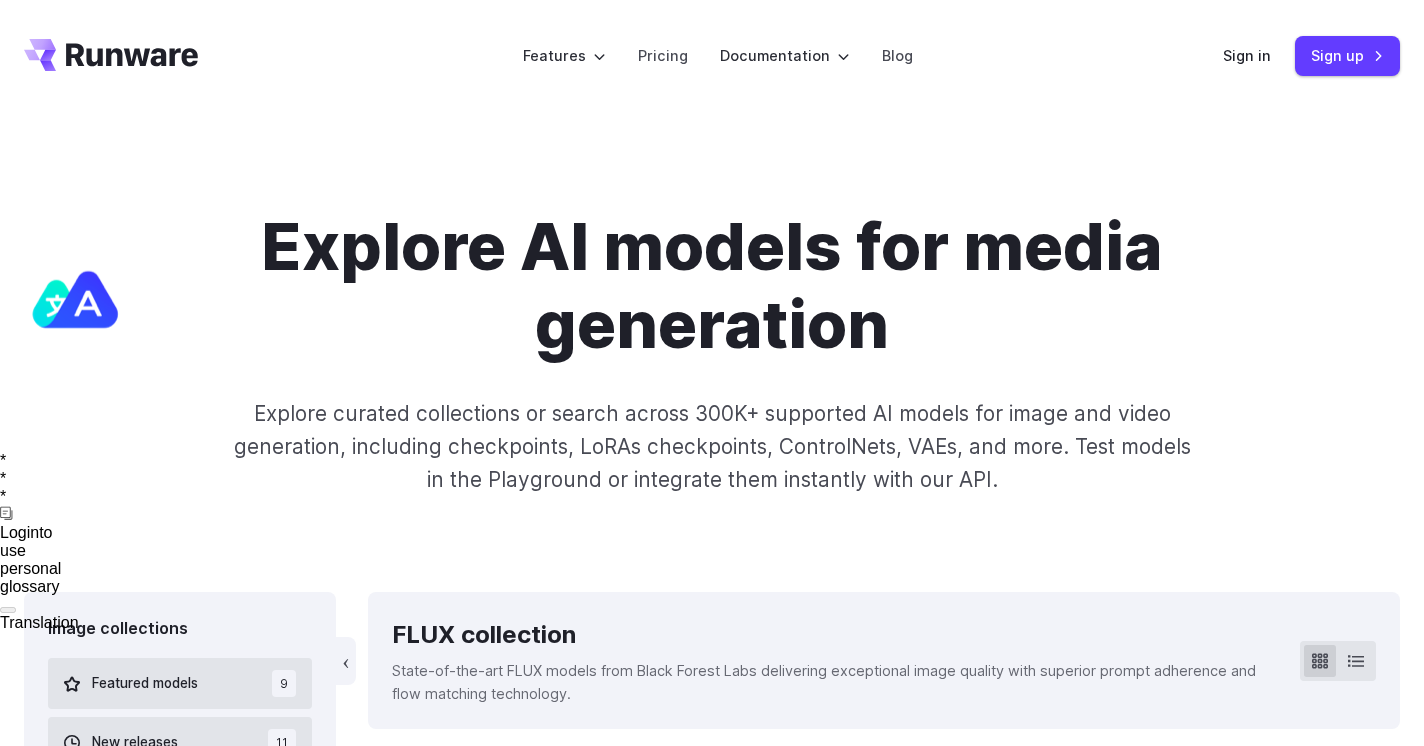 click on "Explore AI models for media generation" at bounding box center (712, 286) 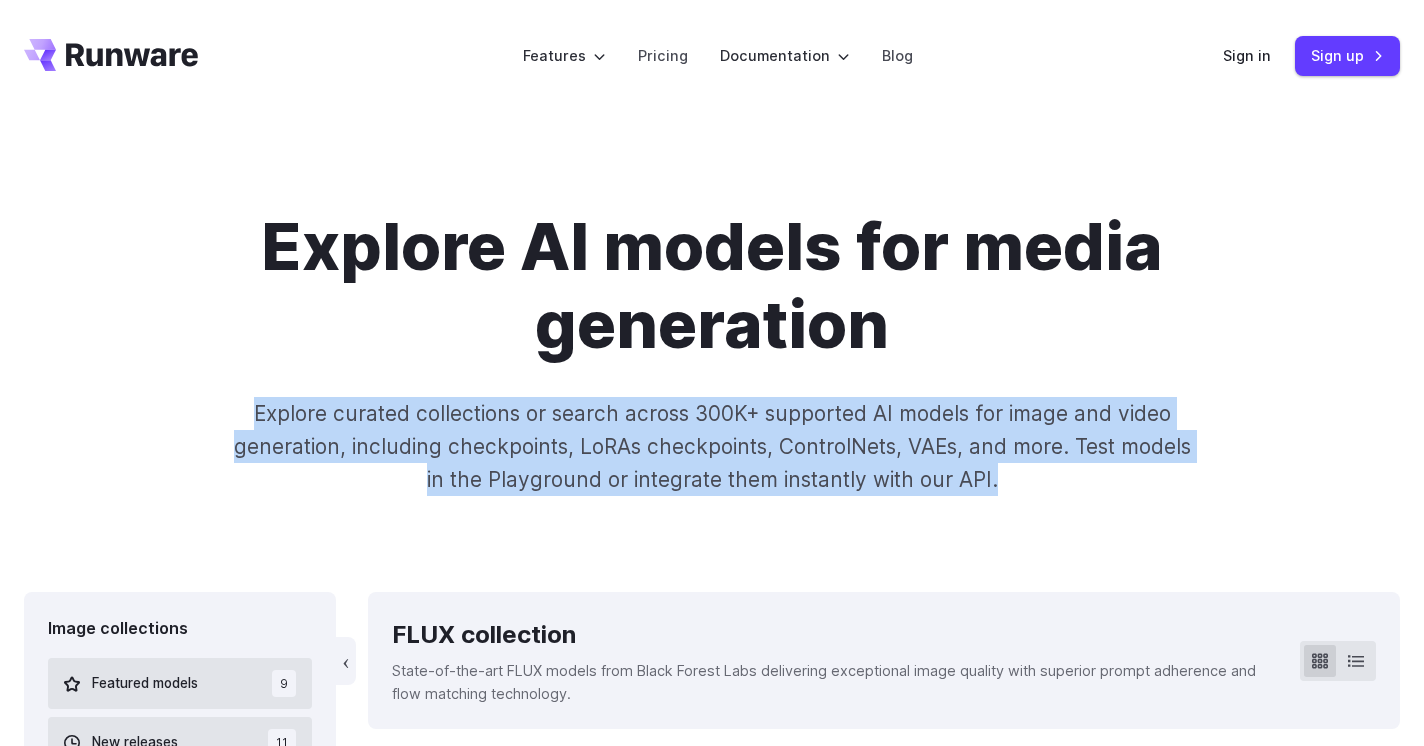 drag, startPoint x: 247, startPoint y: 391, endPoint x: 1093, endPoint y: 500, distance: 852.993 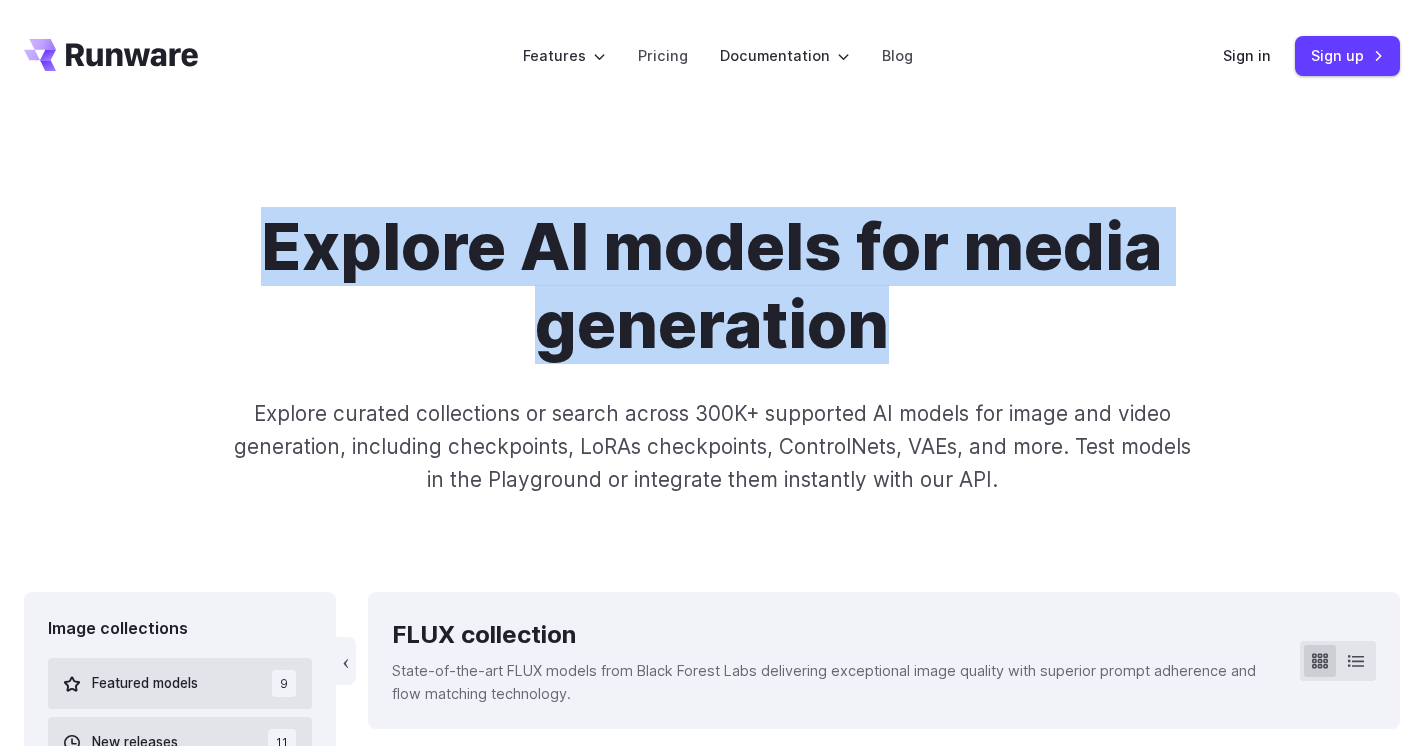 drag, startPoint x: 883, startPoint y: 233, endPoint x: 1032, endPoint y: 316, distance: 170.5579 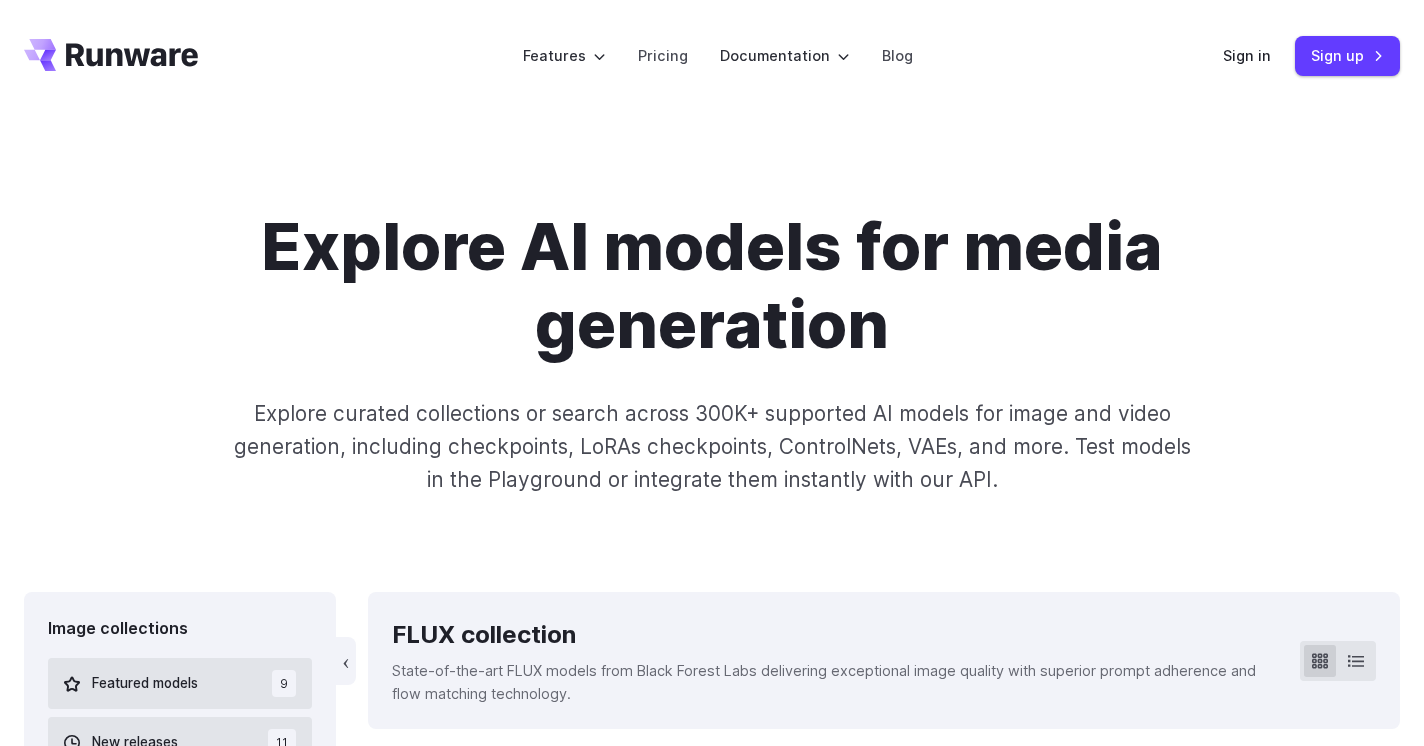click on "Explore AI models for media generation" at bounding box center (712, 286) 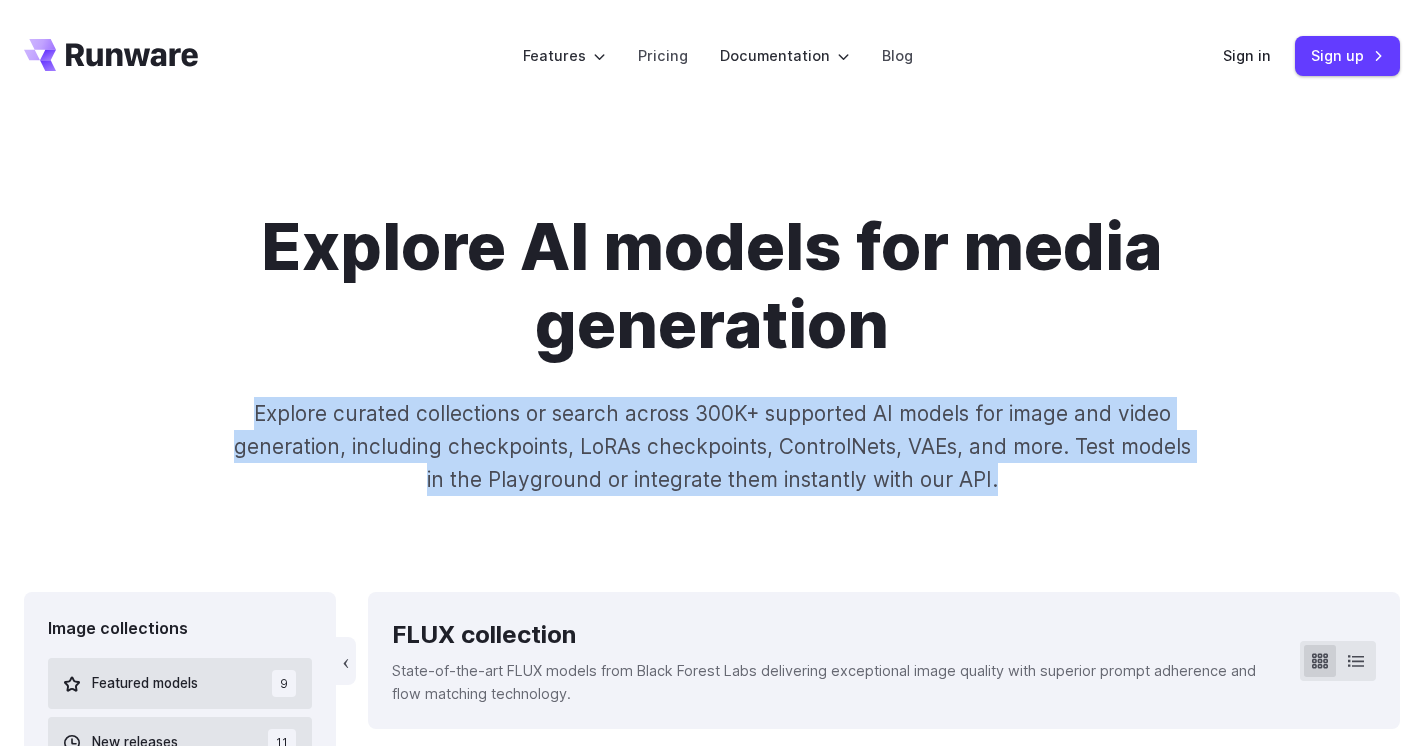 drag, startPoint x: 1035, startPoint y: 403, endPoint x: 1094, endPoint y: 503, distance: 116.10771 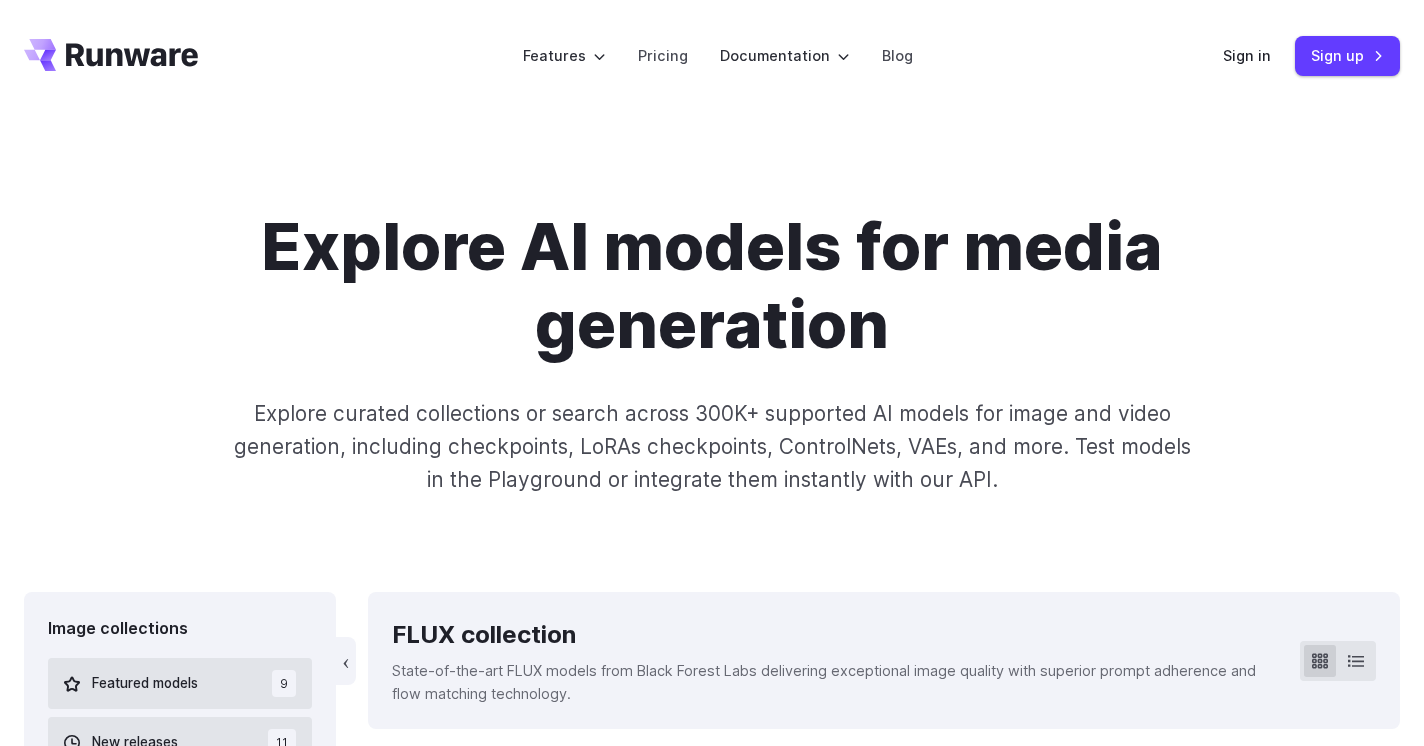 click on "Explore AI models for media generation    Explore curated collections or search across 300K+ supported AI models for image and video generation, including checkpoints, LoRAs checkpoints, ControlNets, VAEs, and more. Test models in the Playground or integrate them instantly with our API." at bounding box center [712, 352] 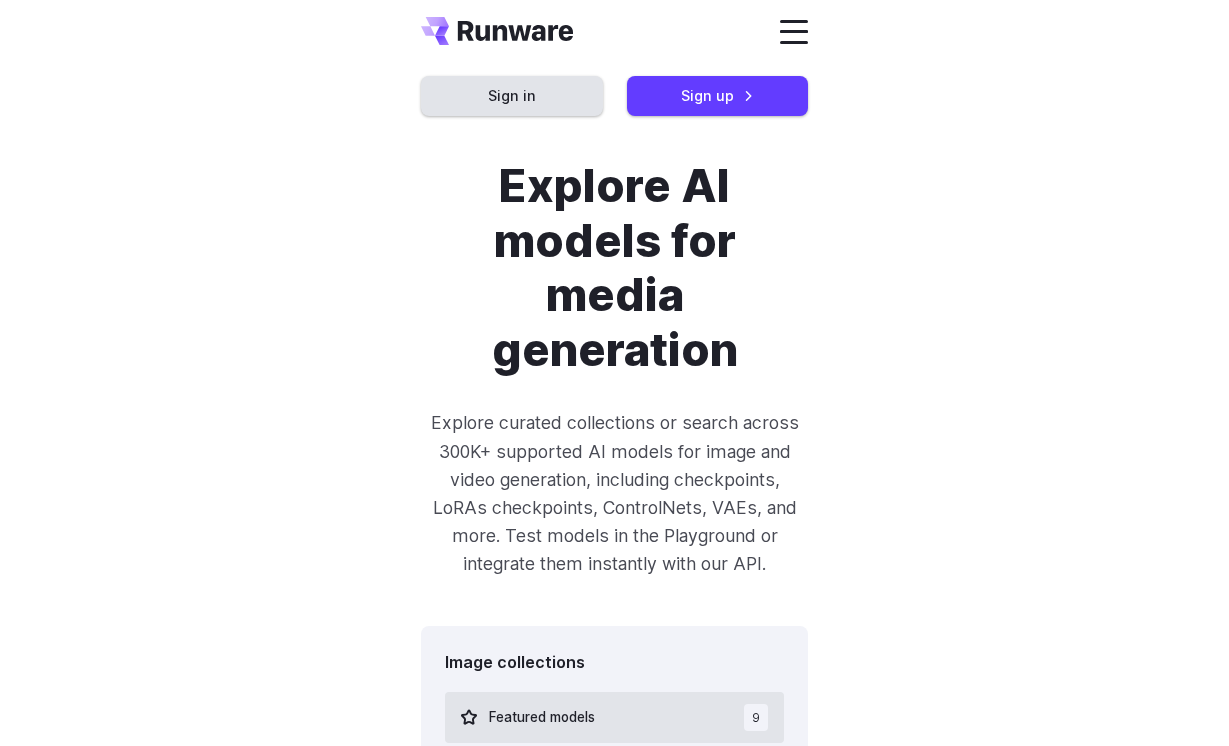 scroll, scrollTop: 17, scrollLeft: 0, axis: vertical 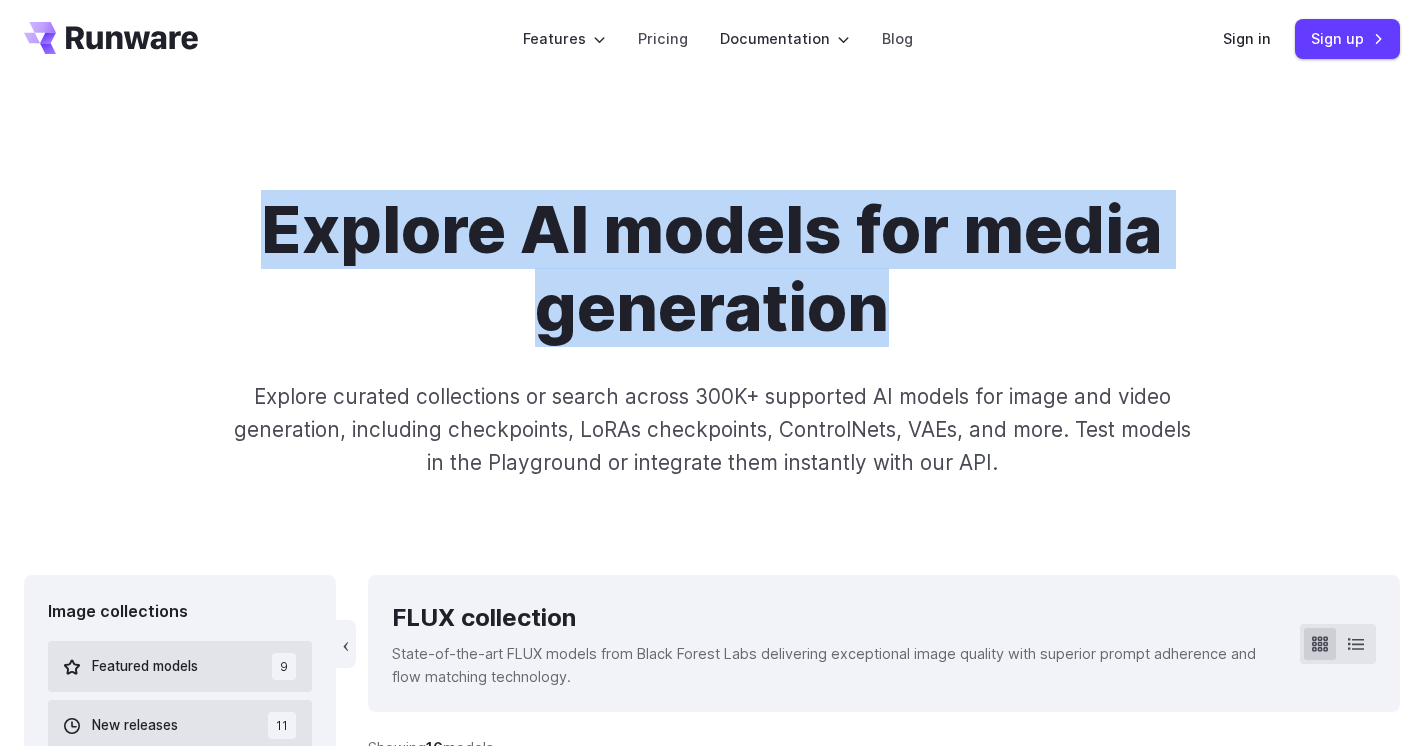 drag, startPoint x: 985, startPoint y: 242, endPoint x: 1087, endPoint y: 314, distance: 124.85191 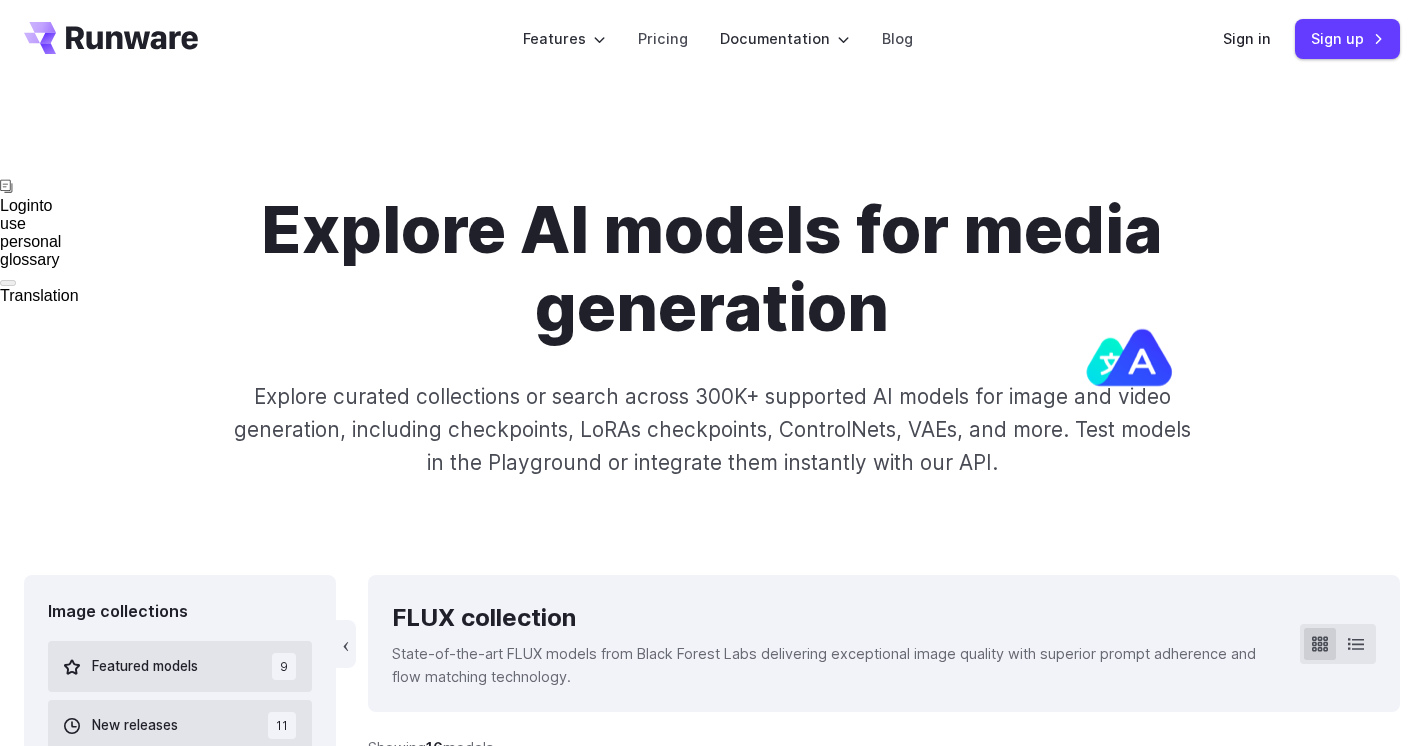 click on "Explore AI models for media generation" at bounding box center [712, 269] 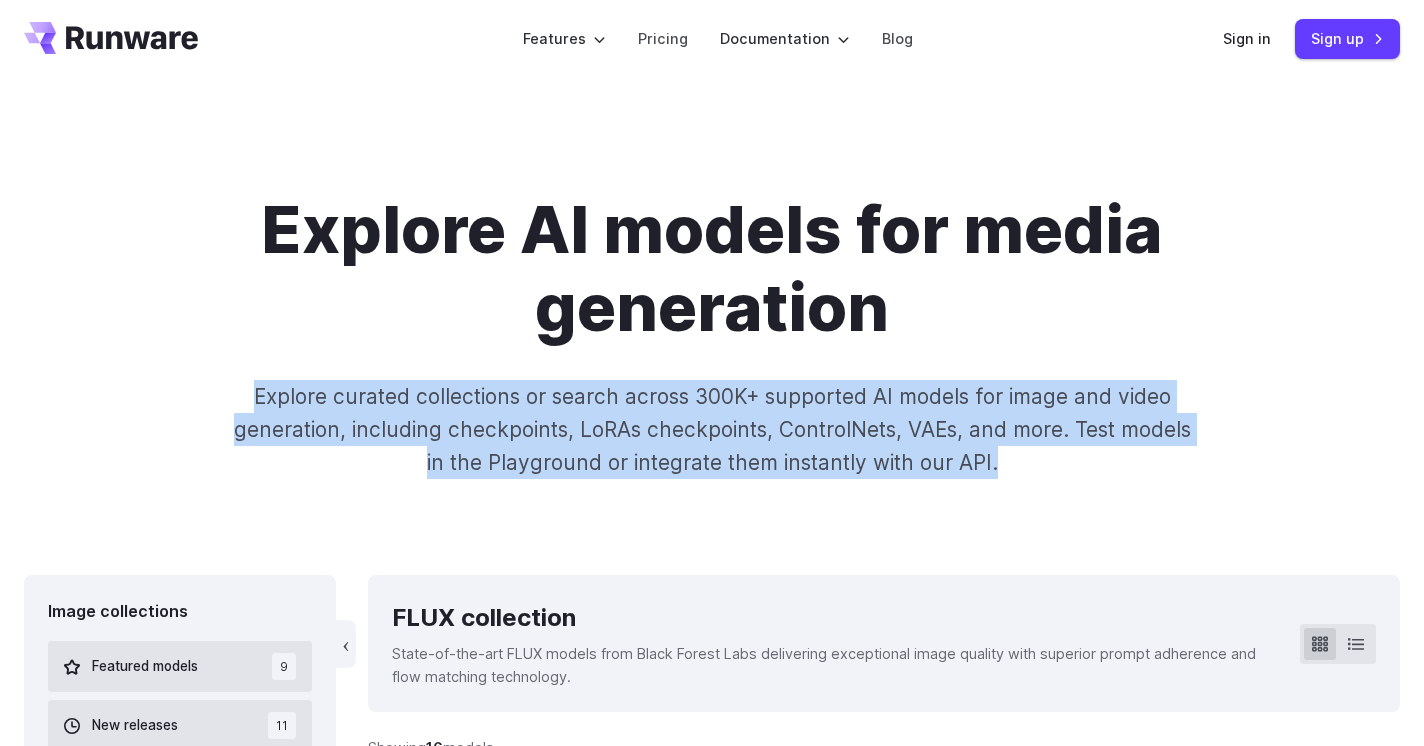 drag, startPoint x: 1031, startPoint y: 420, endPoint x: 1082, endPoint y: 502, distance: 96.56604 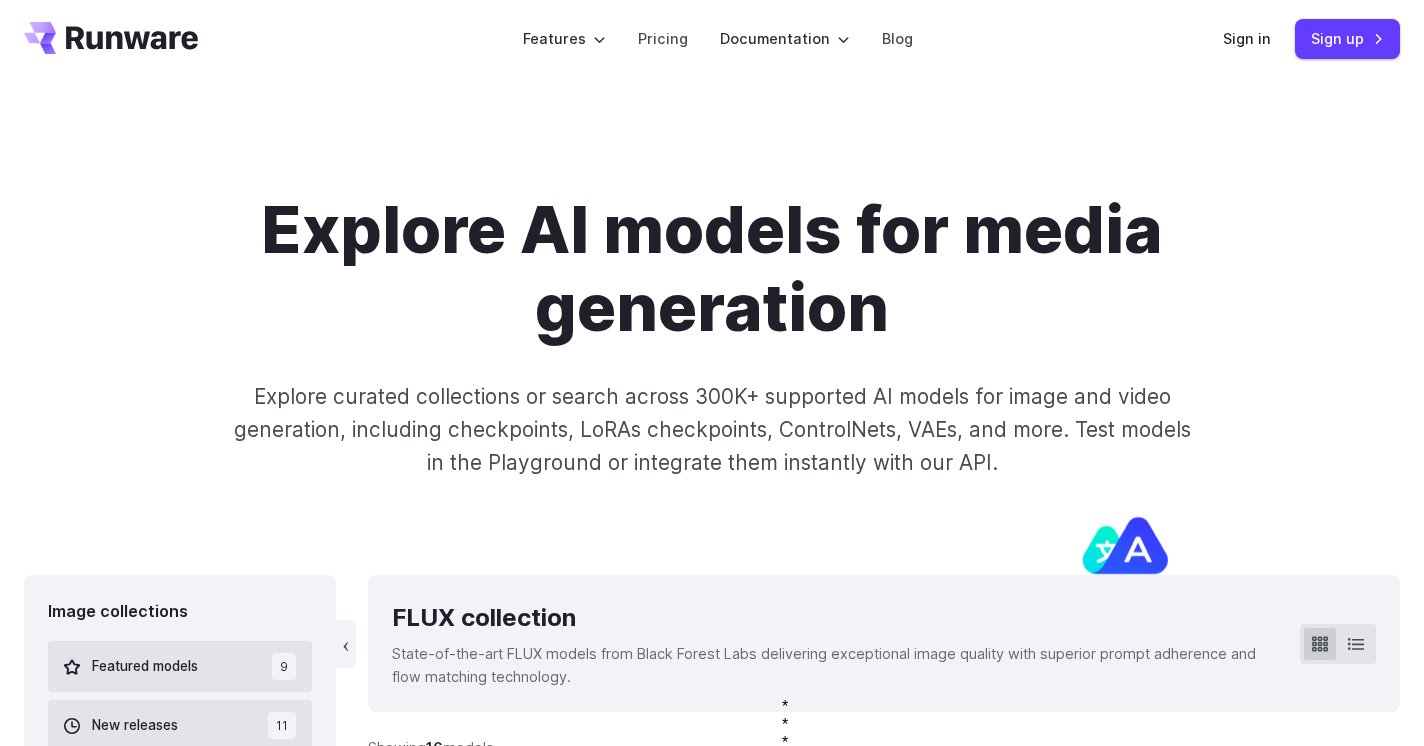 click on "Explore AI models for media generation    Explore curated collections or search across 300K+ supported AI models for image and video generation, including checkpoints, LoRAs checkpoints, ControlNets, VAEs, and more. Test models in the Playground or integrate them instantly with our API." at bounding box center (712, 335) 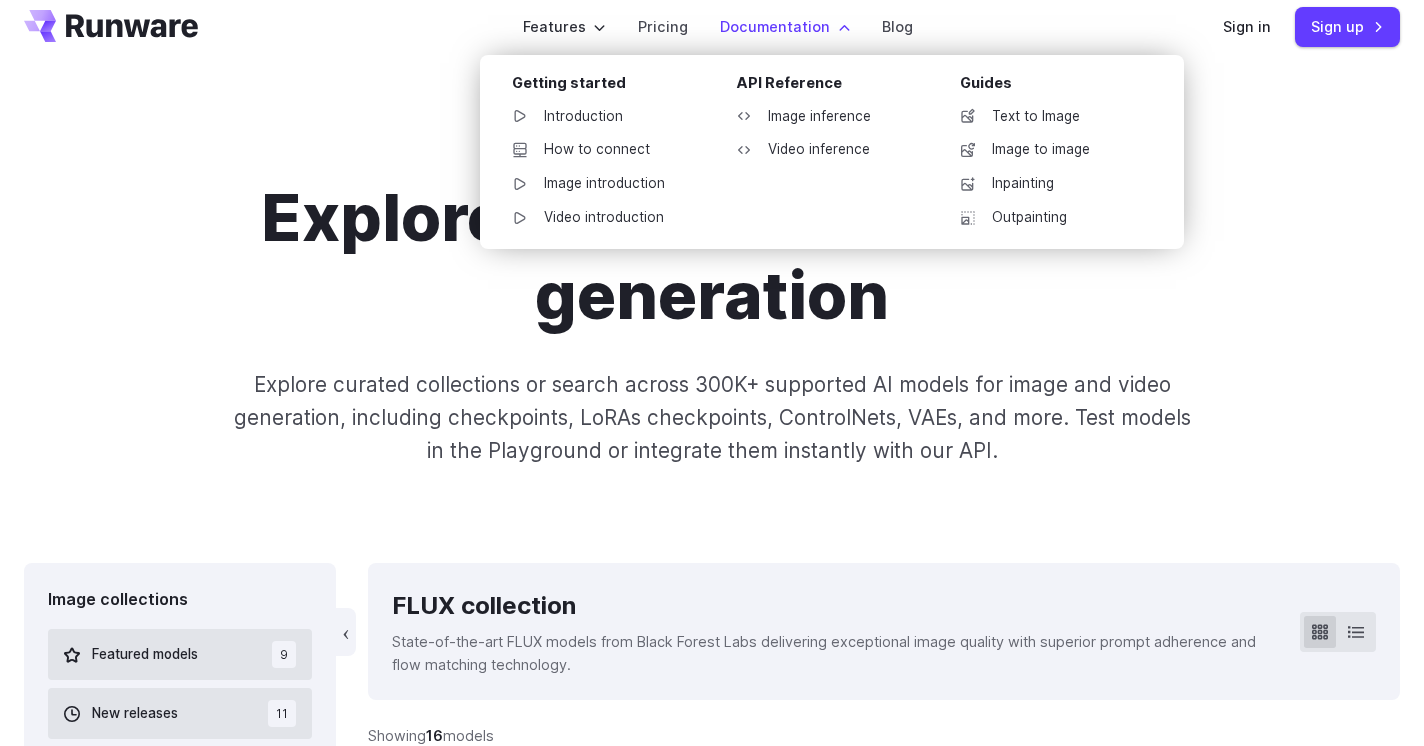 scroll, scrollTop: 35, scrollLeft: 0, axis: vertical 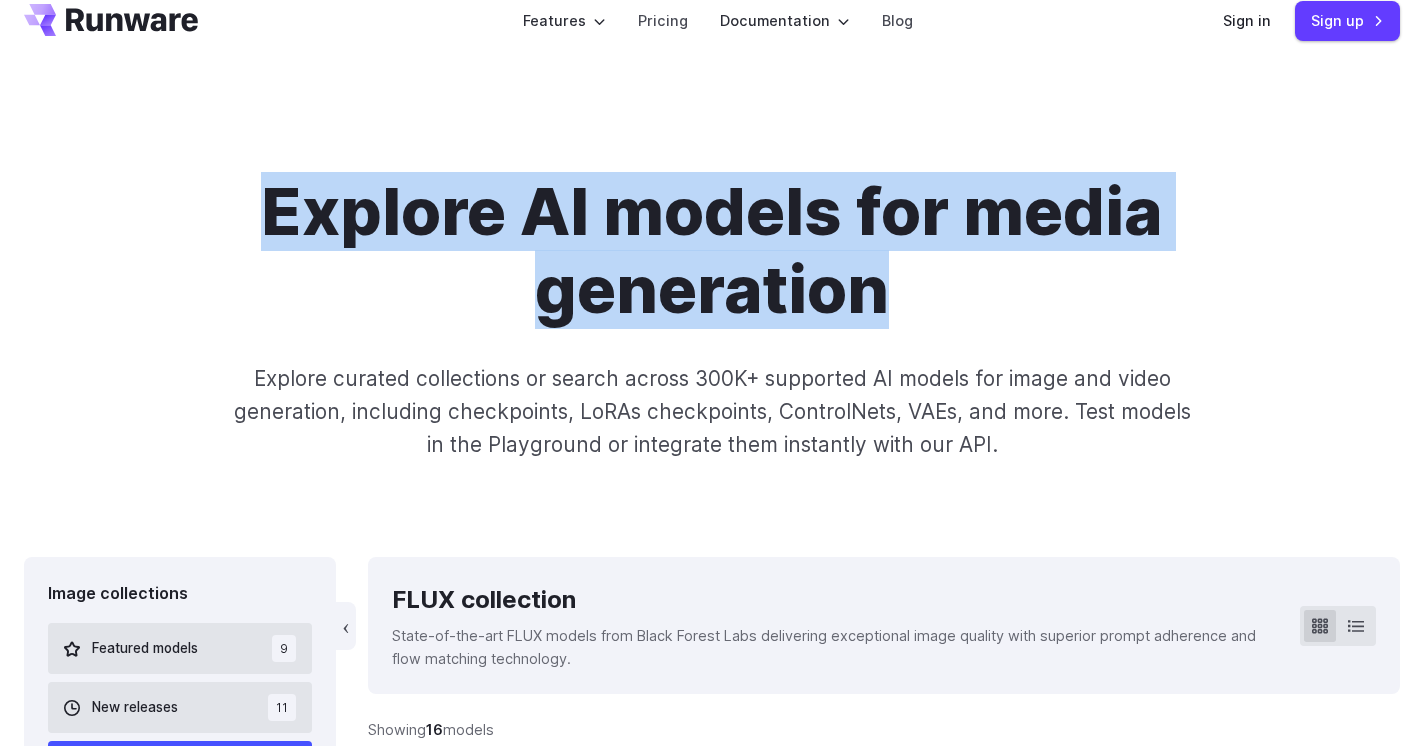drag, startPoint x: 386, startPoint y: 203, endPoint x: 1018, endPoint y: 327, distance: 644.0497 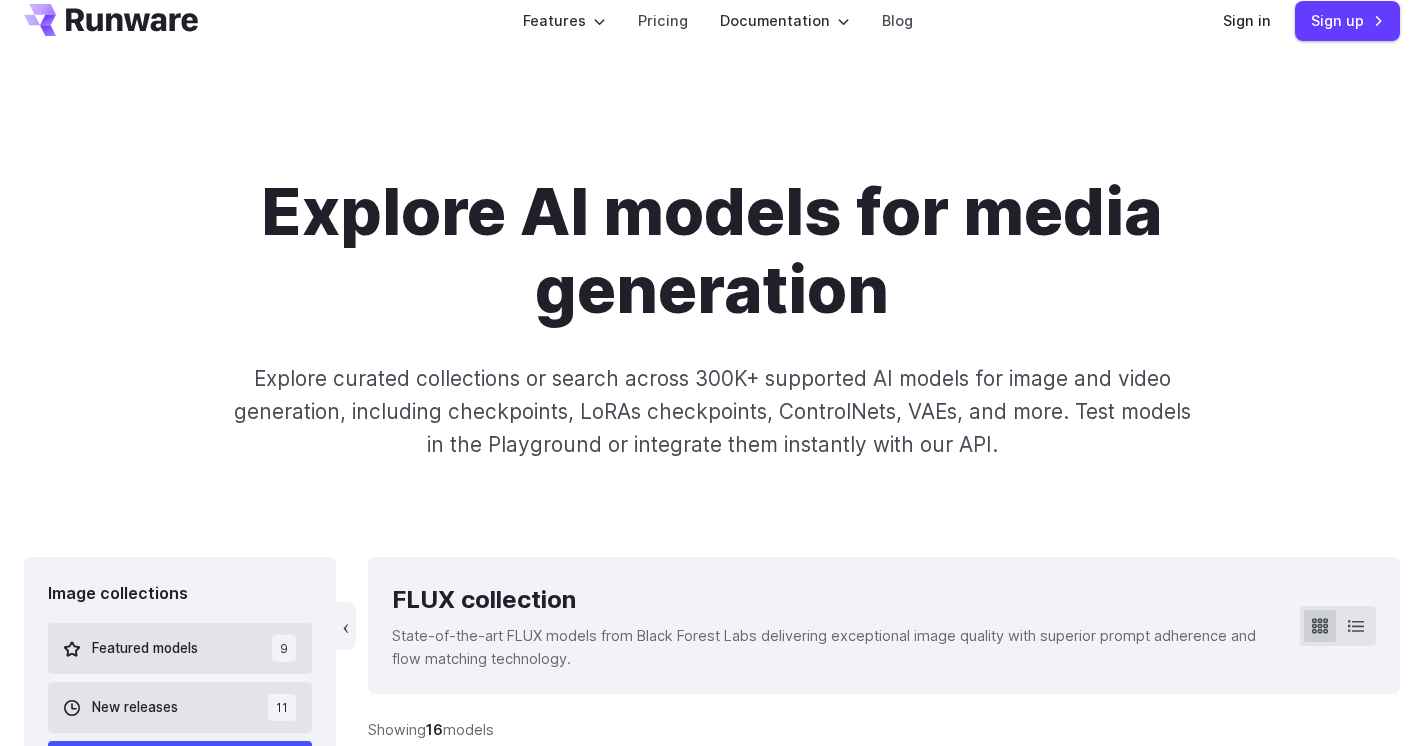 click on "Explore AI models for media generation" at bounding box center (712, 251) 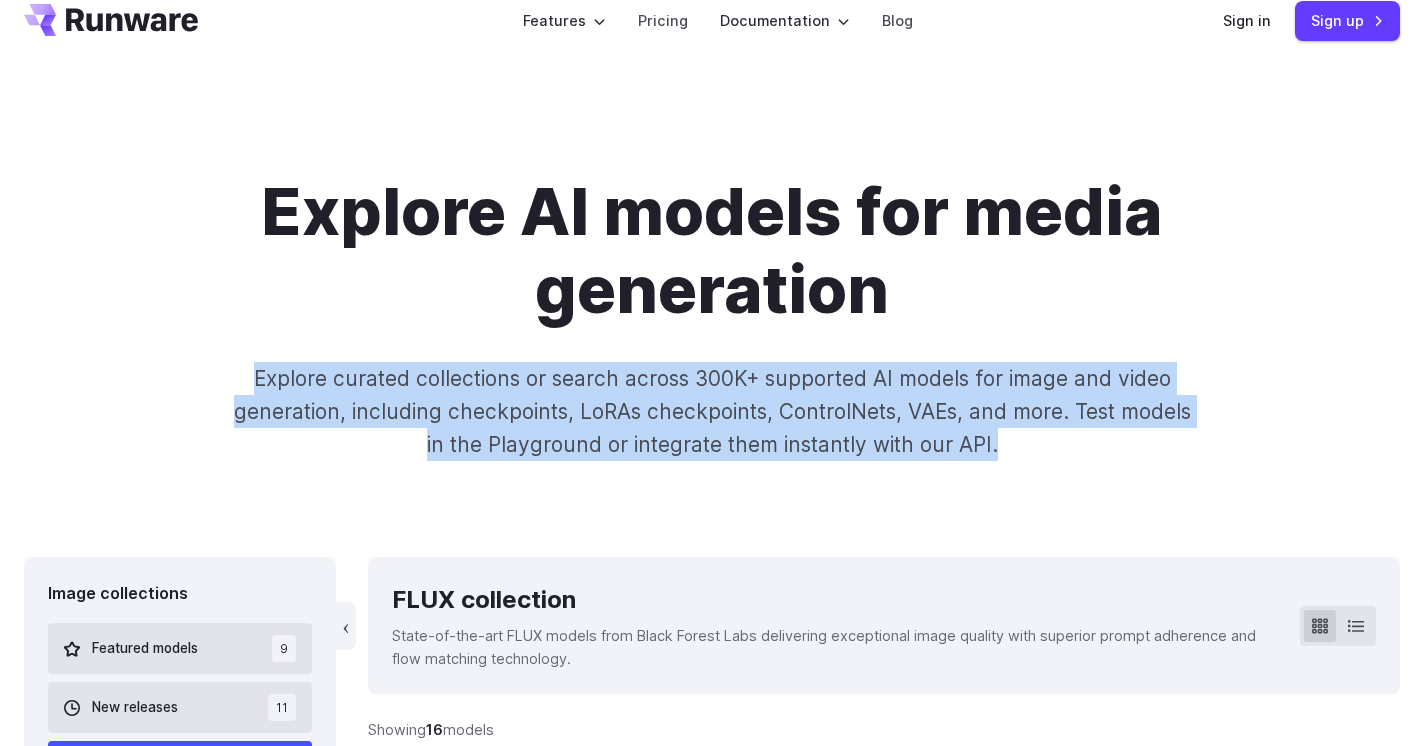 drag, startPoint x: 1020, startPoint y: 349, endPoint x: 1065, endPoint y: 447, distance: 107.837845 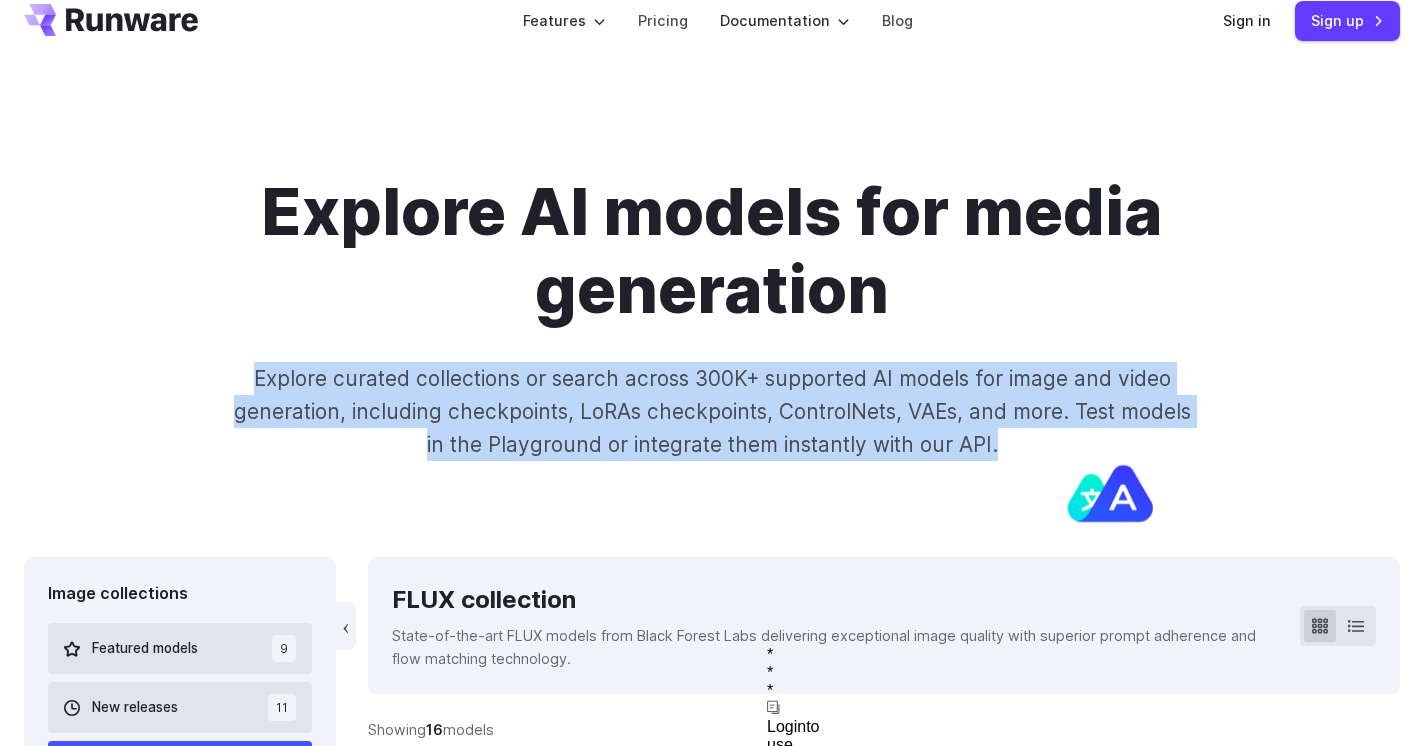 drag, startPoint x: 933, startPoint y: 297, endPoint x: 1108, endPoint y: 453, distance: 234.43762 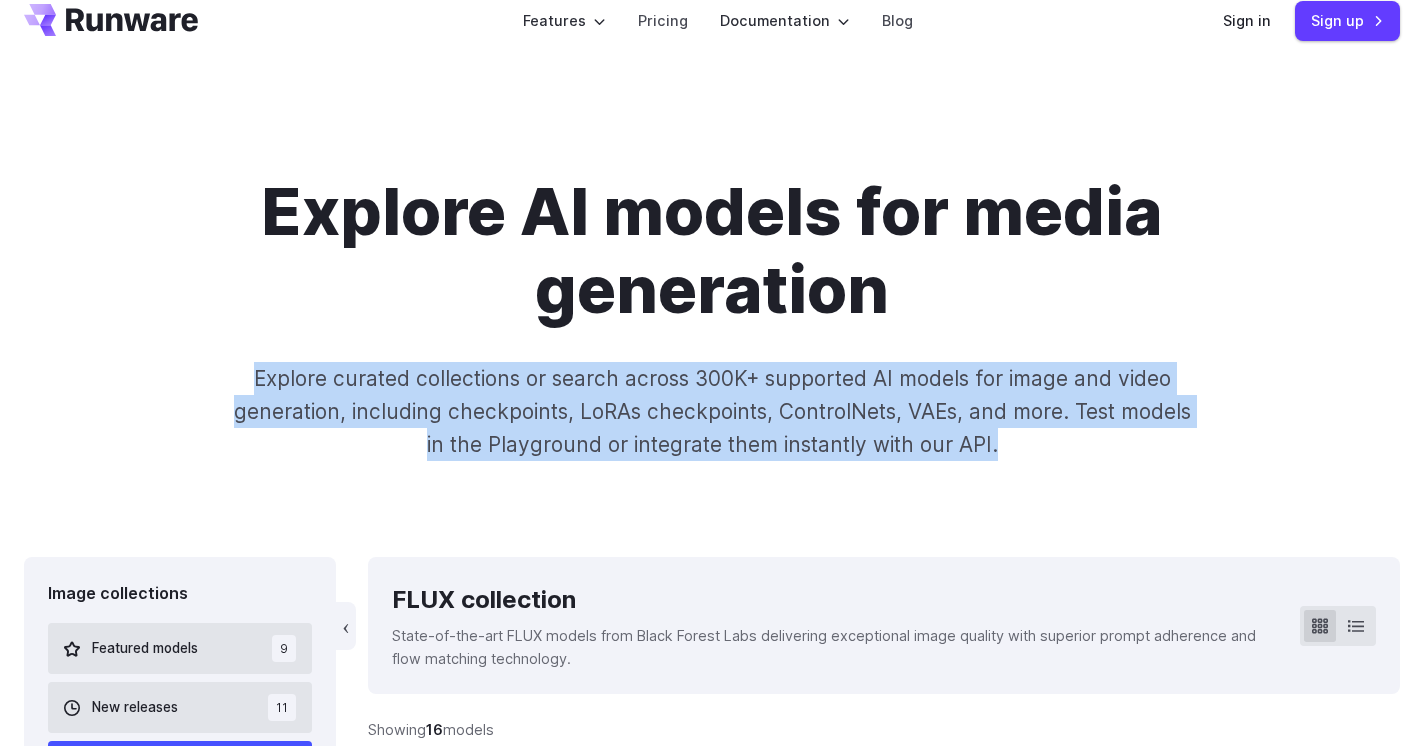 click on "Explore curated collections or search across 300K+ supported AI models for image and video generation, including checkpoints, LoRAs checkpoints, ControlNets, VAEs, and more. Test models in the Playground or integrate them instantly with our API." at bounding box center (711, 412) 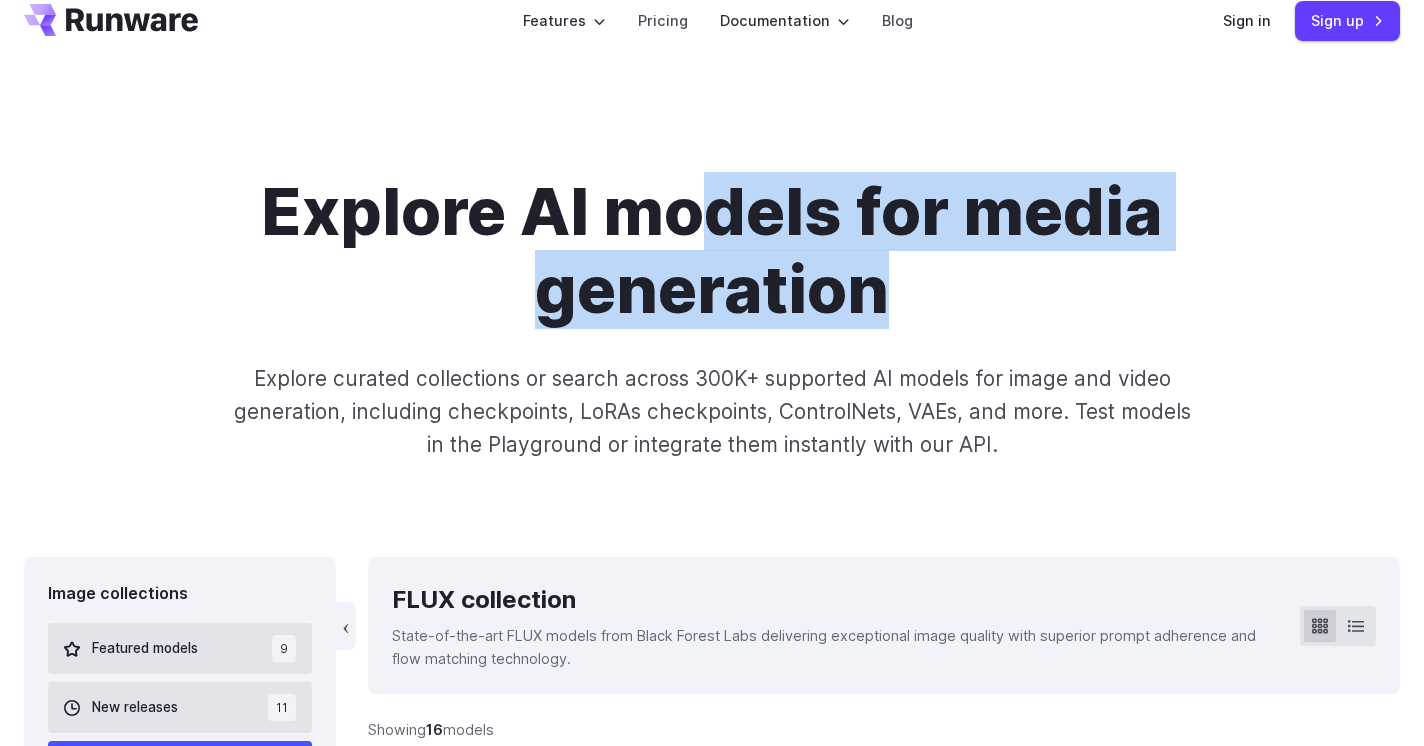 drag, startPoint x: 699, startPoint y: 173, endPoint x: 953, endPoint y: 273, distance: 272.9762 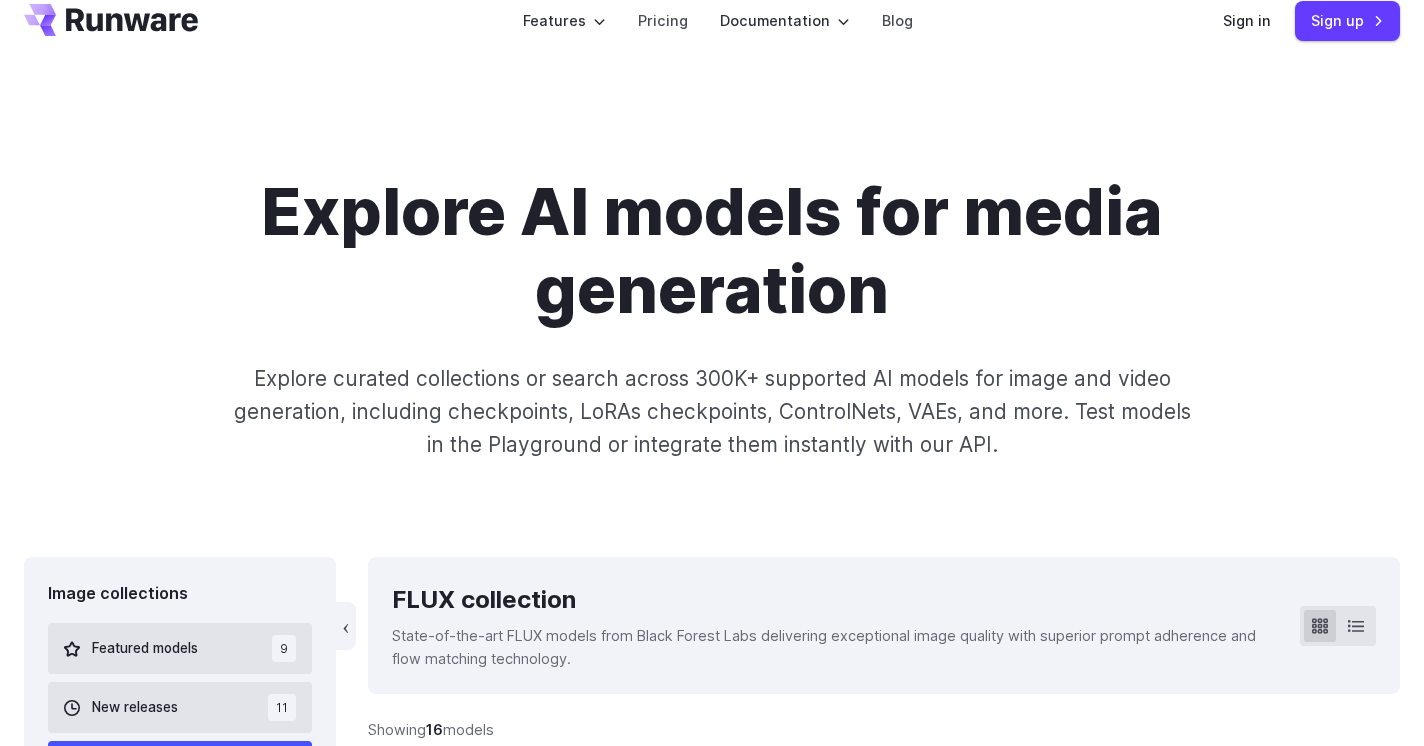click on "Explore AI models for media generation" at bounding box center [712, 251] 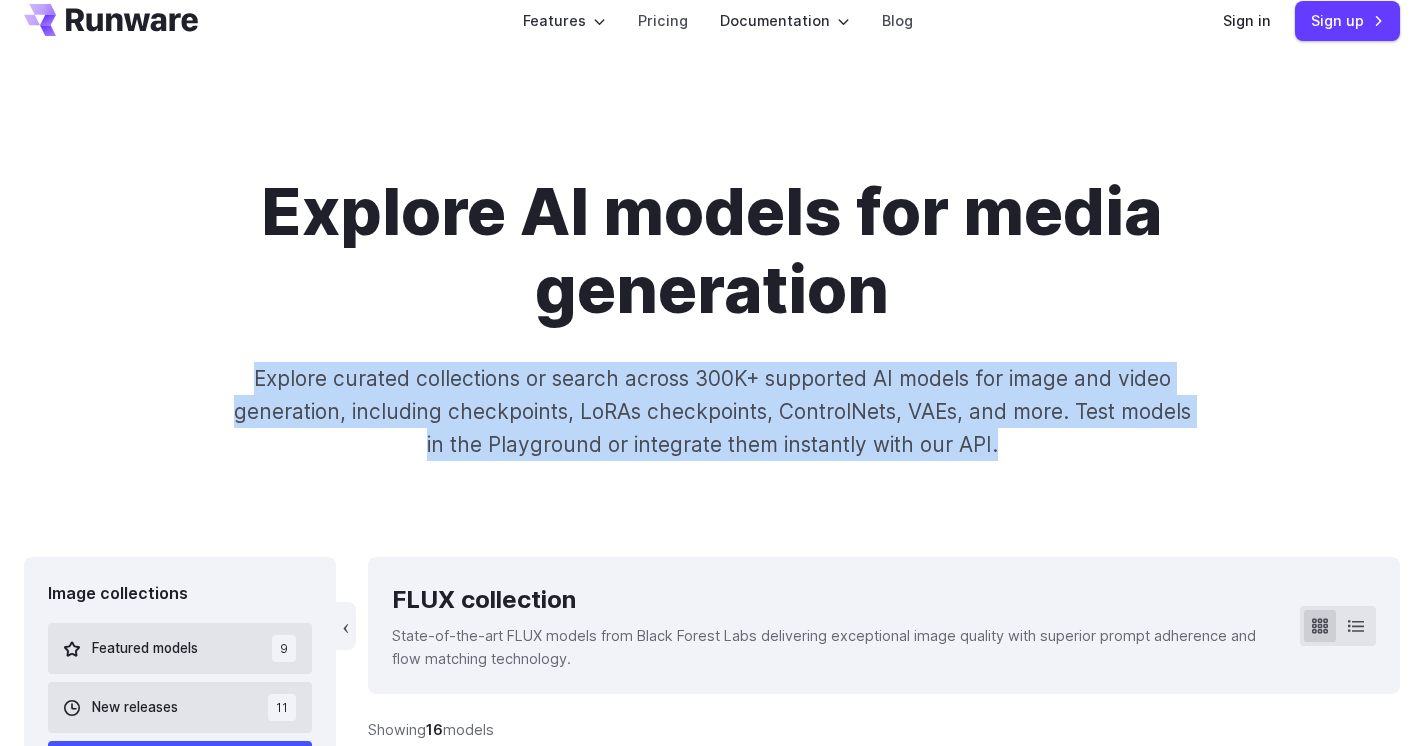 drag, startPoint x: 945, startPoint y: 338, endPoint x: 1028, endPoint y: 456, distance: 144.26712 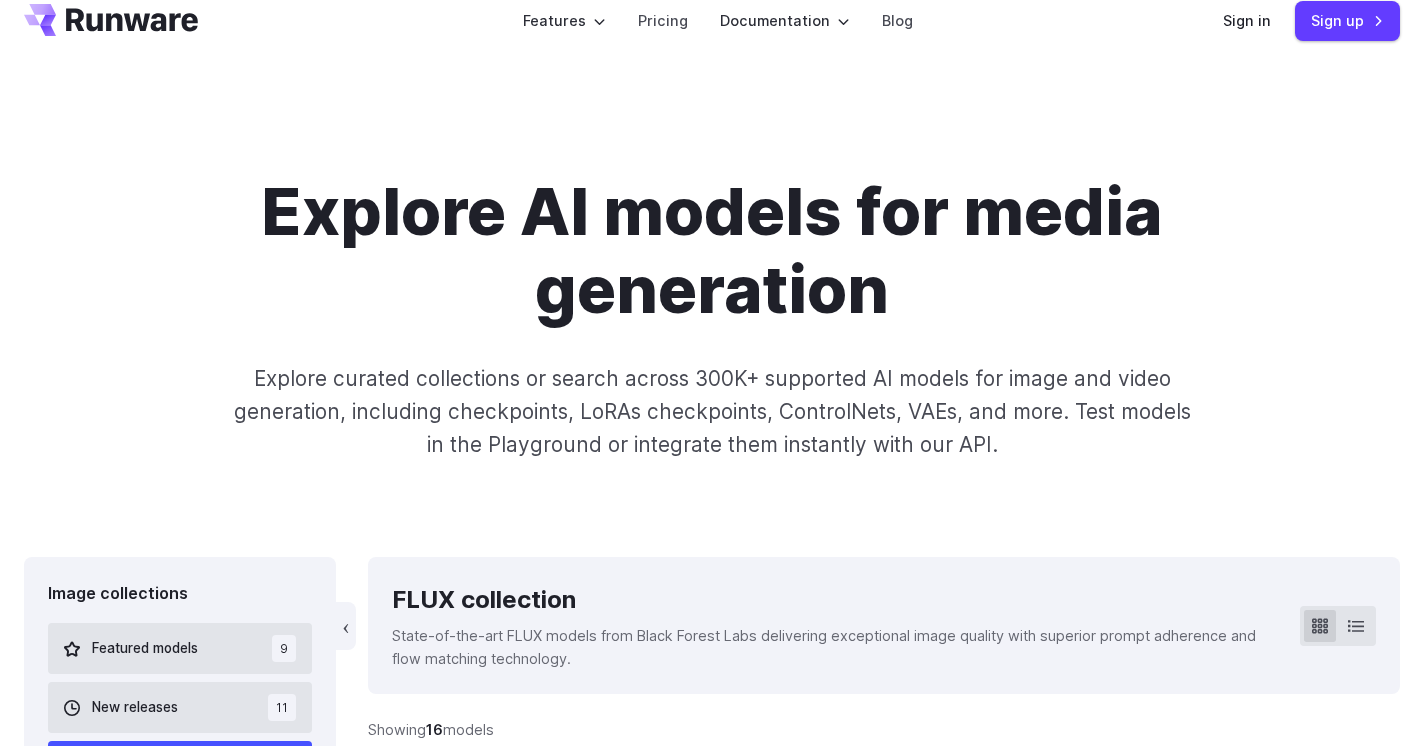 scroll, scrollTop: 27, scrollLeft: 0, axis: vertical 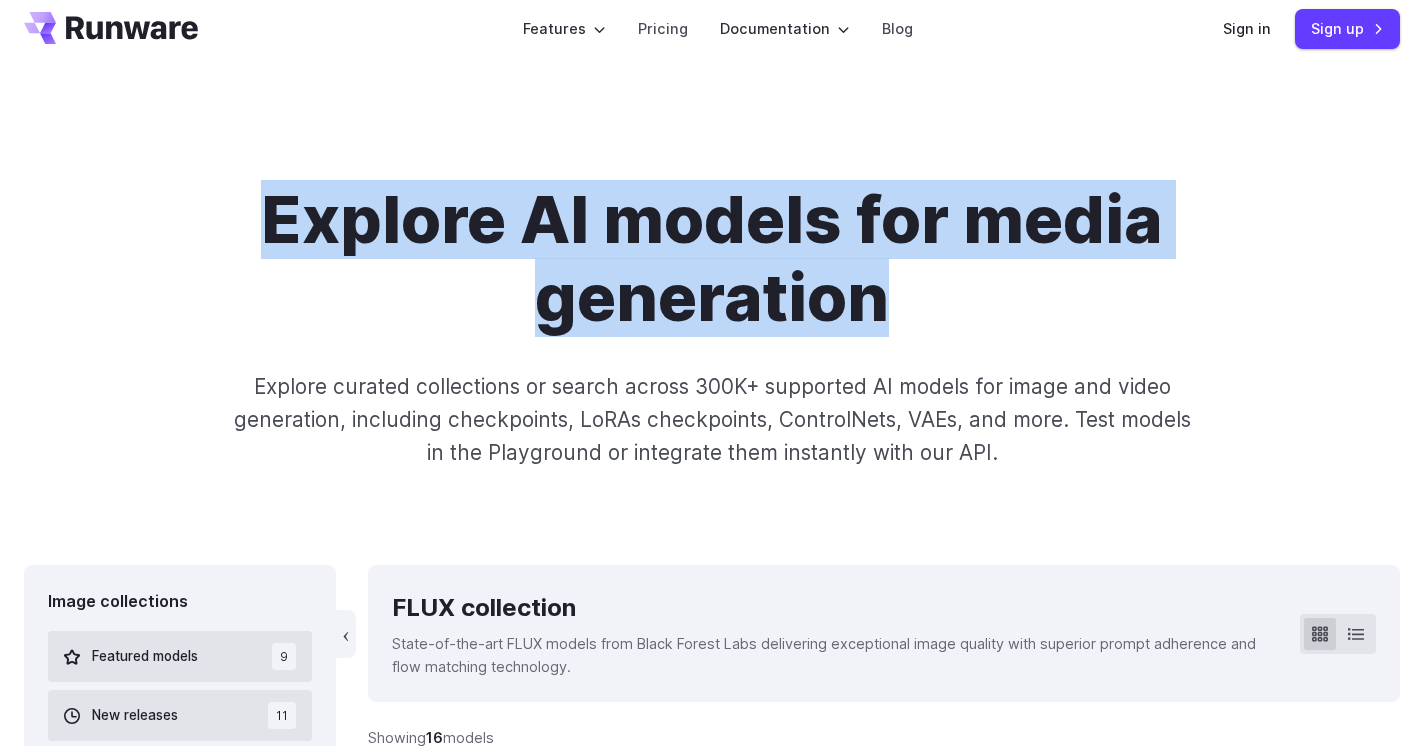 click on "Explore AI models for media generation    Explore curated collections or search across 300K+ supported AI models for image and video generation, including checkpoints, LoRAs checkpoints, ControlNets, VAEs, and more. Test models in the Playground or integrate them instantly with our API." at bounding box center [712, 325] 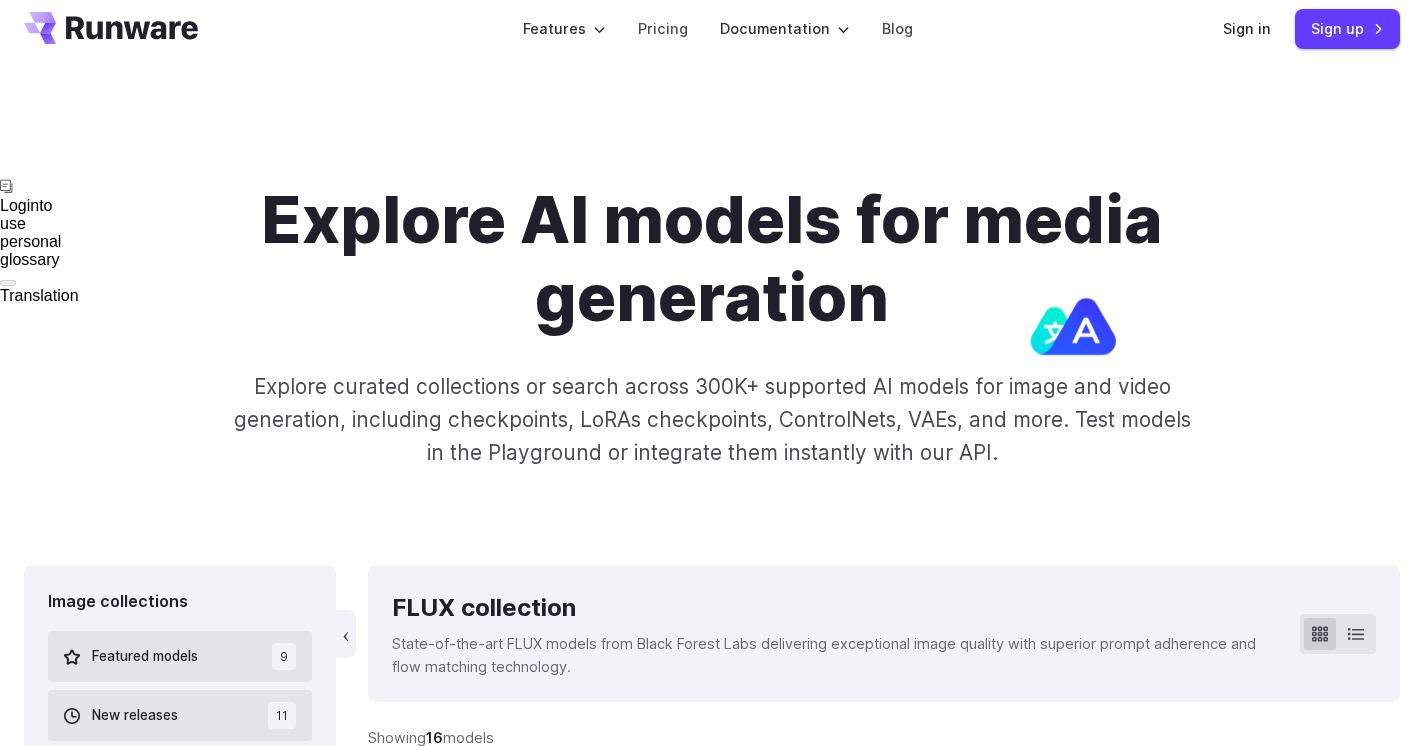 click on "Explore AI models for media generation" at bounding box center (712, 259) 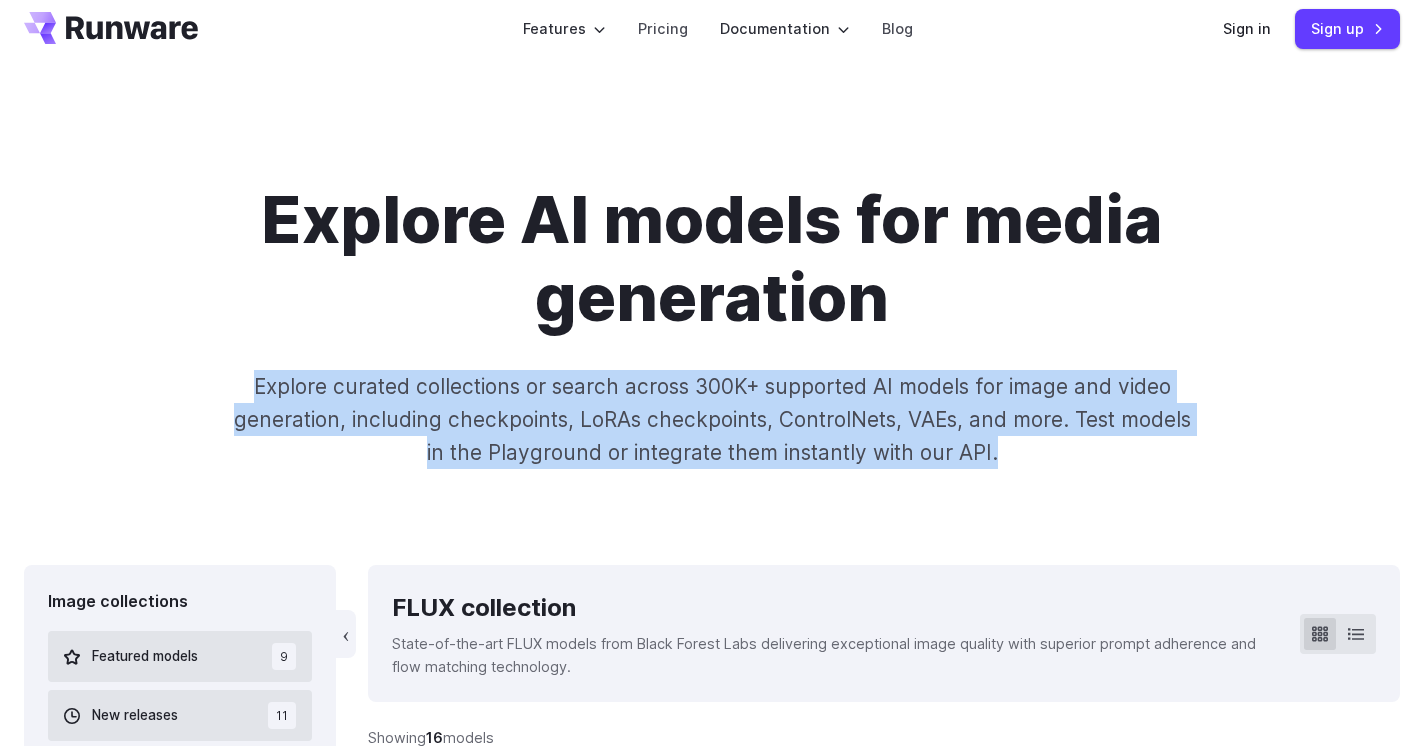 click on "Explore AI models for media generation    Explore curated collections or search across 300K+ supported AI models for image and video generation, including checkpoints, LoRAs checkpoints, ControlNets, VAEs, and more. Test models in the Playground or integrate them instantly with our API." at bounding box center [712, 325] 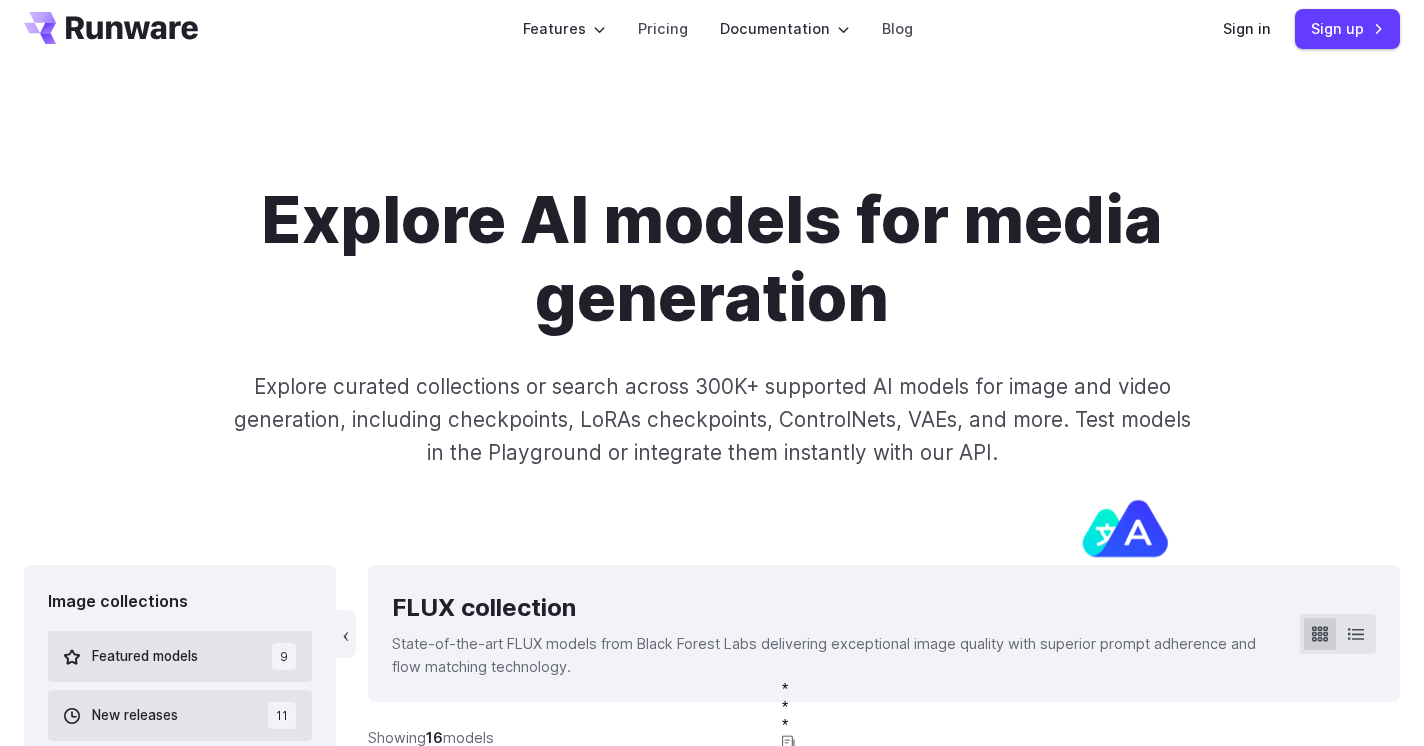 click on "Explore AI models for media generation    Explore curated collections or search across 300K+ supported AI models for image and video generation, including checkpoints, LoRAs checkpoints, ControlNets, VAEs, and more. Test models in the Playground or integrate them instantly with our API." at bounding box center [712, 325] 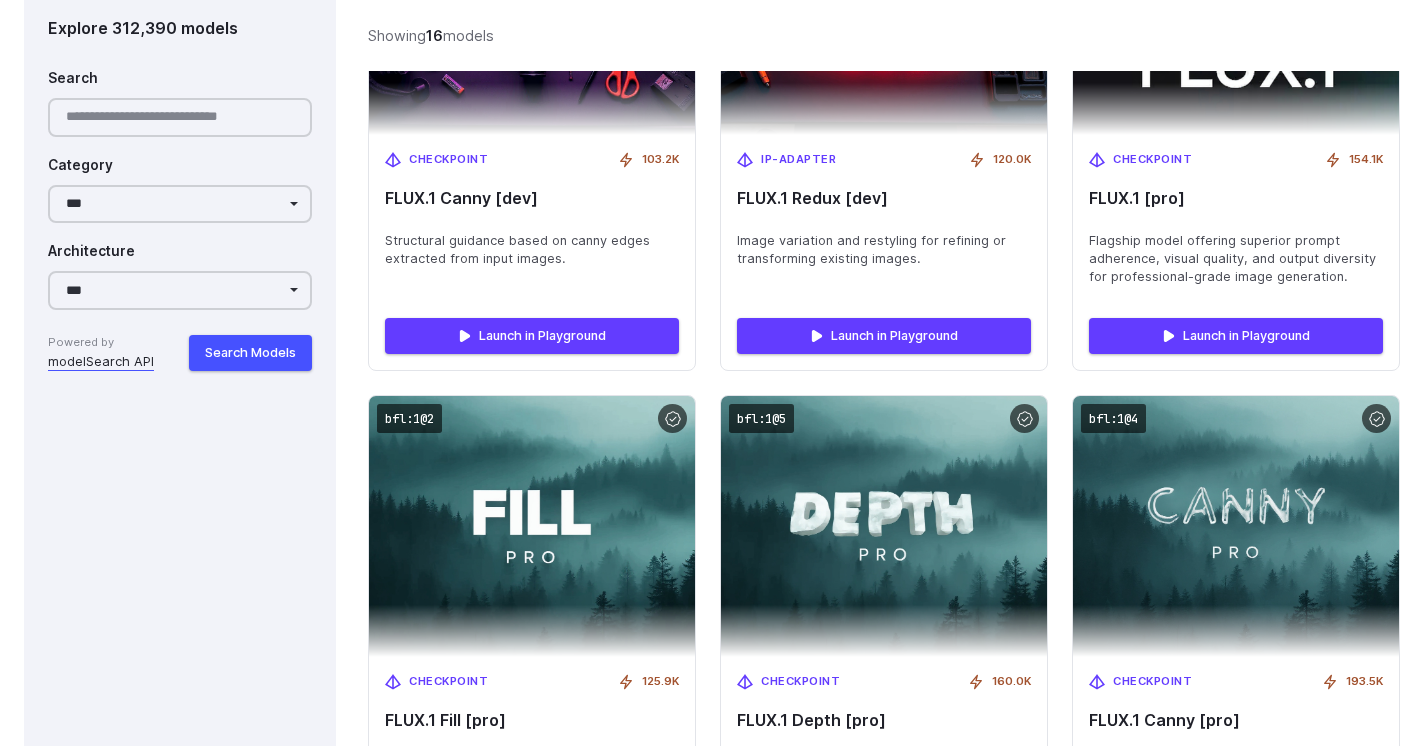 scroll, scrollTop: 2709, scrollLeft: 0, axis: vertical 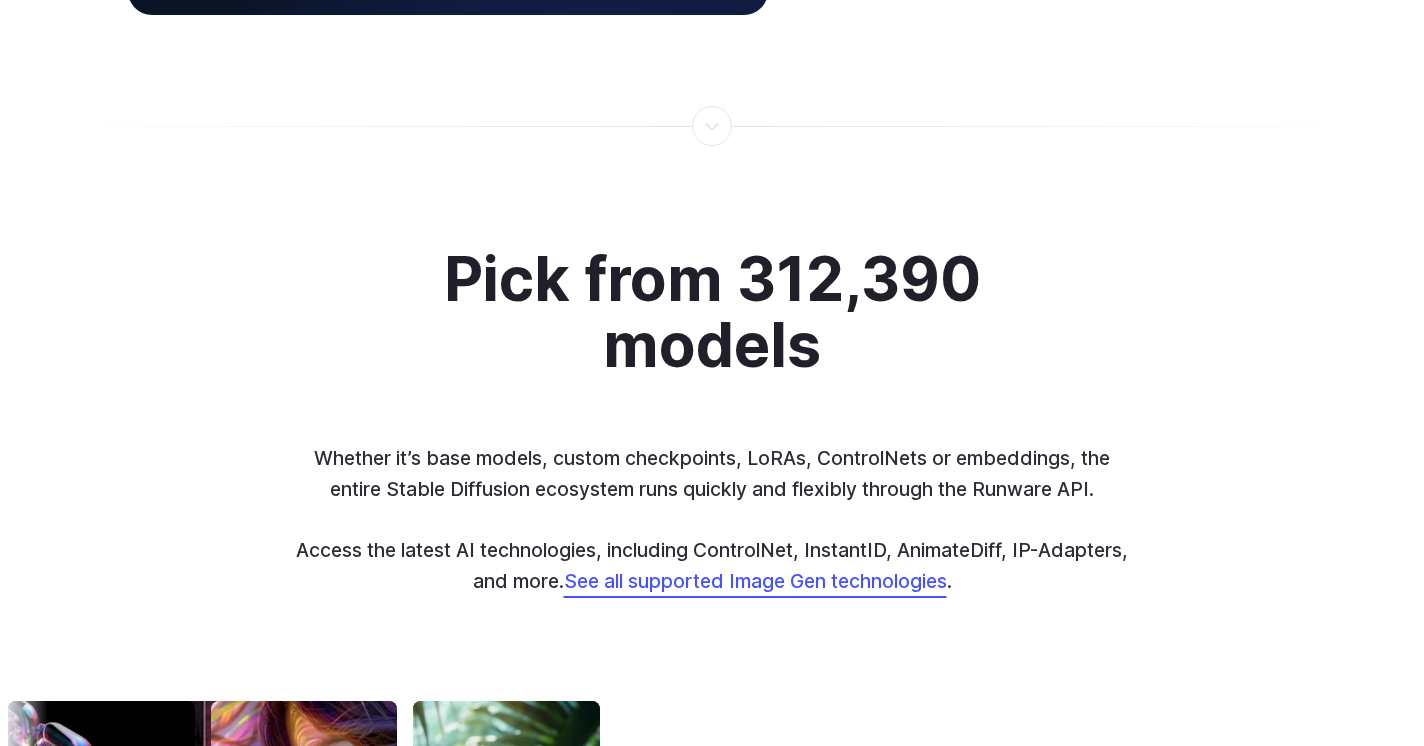 click at bounding box center (712, 126) 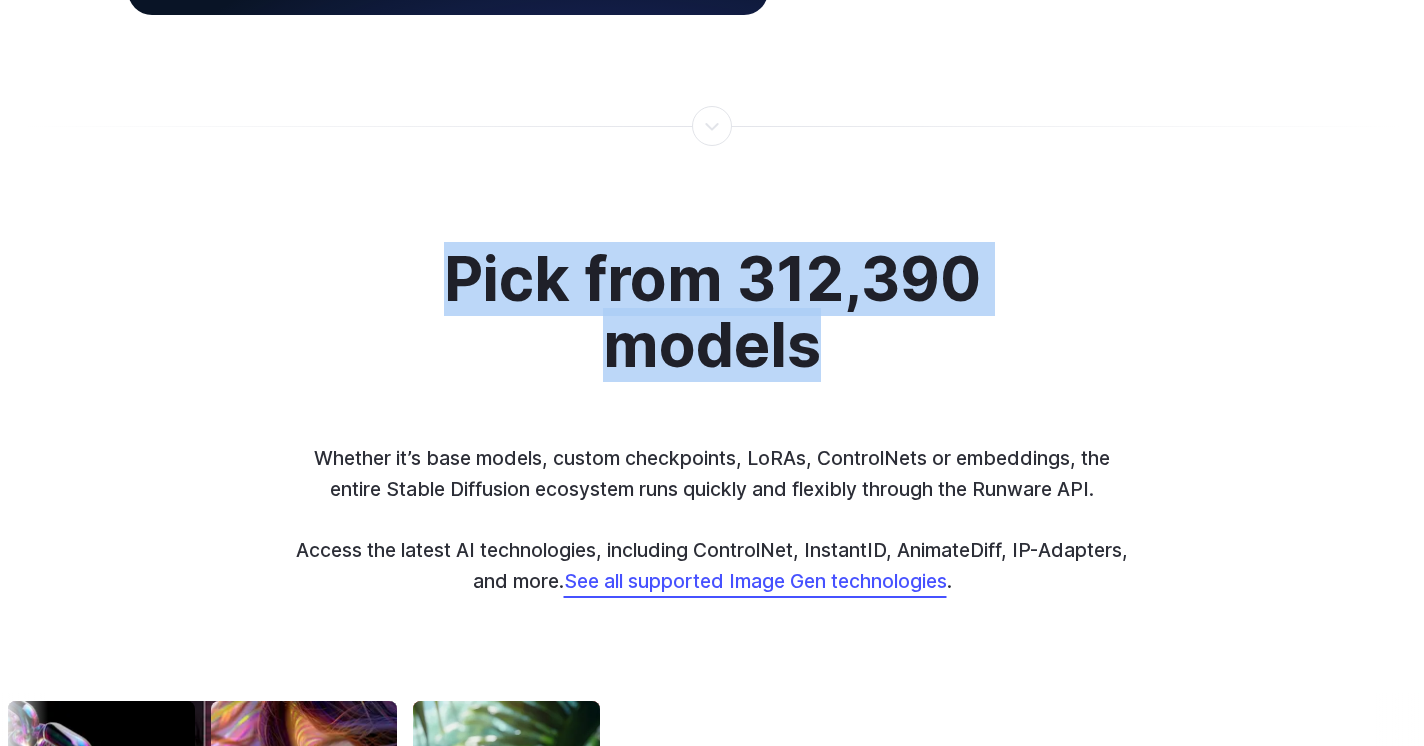 drag, startPoint x: 507, startPoint y: 215, endPoint x: 948, endPoint y: 346, distance: 460.04565 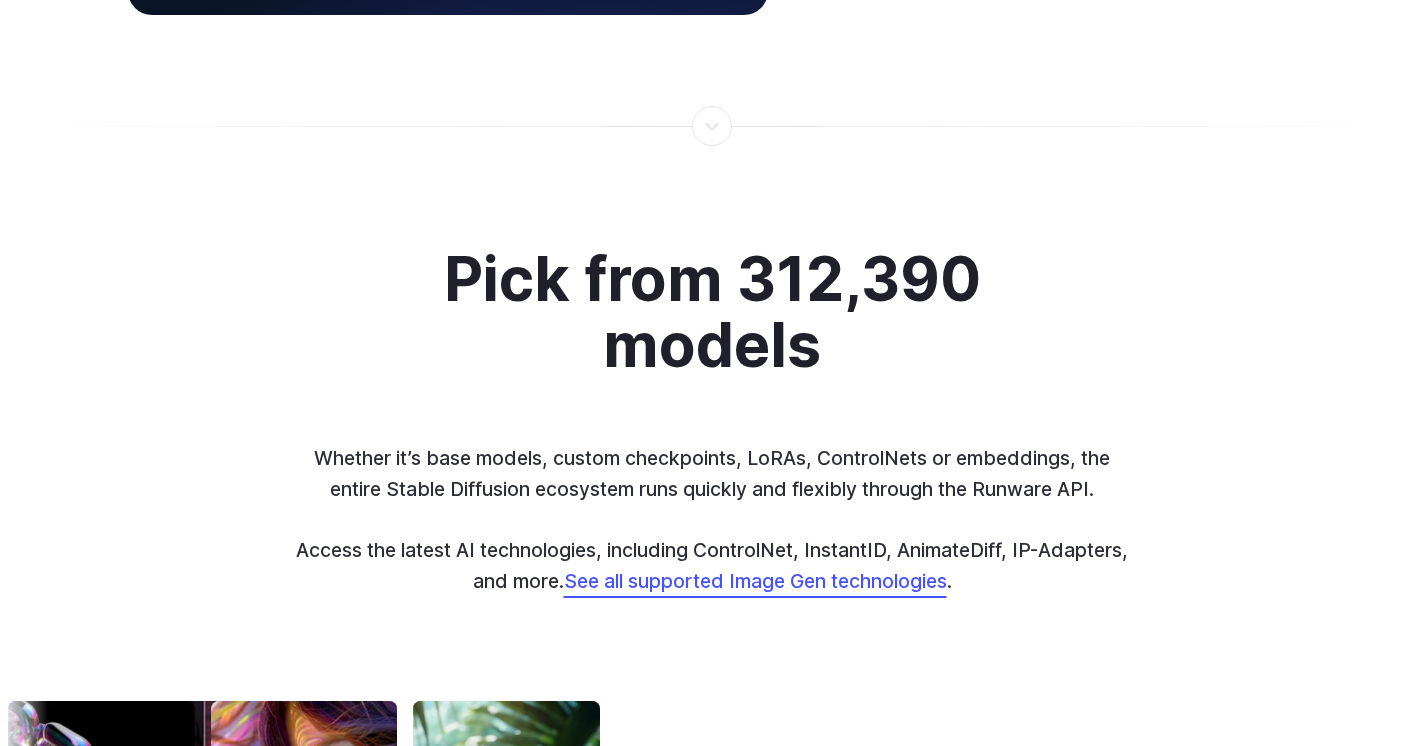 click on "Pick from 312,390 models" at bounding box center (712, 313) 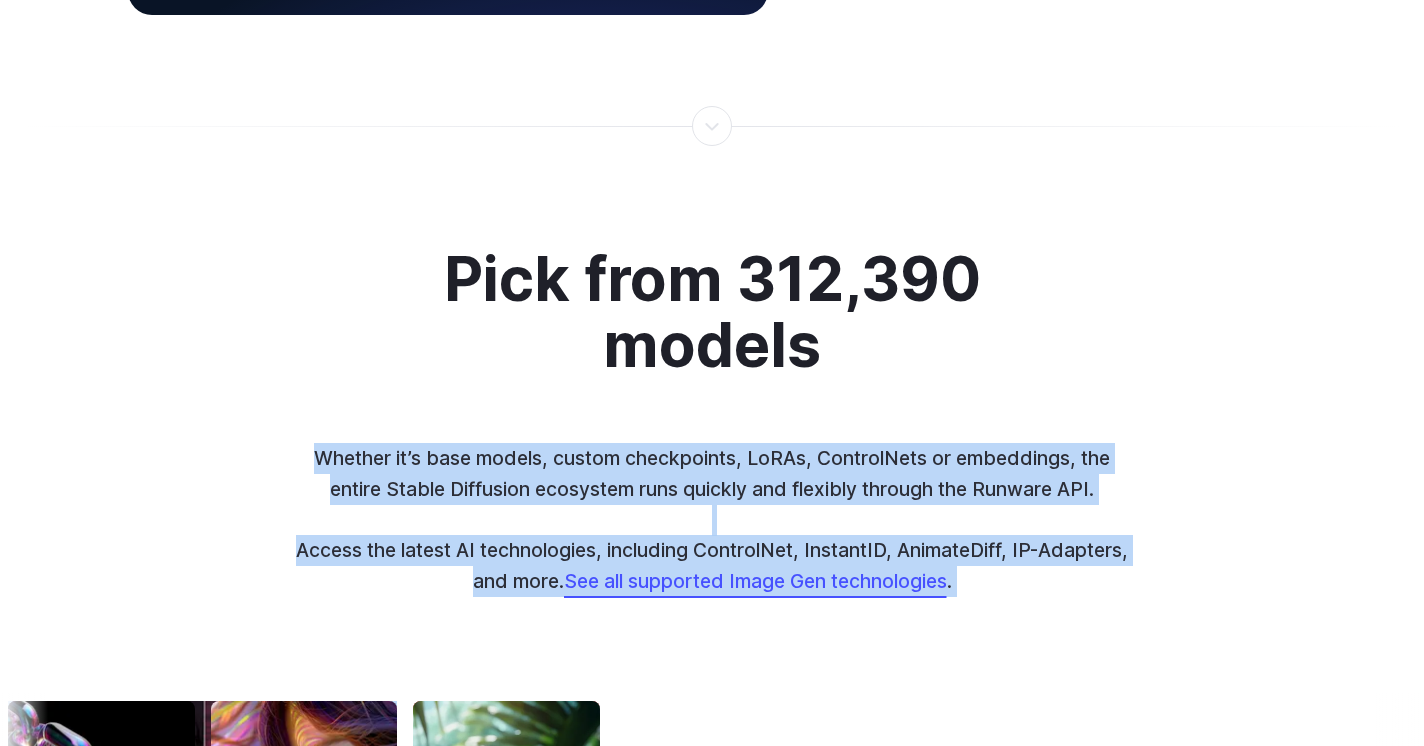 drag, startPoint x: 1070, startPoint y: 448, endPoint x: 1241, endPoint y: 508, distance: 181.22086 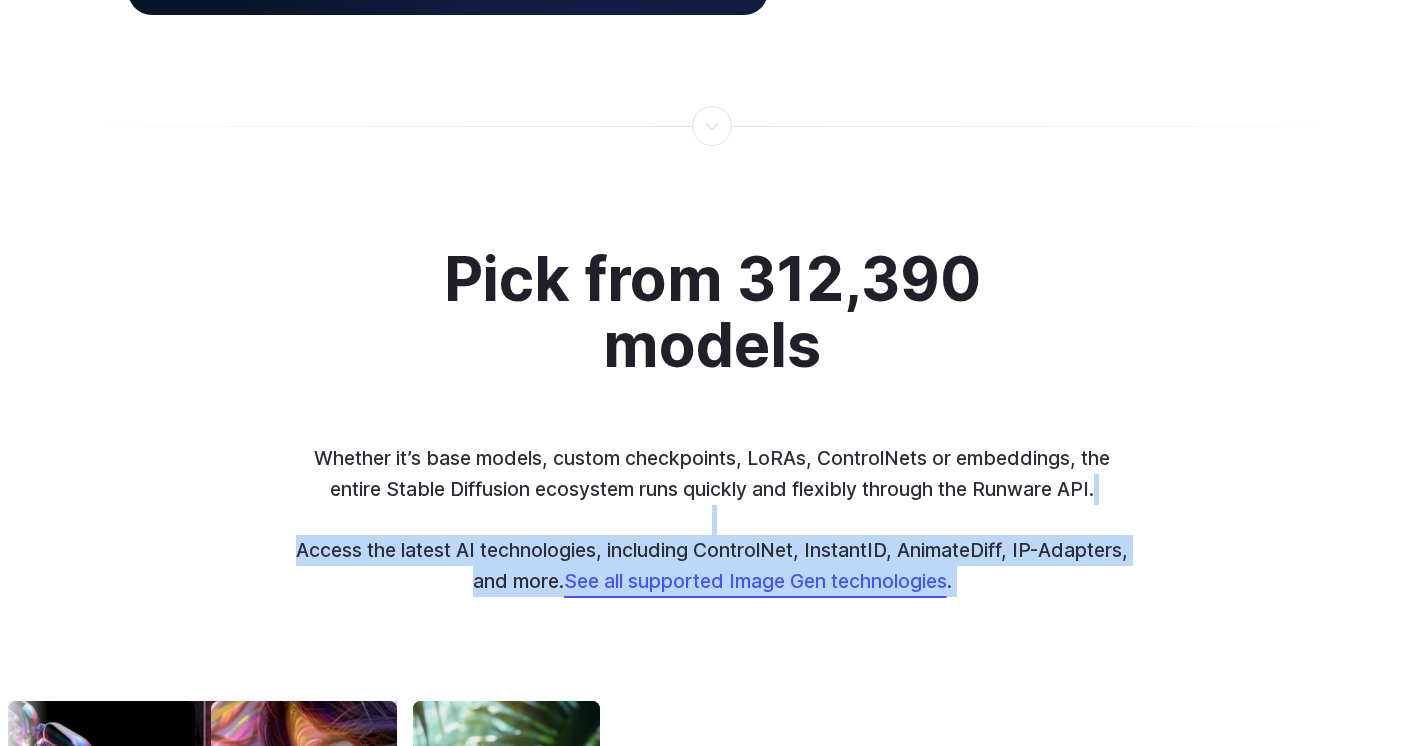 drag, startPoint x: 1101, startPoint y: 512, endPoint x: 1163, endPoint y: 590, distance: 99.63935 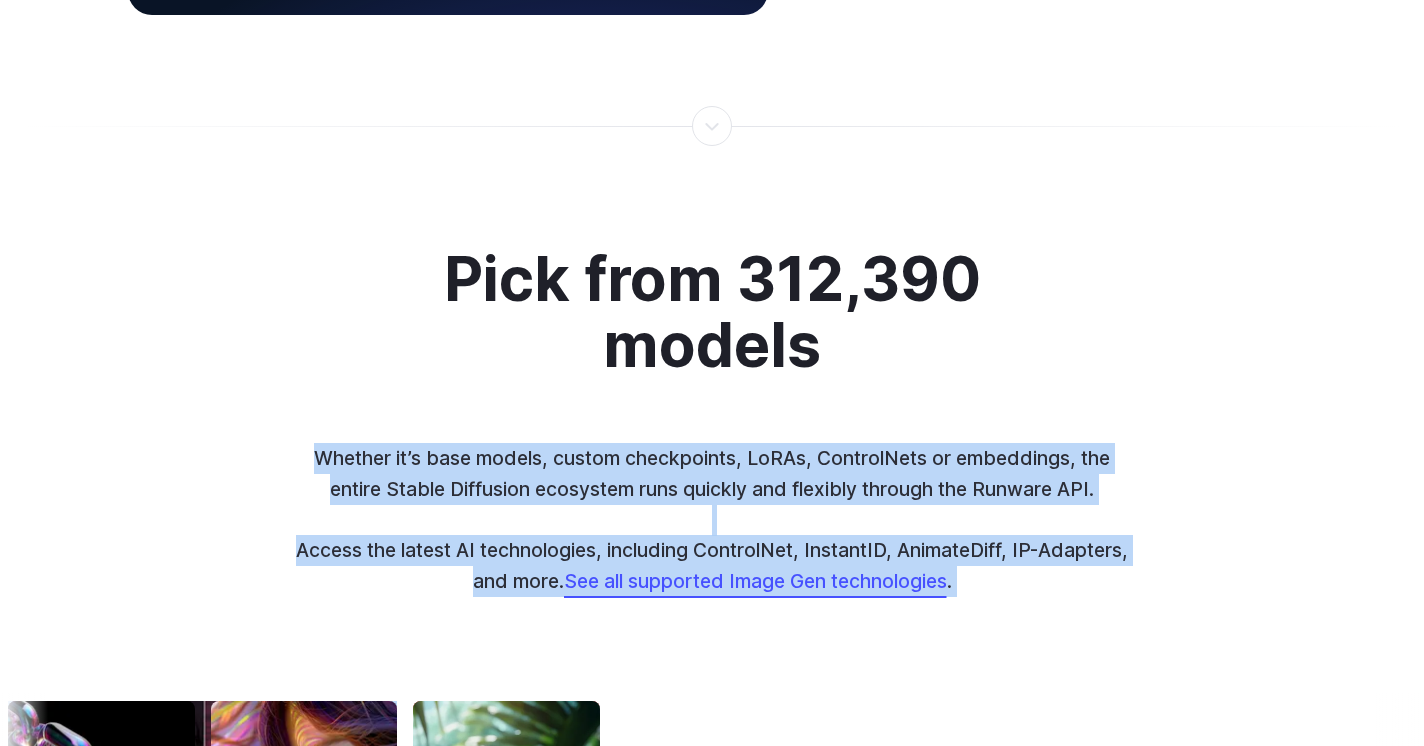 drag, startPoint x: 969, startPoint y: 399, endPoint x: 1167, endPoint y: 497, distance: 220.92532 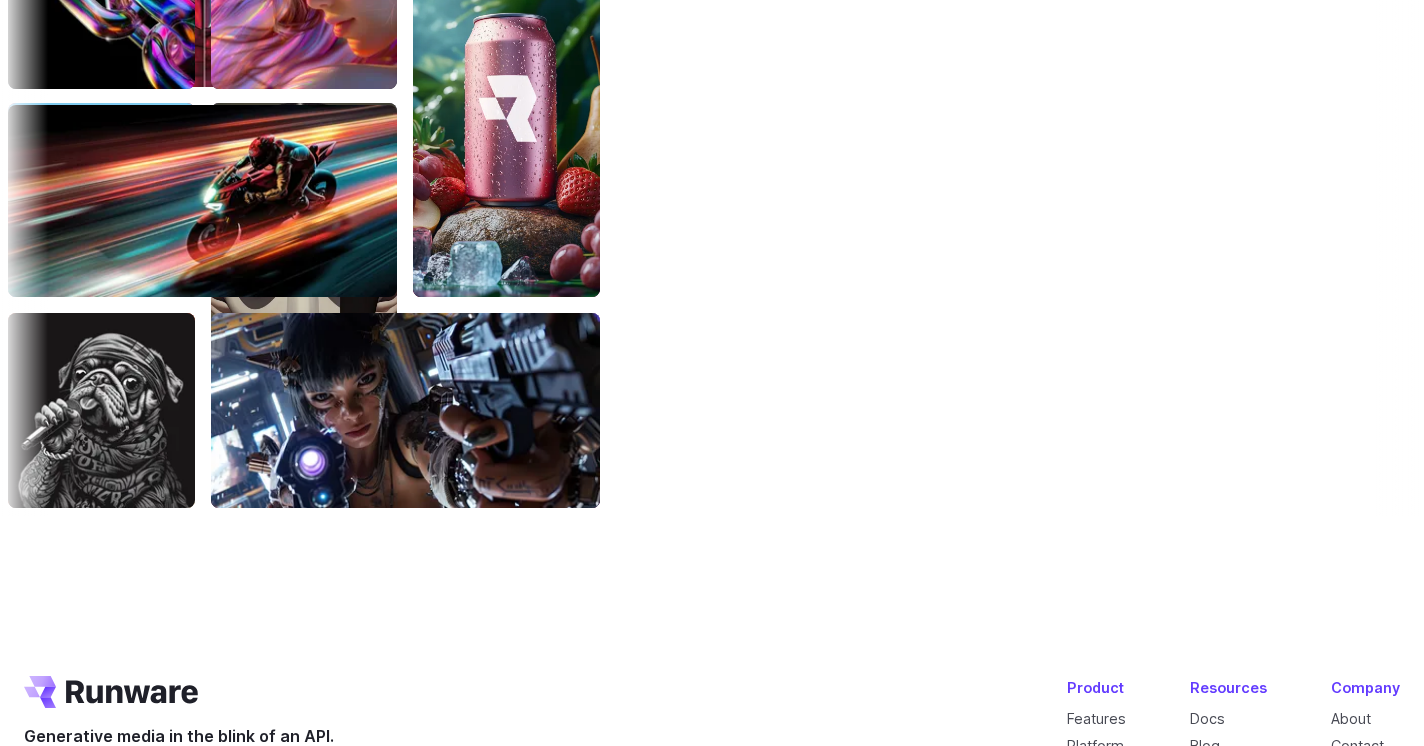 scroll, scrollTop: 5927, scrollLeft: 0, axis: vertical 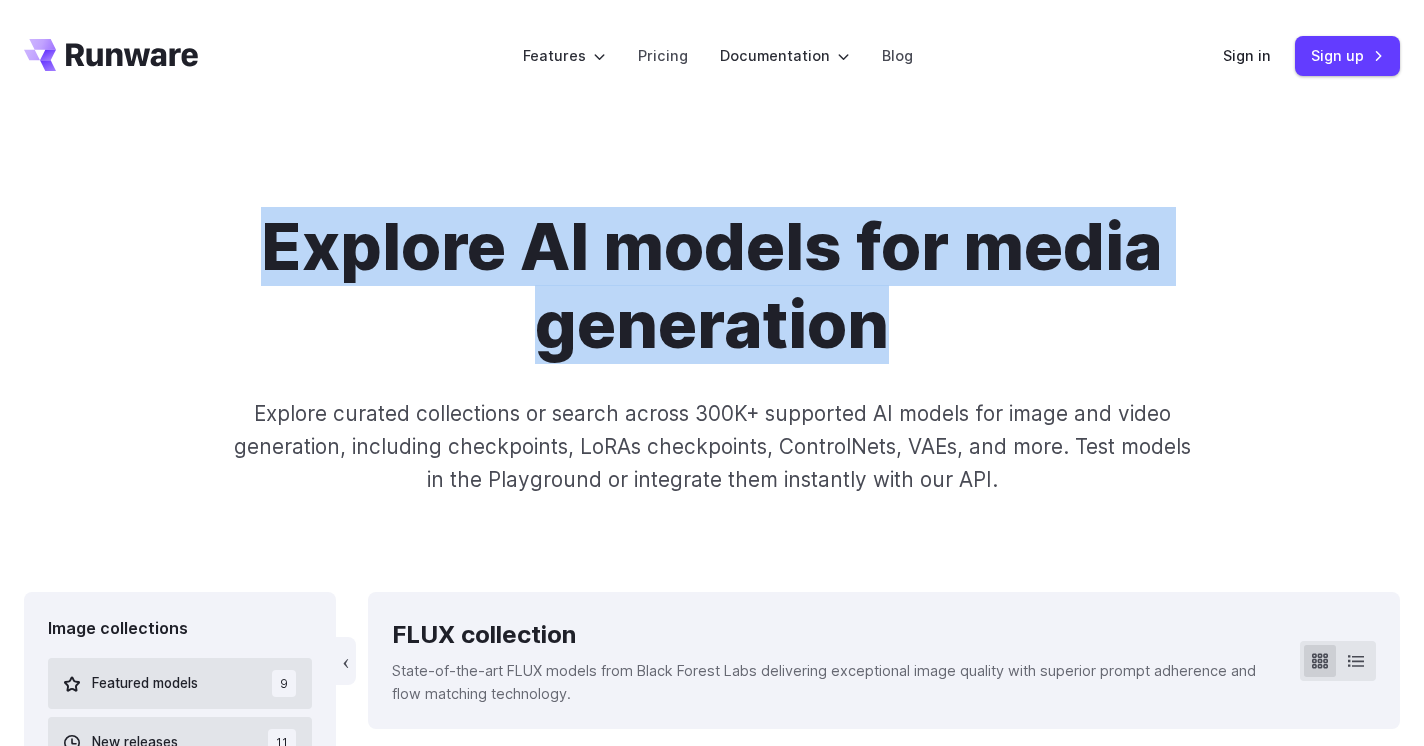 drag, startPoint x: 164, startPoint y: 225, endPoint x: 1088, endPoint y: 315, distance: 928.37274 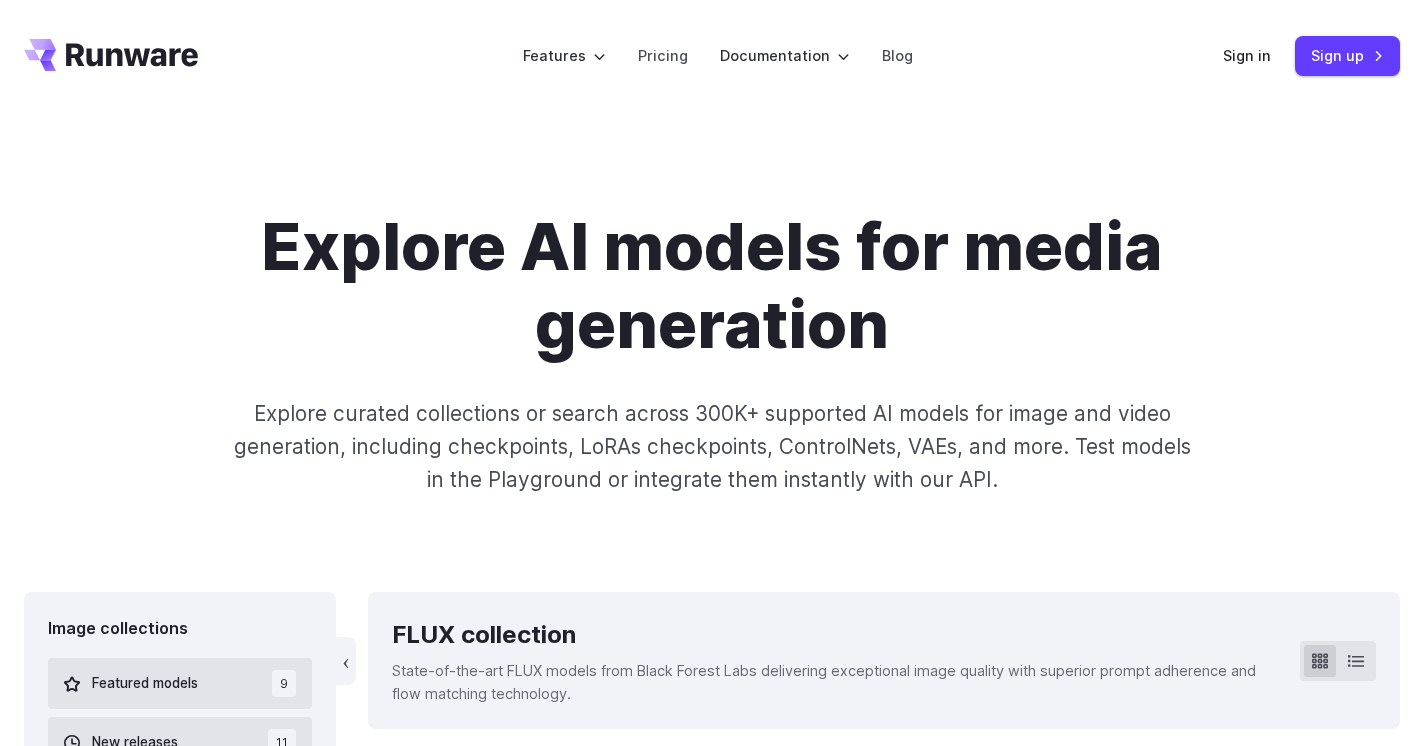 click on "Explore AI models for media generation" at bounding box center [712, 286] 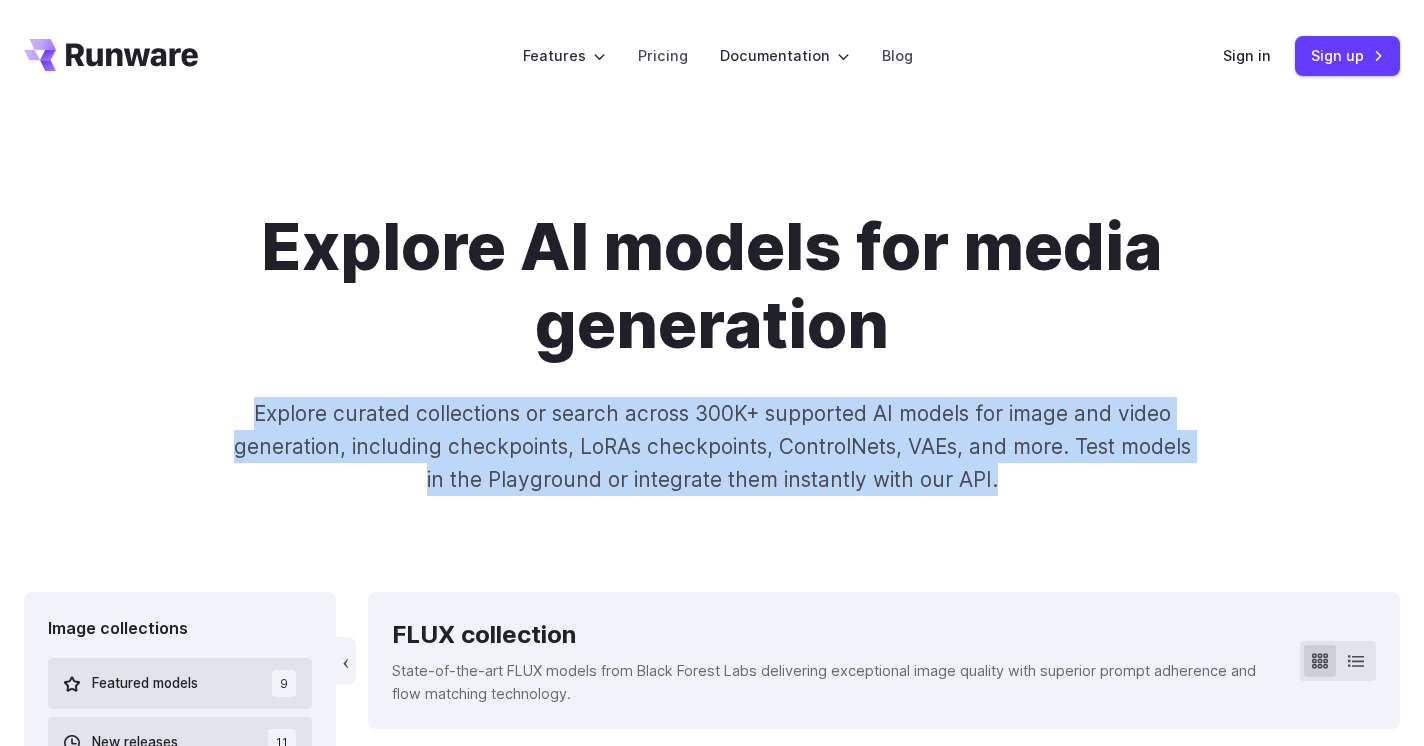 drag, startPoint x: 1093, startPoint y: 452, endPoint x: 1195, endPoint y: 570, distance: 155.97435 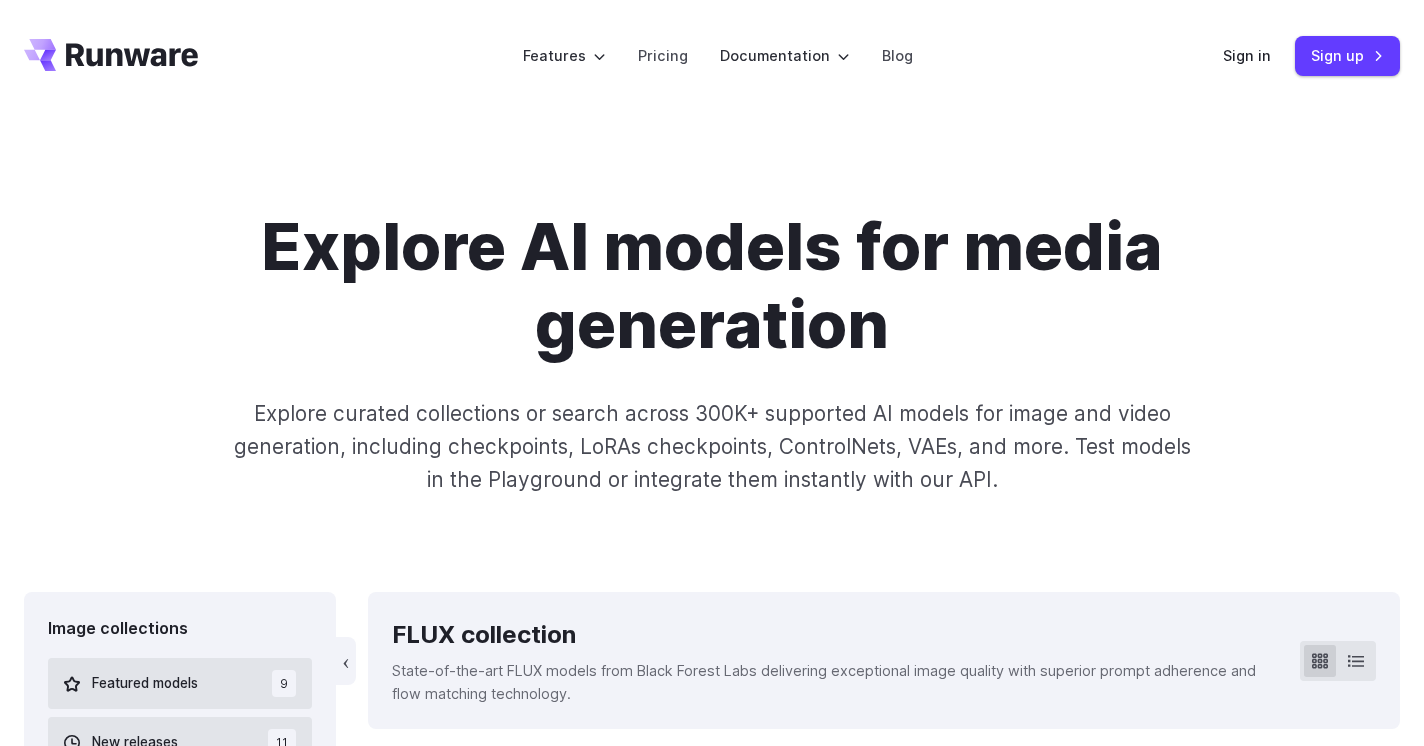 drag, startPoint x: 1195, startPoint y: 570, endPoint x: 1140, endPoint y: 535, distance: 65.192024 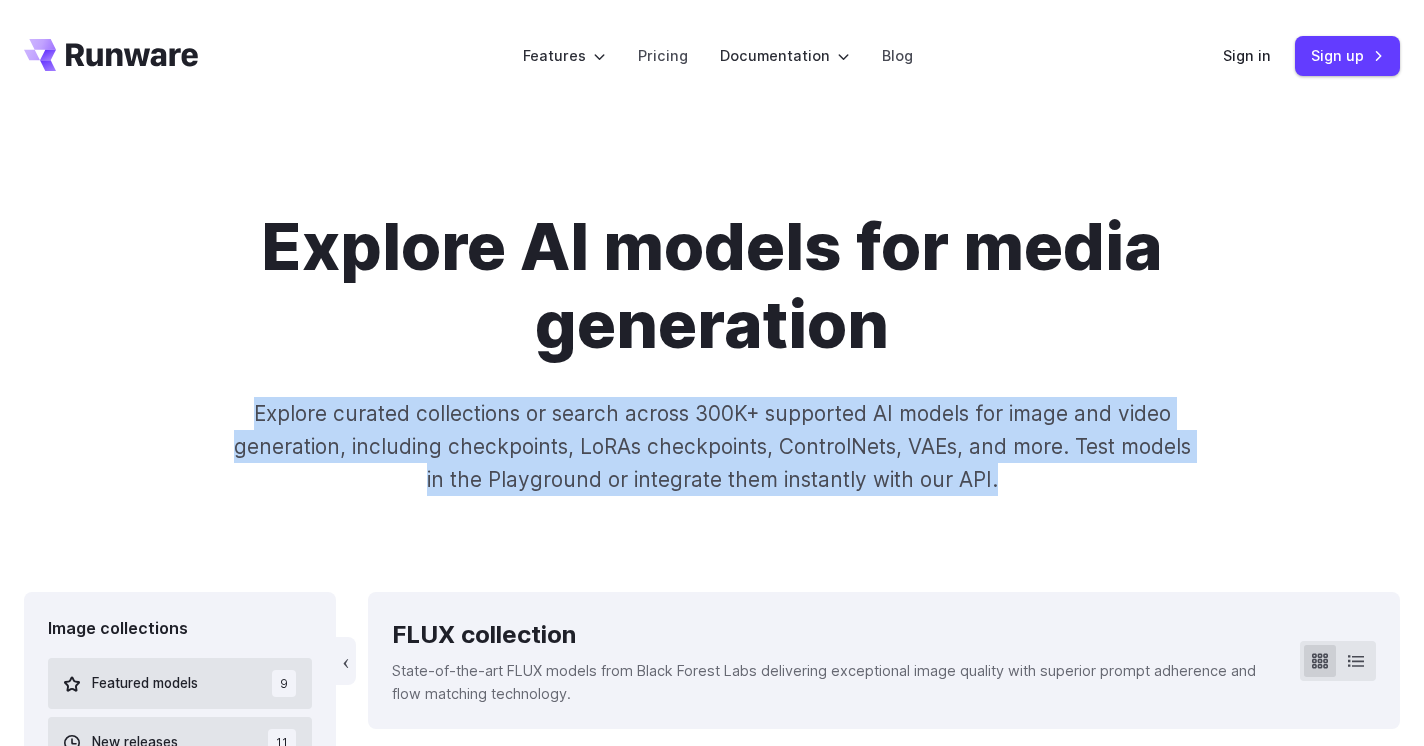 drag, startPoint x: 1026, startPoint y: 502, endPoint x: 230, endPoint y: 257, distance: 832.85114 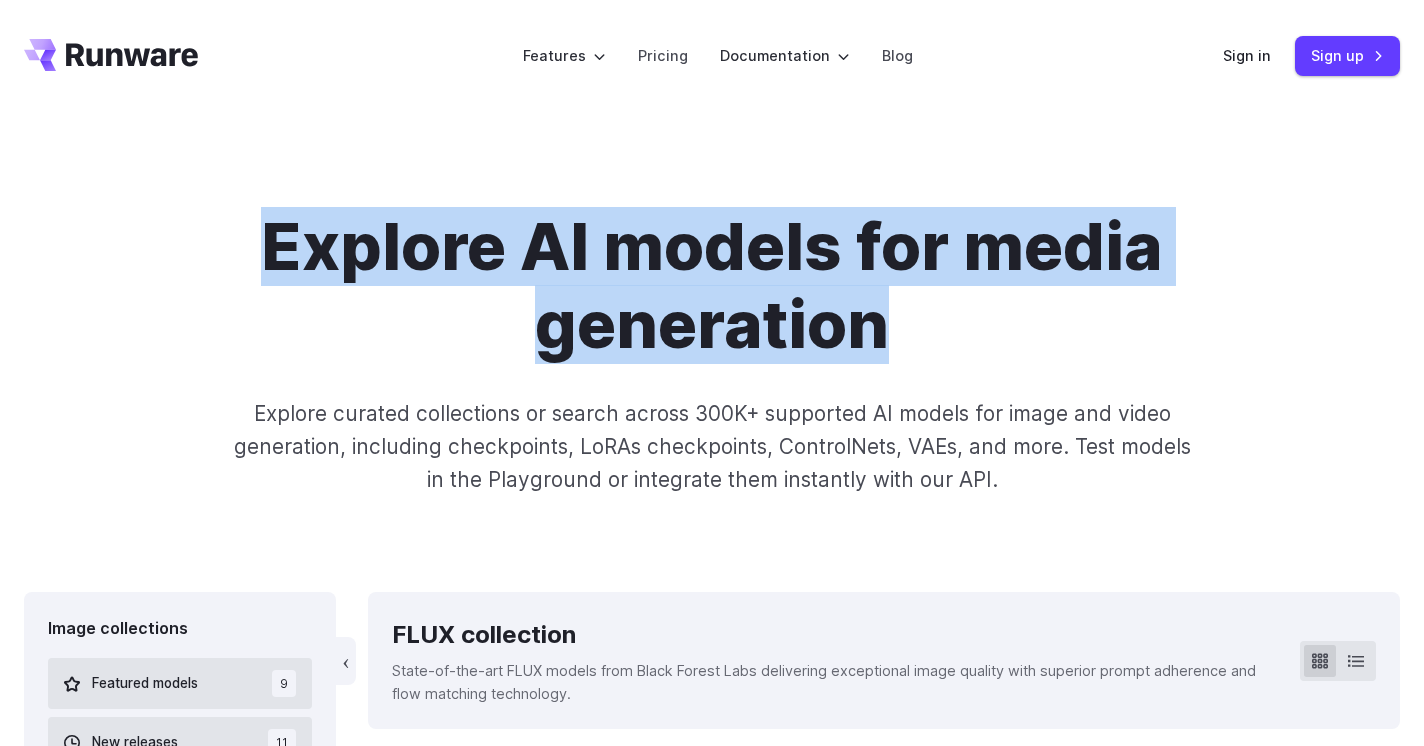 drag, startPoint x: 254, startPoint y: 248, endPoint x: 1109, endPoint y: 352, distance: 861.30194 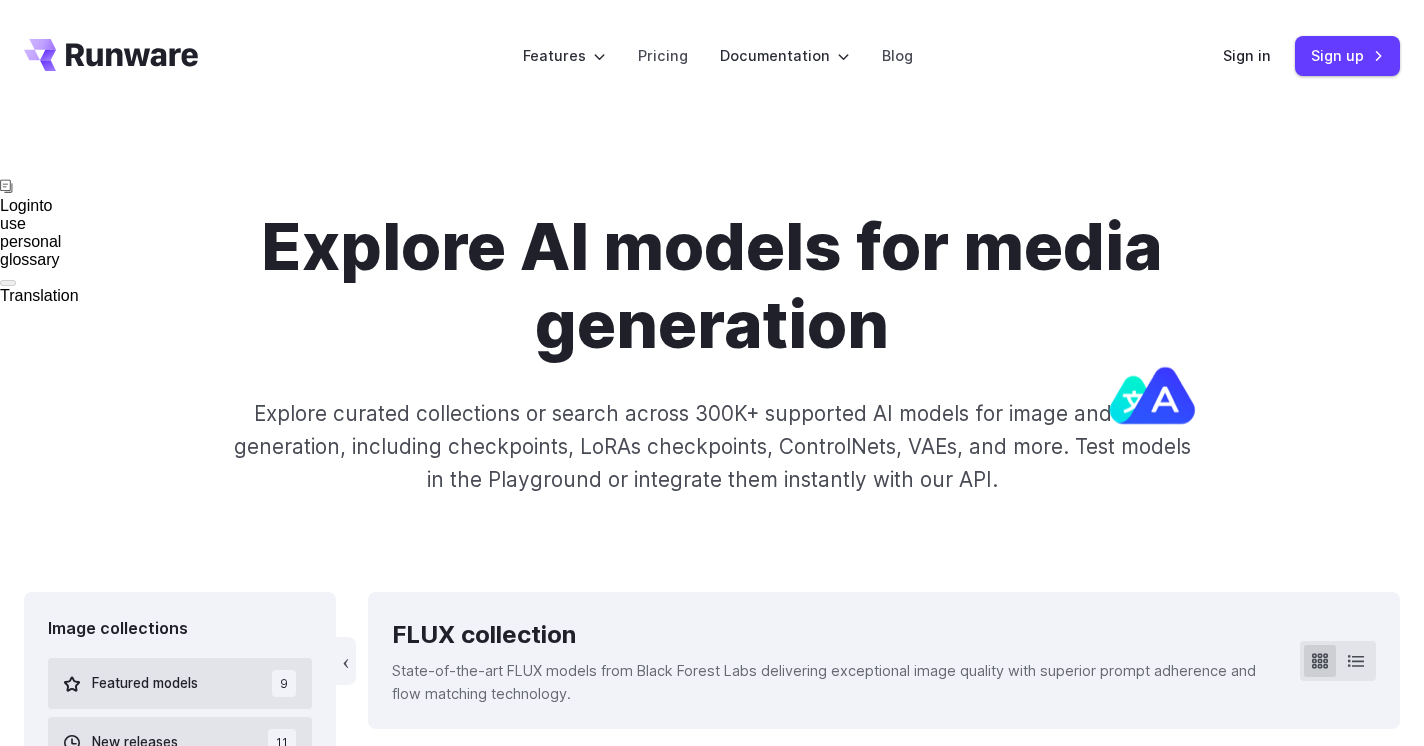 drag, startPoint x: 1109, startPoint y: 352, endPoint x: 1017, endPoint y: 354, distance: 92.021736 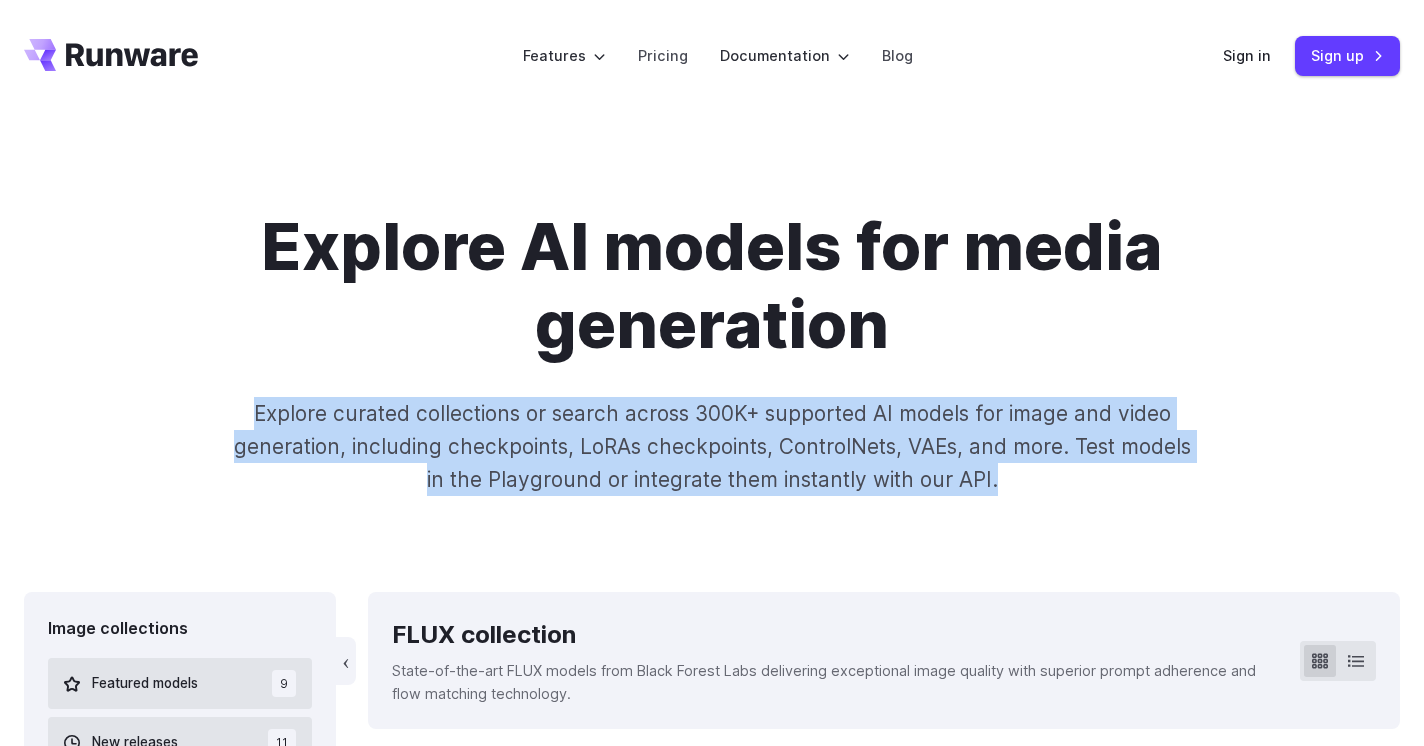 drag, startPoint x: 990, startPoint y: 357, endPoint x: 1083, endPoint y: 489, distance: 161.47136 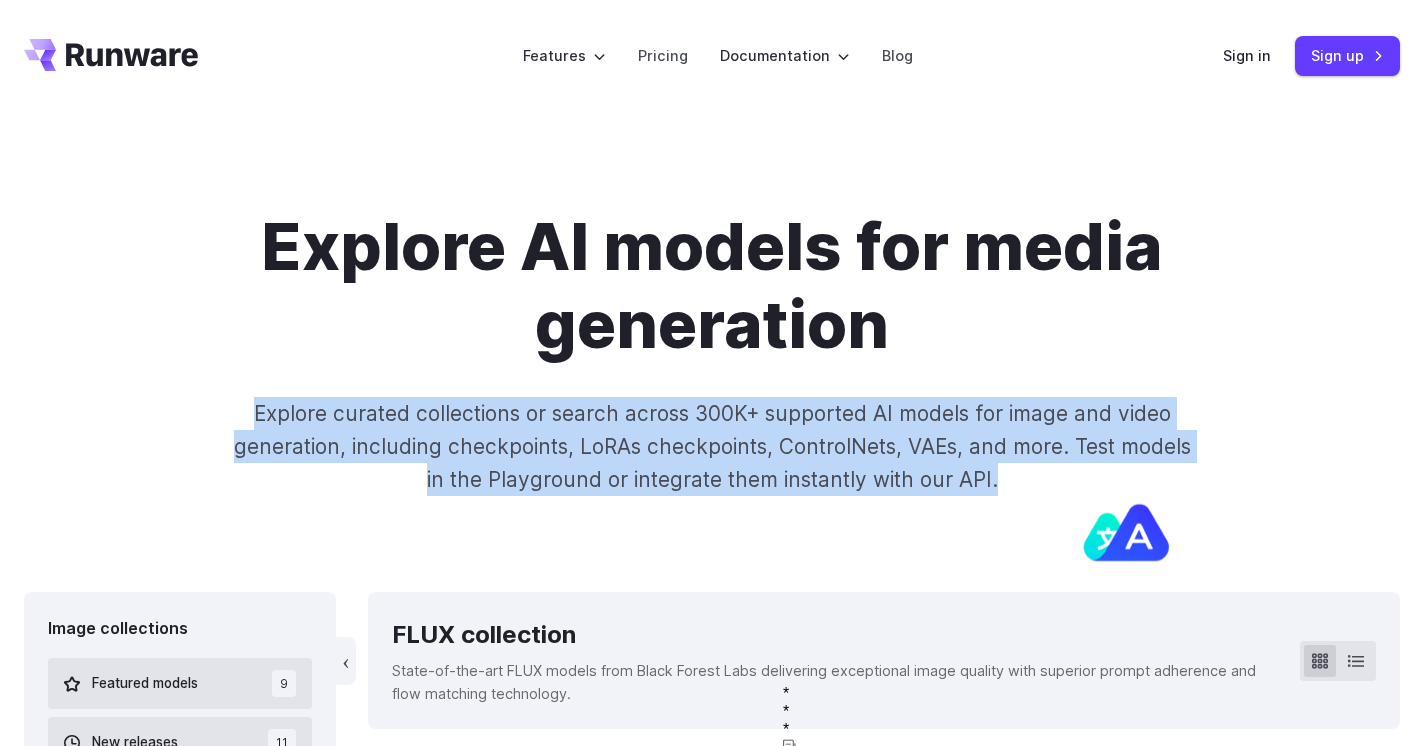 drag, startPoint x: 1083, startPoint y: 489, endPoint x: 1073, endPoint y: 483, distance: 11.661903 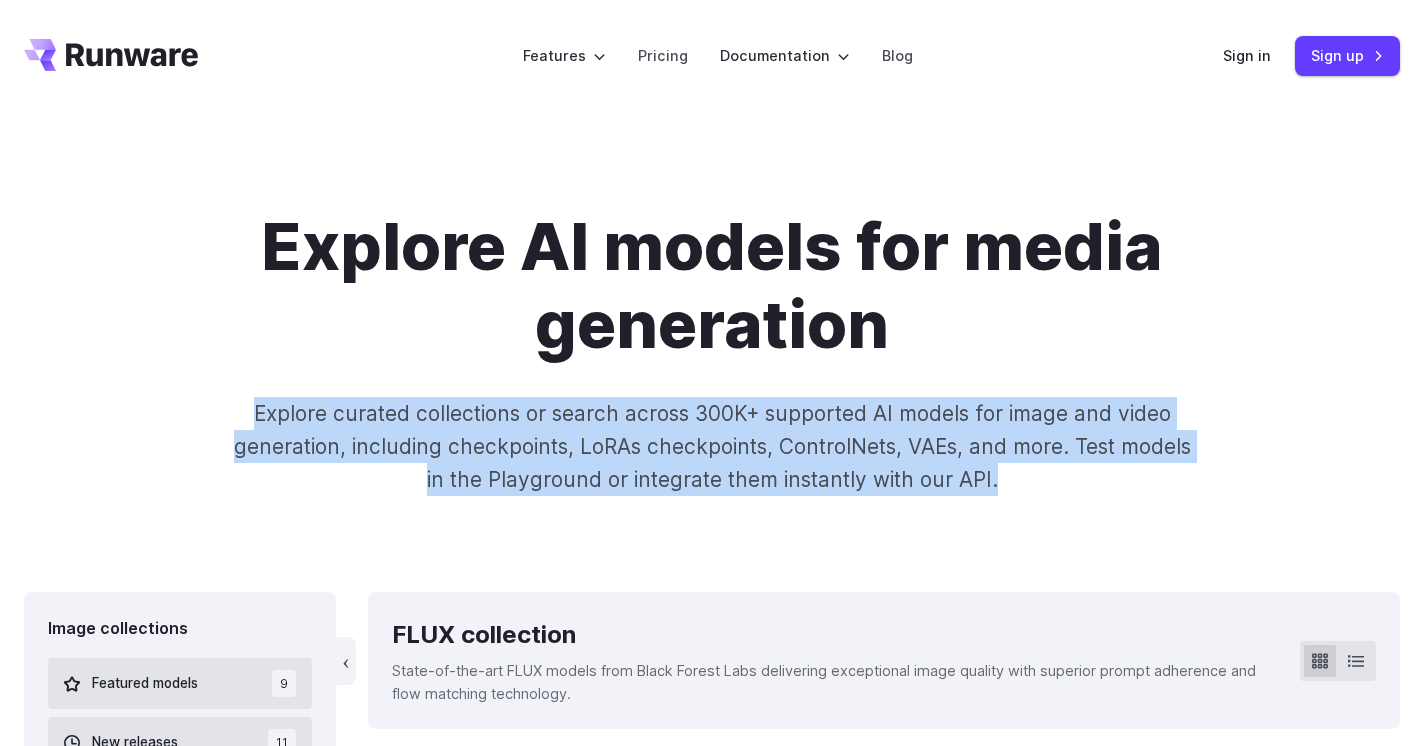 drag, startPoint x: 1119, startPoint y: 506, endPoint x: 1129, endPoint y: 516, distance: 14.142136 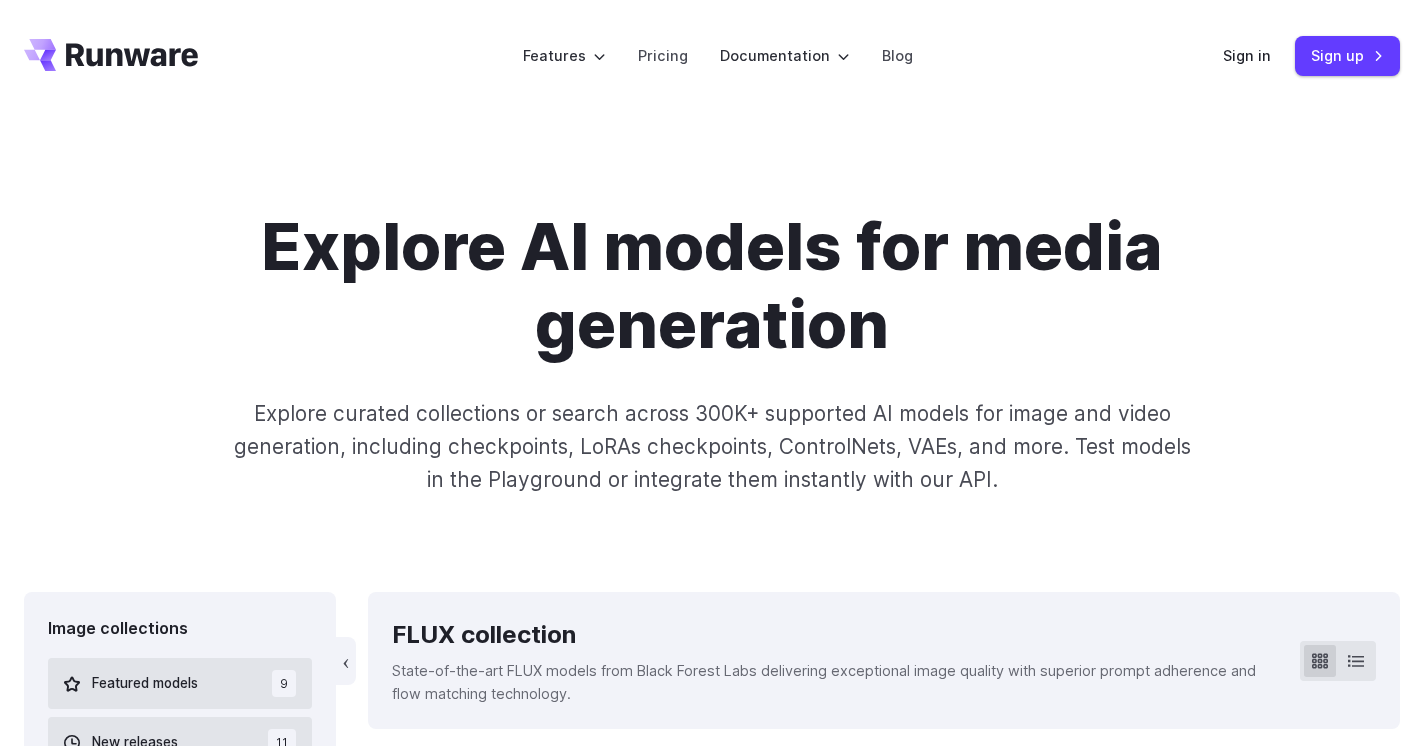 click on "Explore AI models for media generation    Explore curated collections or search across 300K+ supported AI models for image and video generation, including checkpoints, LoRAs checkpoints, ControlNets, VAEs, and more. Test models in the Playground or integrate them instantly with our API." at bounding box center [712, 352] 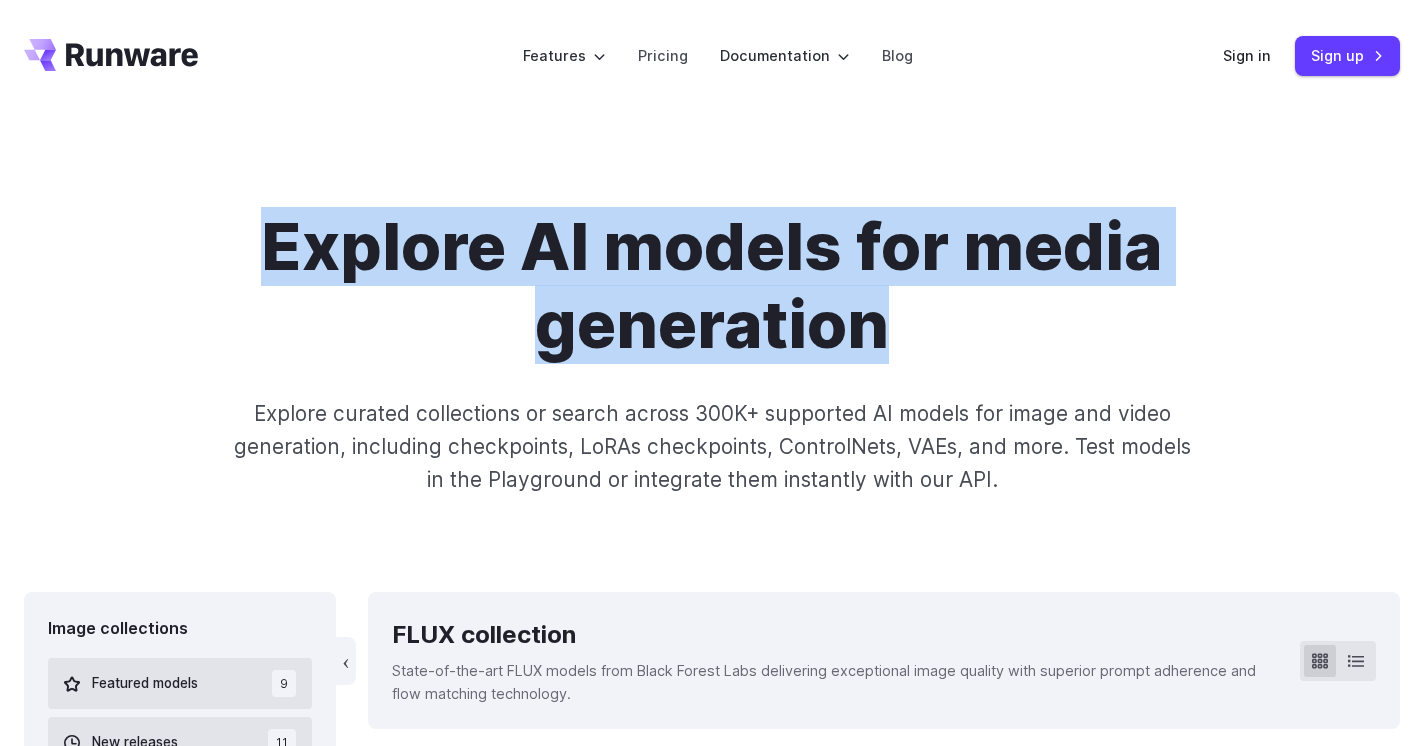 drag, startPoint x: 308, startPoint y: 312, endPoint x: -1, endPoint y: 186, distance: 333.70197 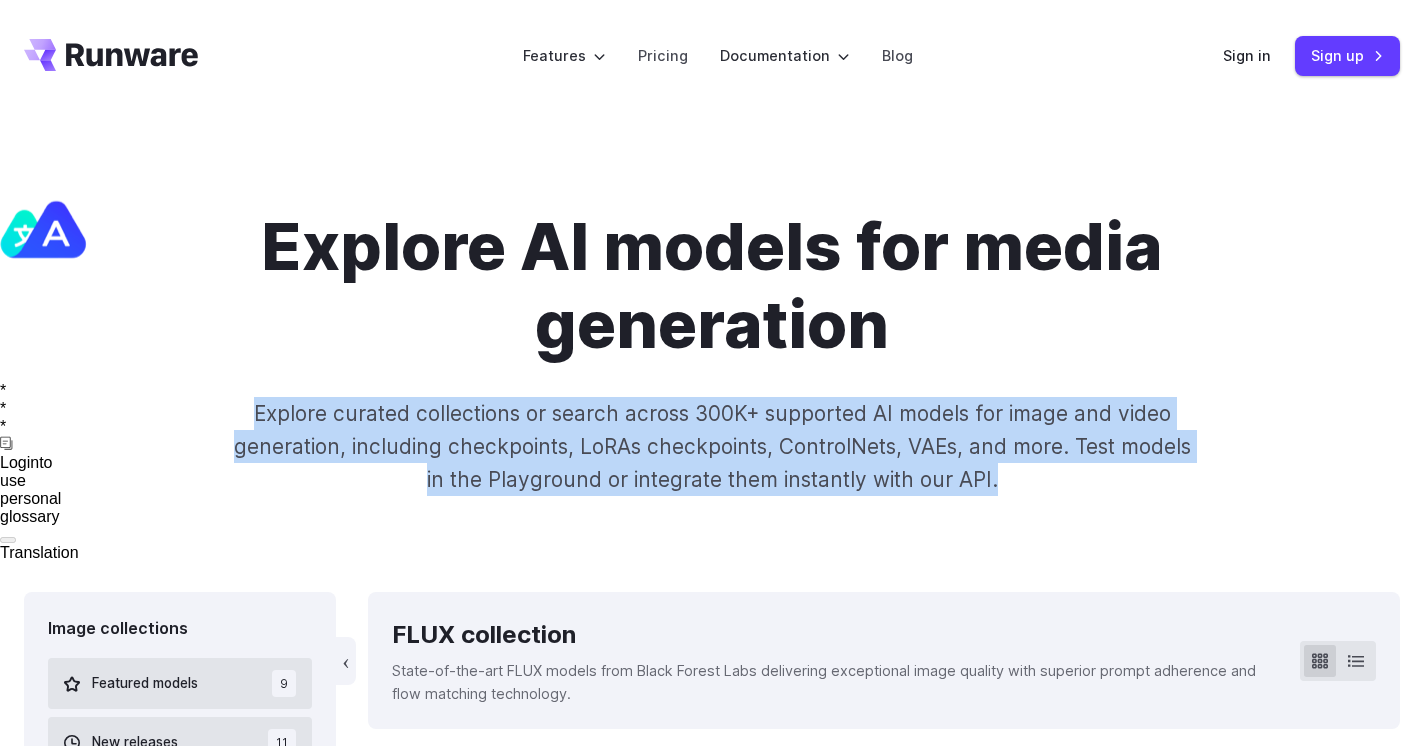 drag, startPoint x: 205, startPoint y: 392, endPoint x: 1110, endPoint y: 535, distance: 916.22815 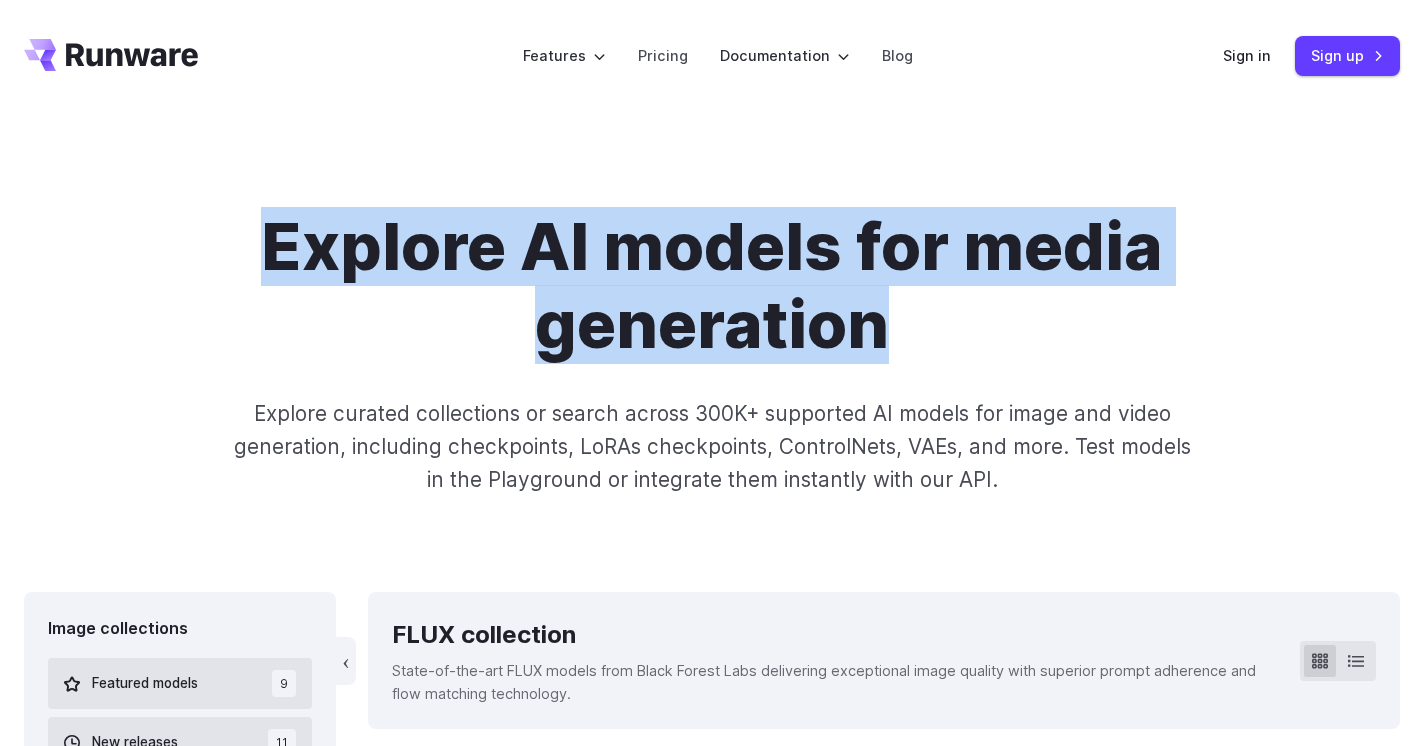 drag, startPoint x: 937, startPoint y: 361, endPoint x: 143, endPoint y: 167, distance: 817.3567 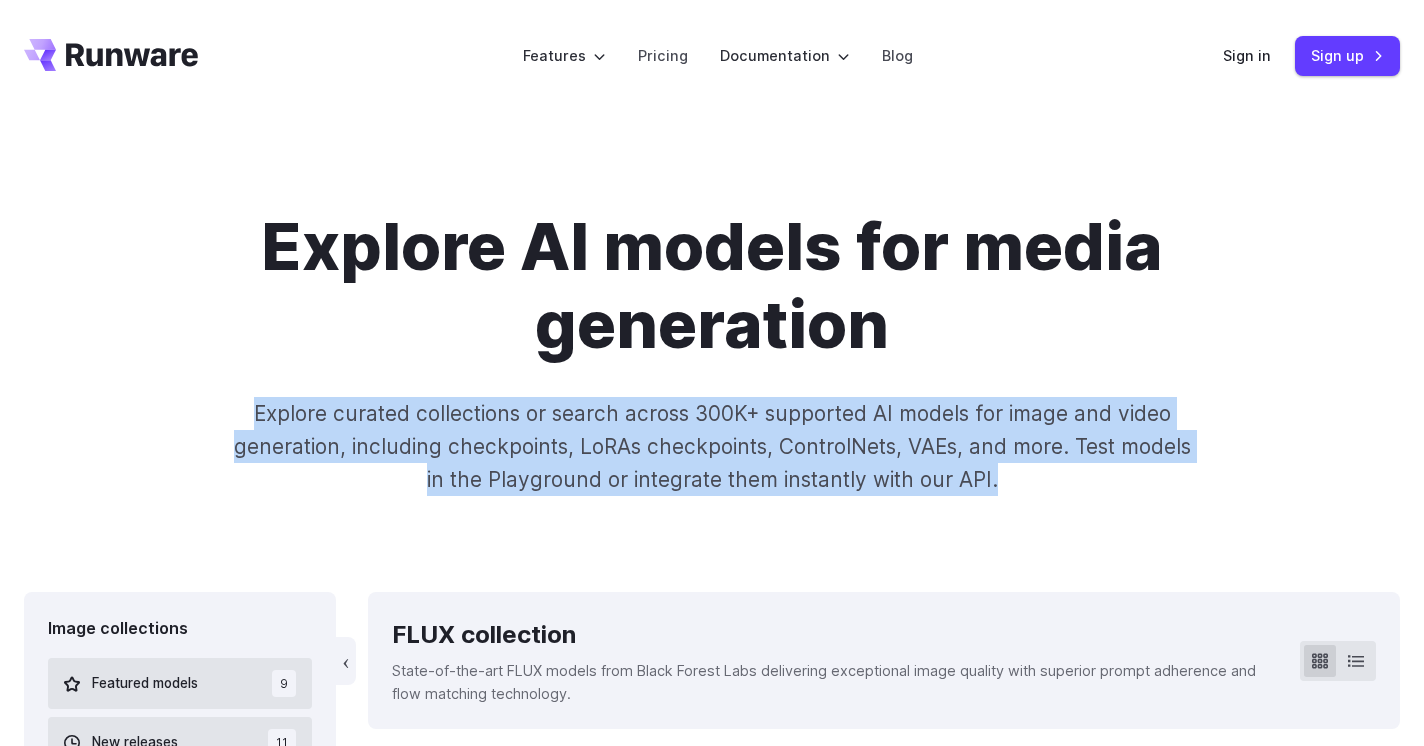 drag, startPoint x: 234, startPoint y: 398, endPoint x: 1076, endPoint y: 457, distance: 844.0646 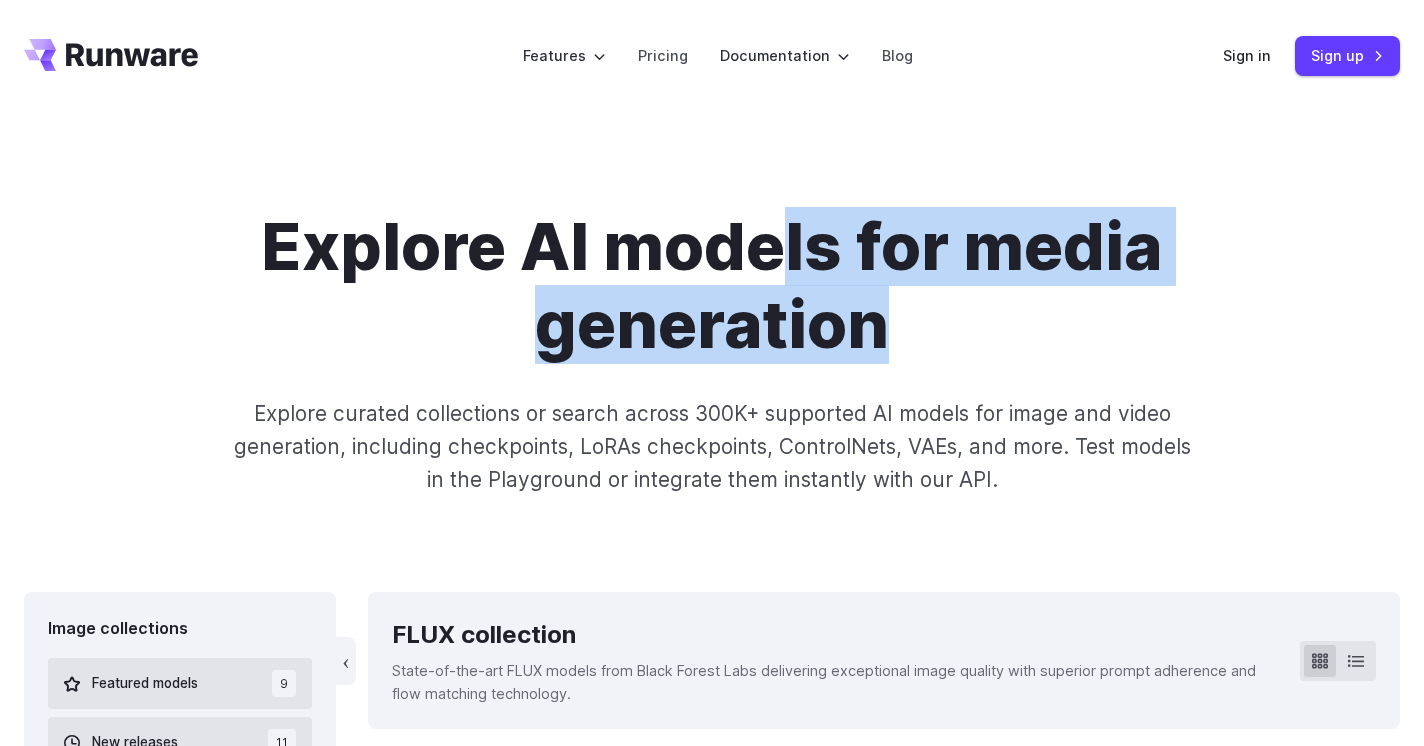 drag, startPoint x: 958, startPoint y: 283, endPoint x: 1108, endPoint y: 317, distance: 153.80507 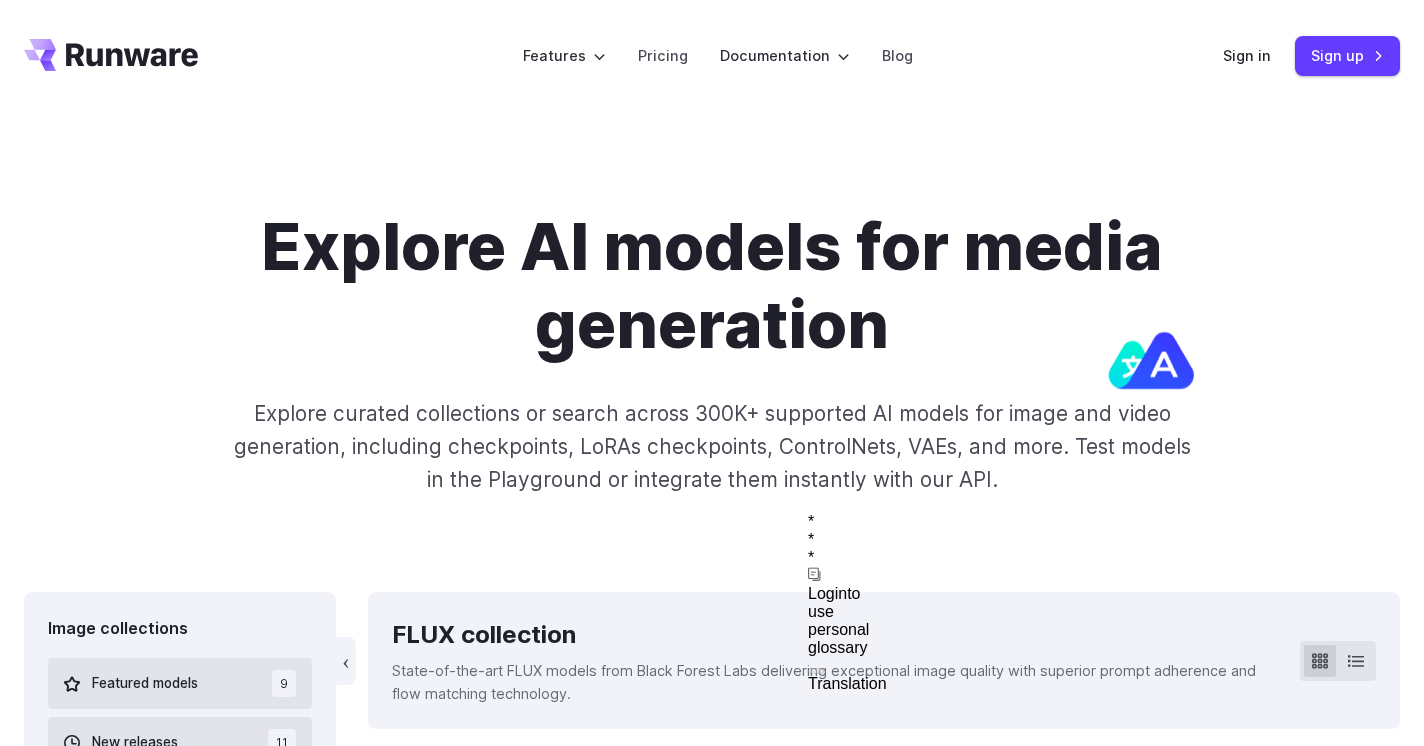 click on "Explore AI models for media generation" at bounding box center (712, 286) 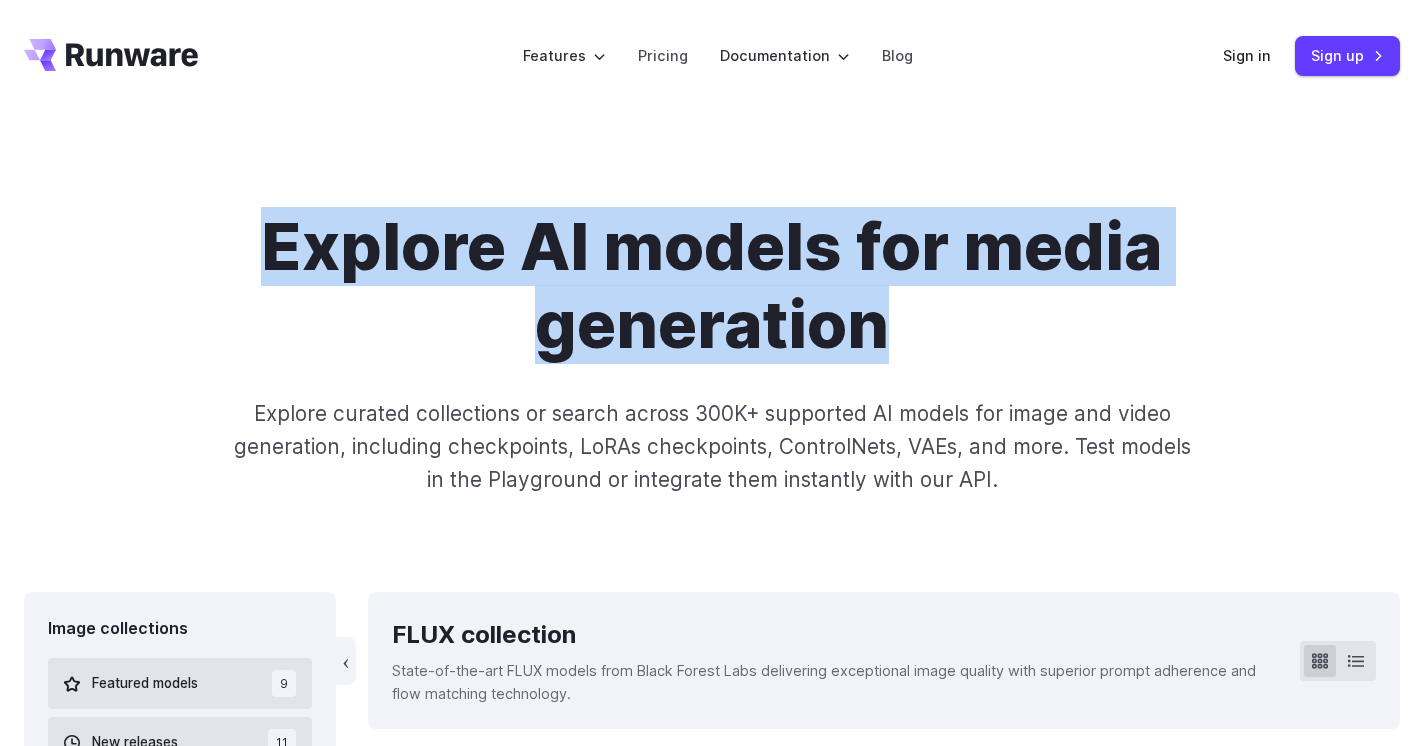 drag, startPoint x: 885, startPoint y: 313, endPoint x: 153, endPoint y: 235, distance: 736.144 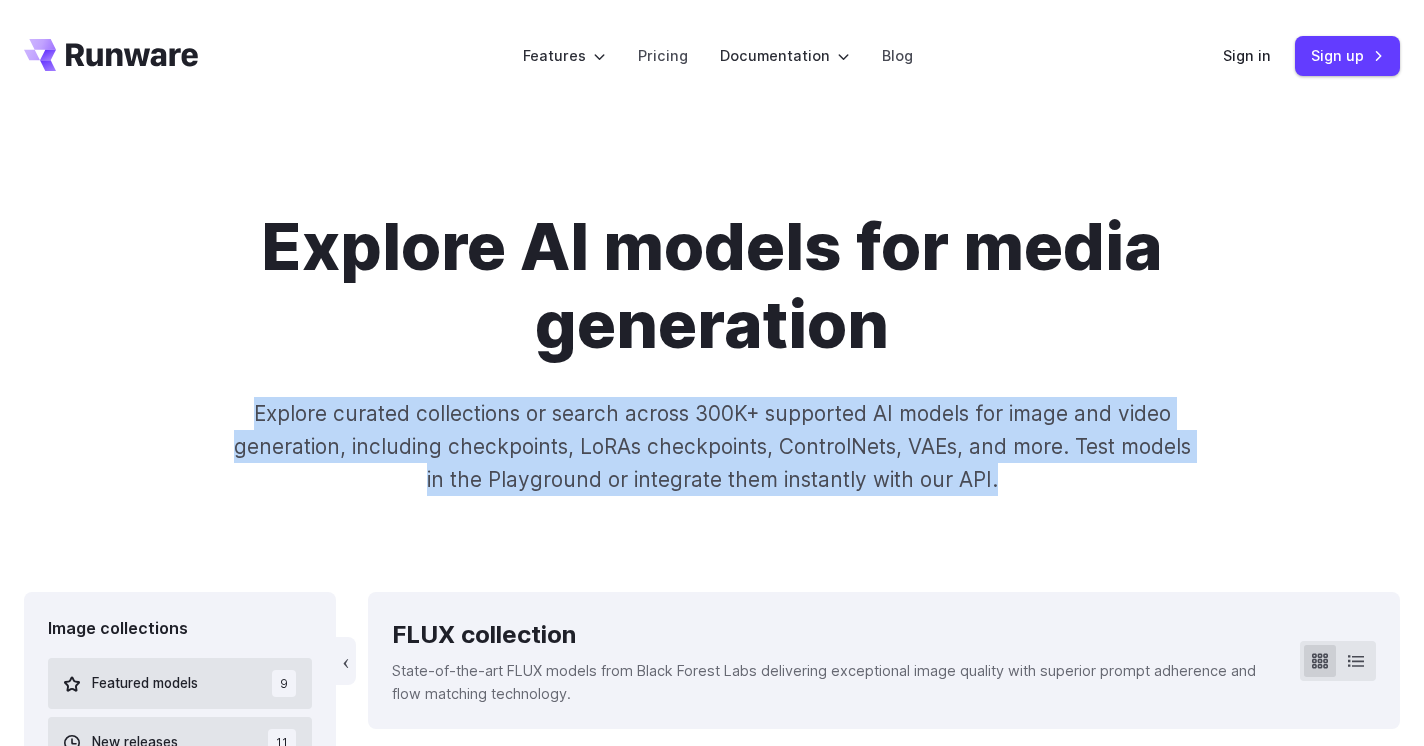 drag, startPoint x: 972, startPoint y: 380, endPoint x: 1122, endPoint y: 480, distance: 180.27756 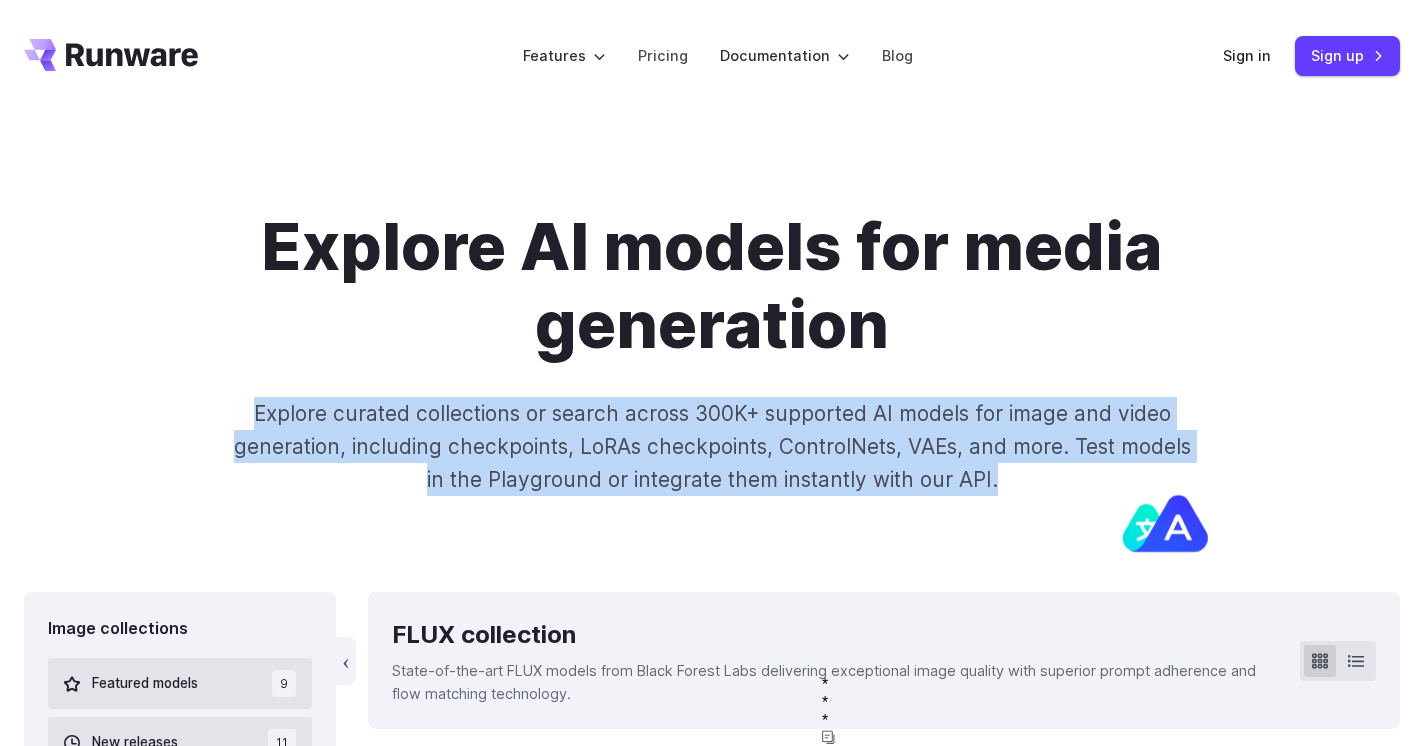 click on "Explore curated collections or search across 300K+ supported AI models for image and video generation, including checkpoints, LoRAs checkpoints, ControlNets, VAEs, and more. Test models in the Playground or integrate them instantly with our API." at bounding box center [711, 447] 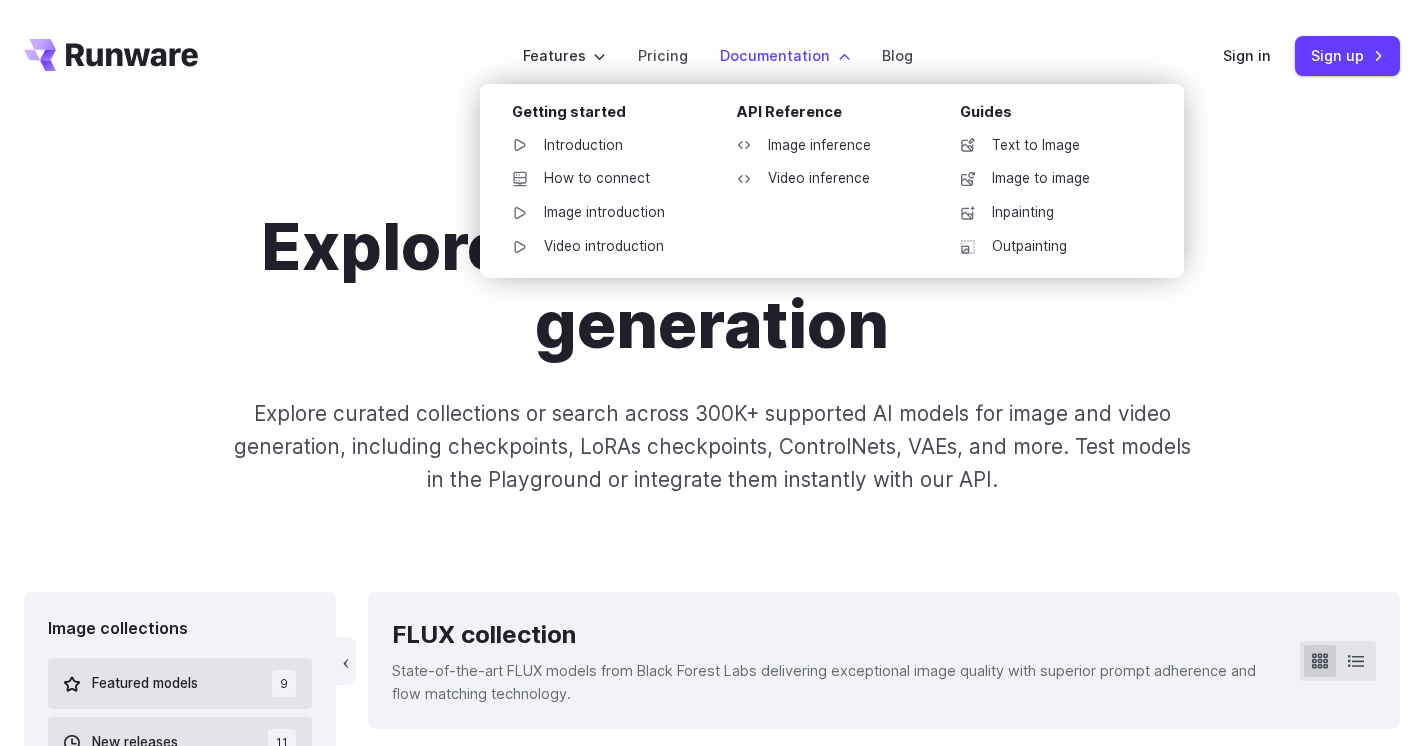 click on "Documentation" at bounding box center (785, 55) 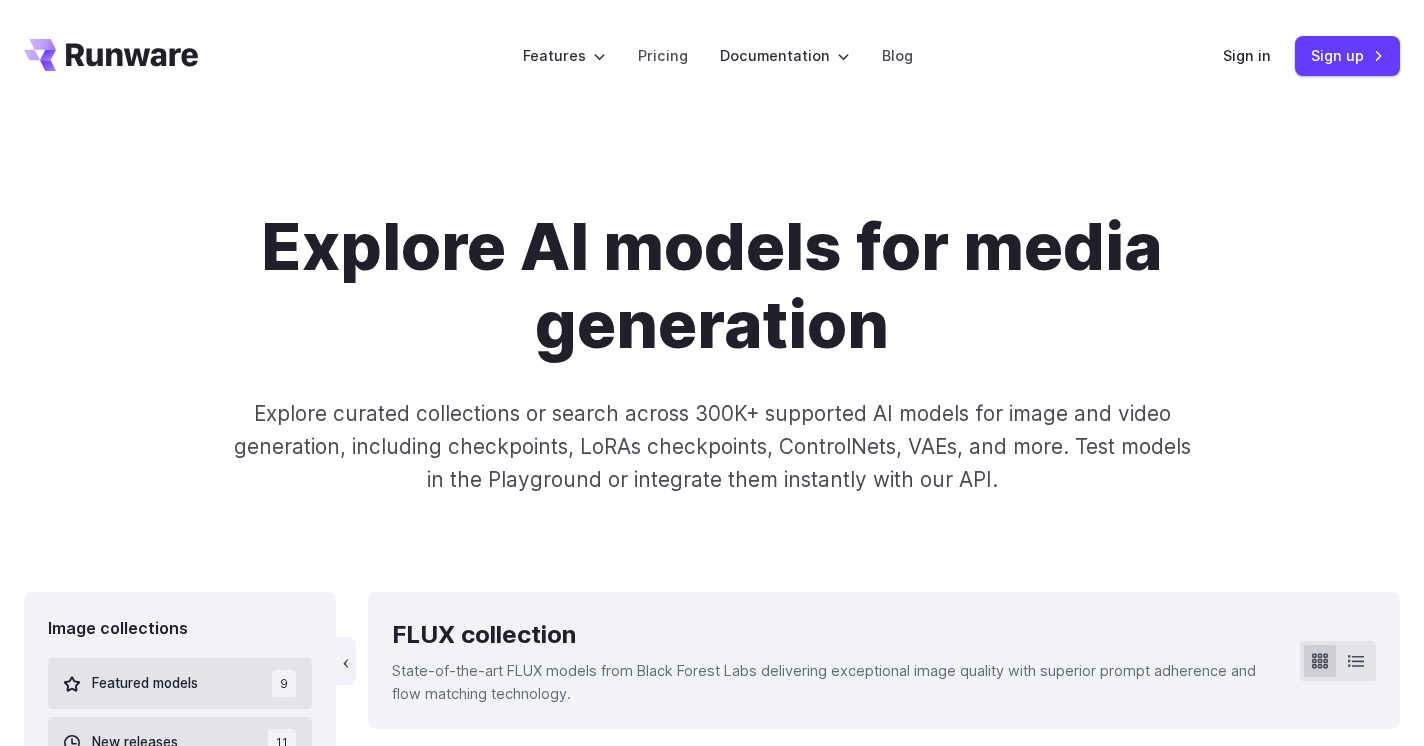 click on "Explore AI models for media generation" at bounding box center [712, 286] 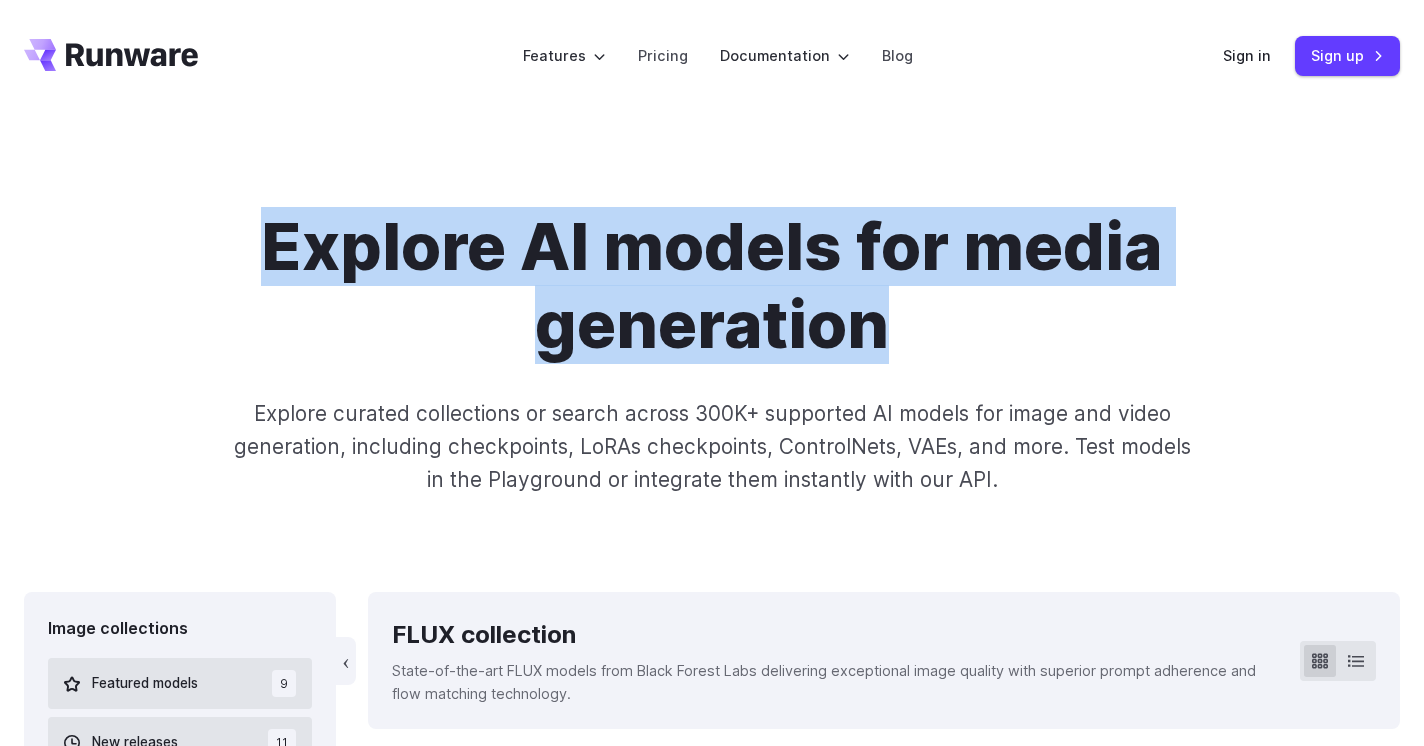 drag, startPoint x: 916, startPoint y: 340, endPoint x: 179, endPoint y: 202, distance: 749.80865 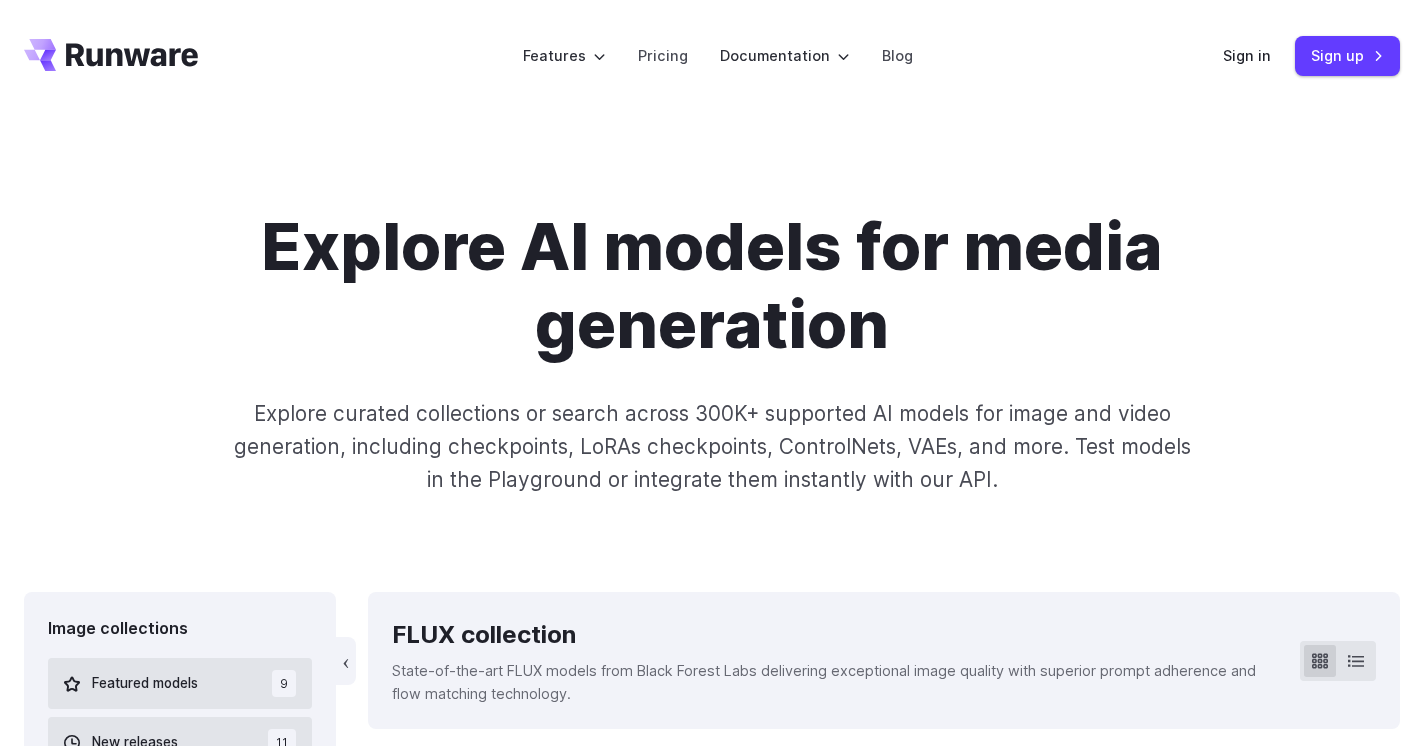 click on "Explore curated collections or search across 300K+ supported AI models for image and video generation, including checkpoints, LoRAs checkpoints, ControlNets, VAEs, and more. Test models in the Playground or integrate them instantly with our API." at bounding box center (711, 447) 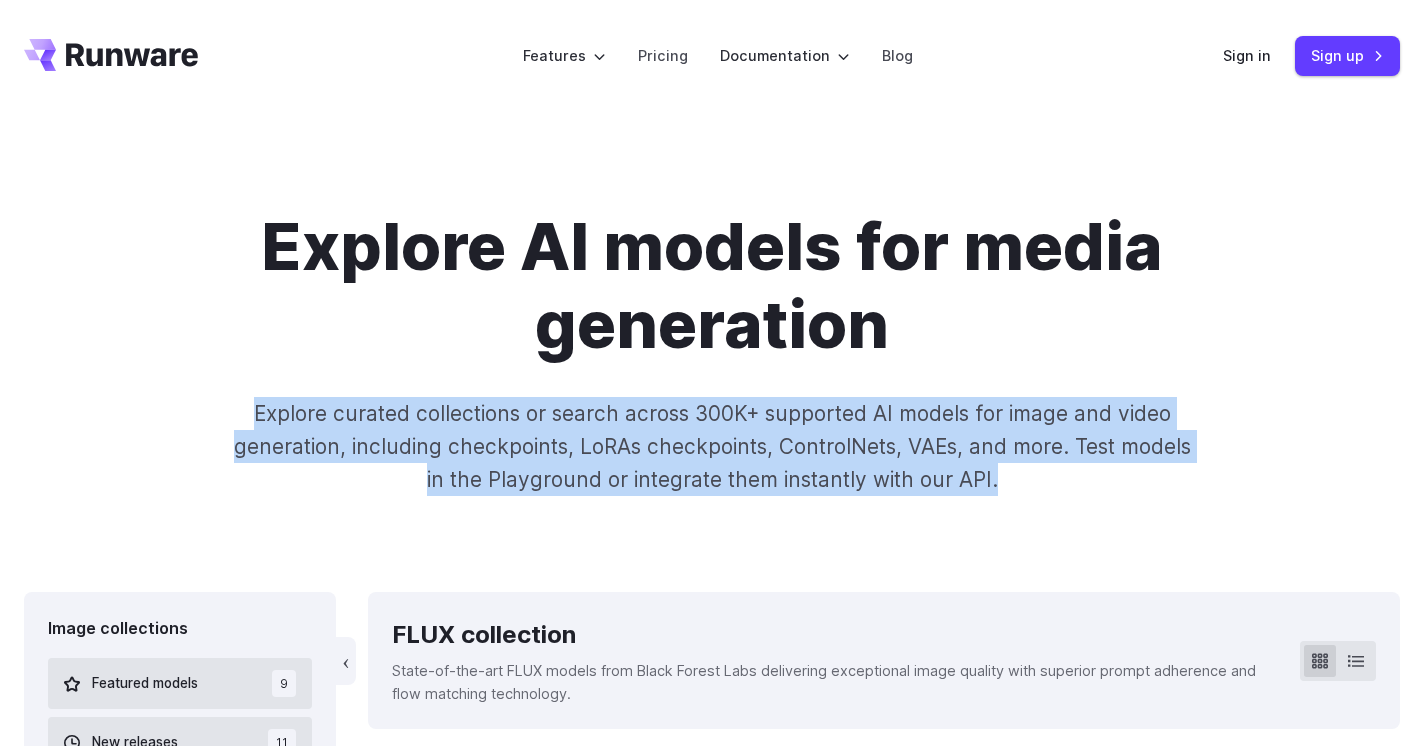 drag, startPoint x: 241, startPoint y: 398, endPoint x: 1098, endPoint y: 523, distance: 866.0681 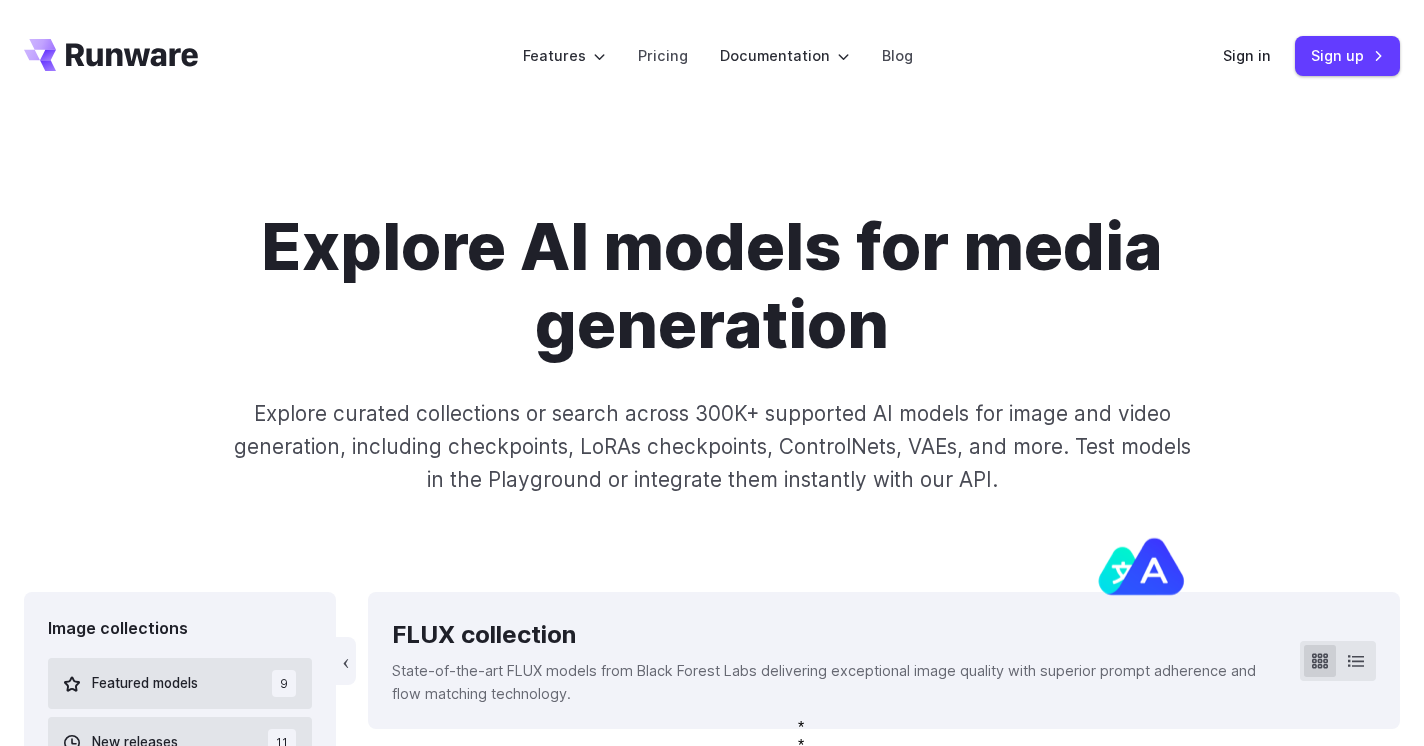 click on "Explore AI models for media generation    Explore curated collections or search across 300K+ supported AI models for image and video generation, including checkpoints, LoRAs checkpoints, ControlNets, VAEs, and more. Test models in the Playground or integrate them instantly with our API." at bounding box center [712, 352] 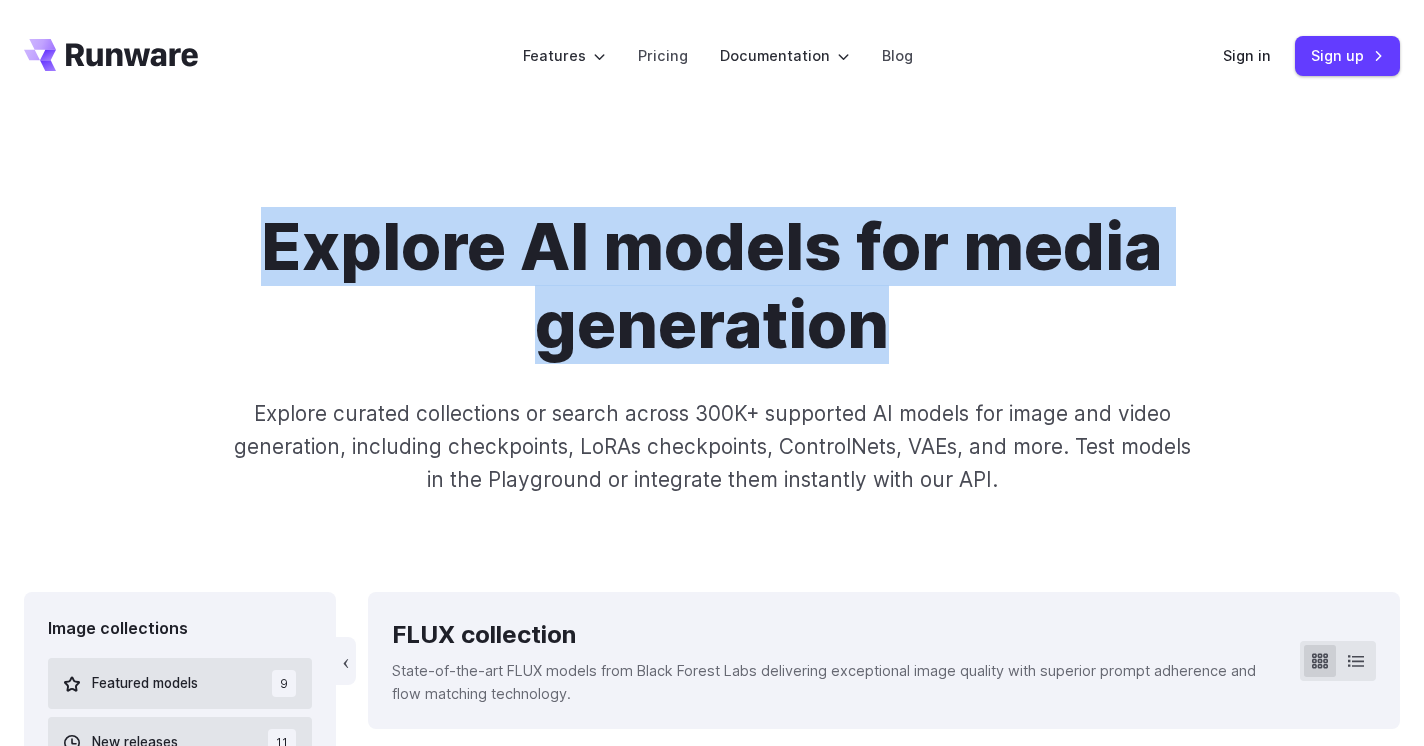 drag, startPoint x: 326, startPoint y: 266, endPoint x: 1196, endPoint y: 344, distance: 873.48956 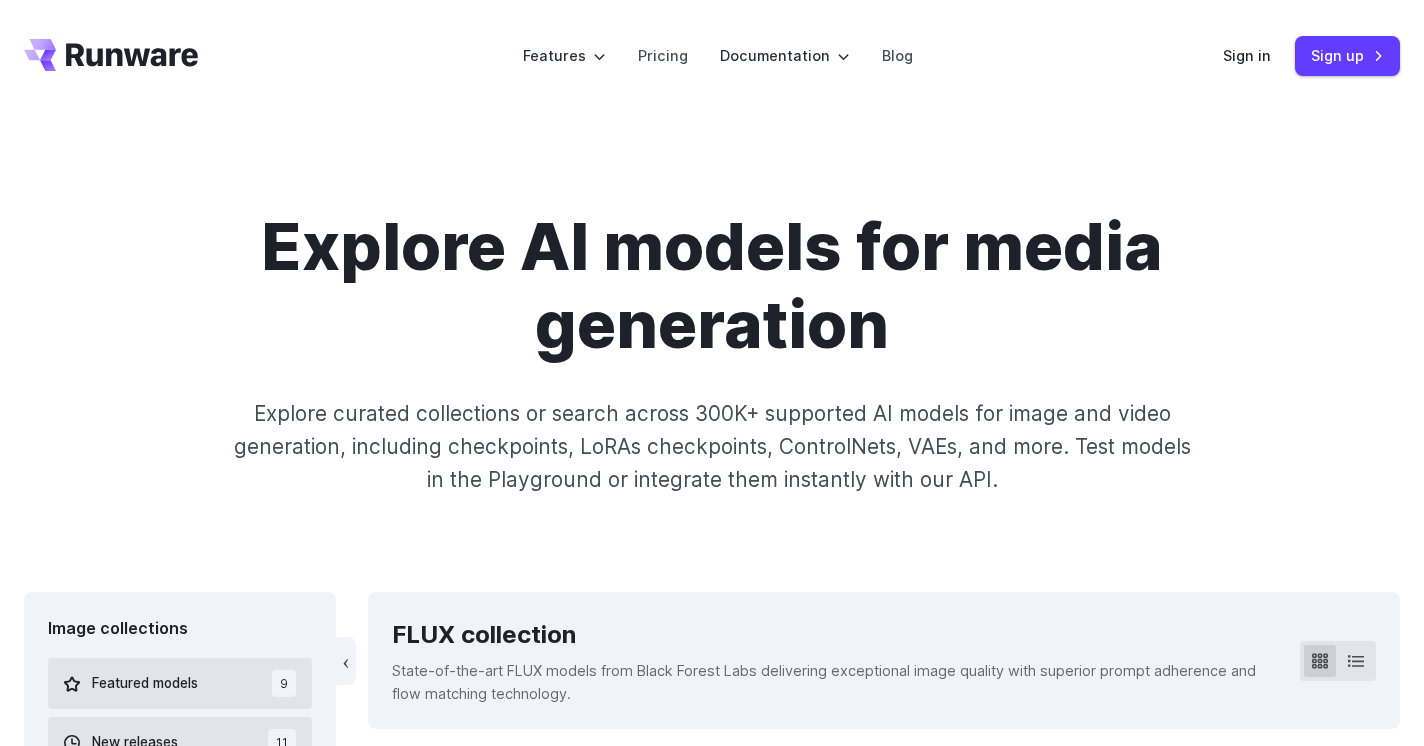 click on "Explore AI models for media generation" at bounding box center [712, 286] 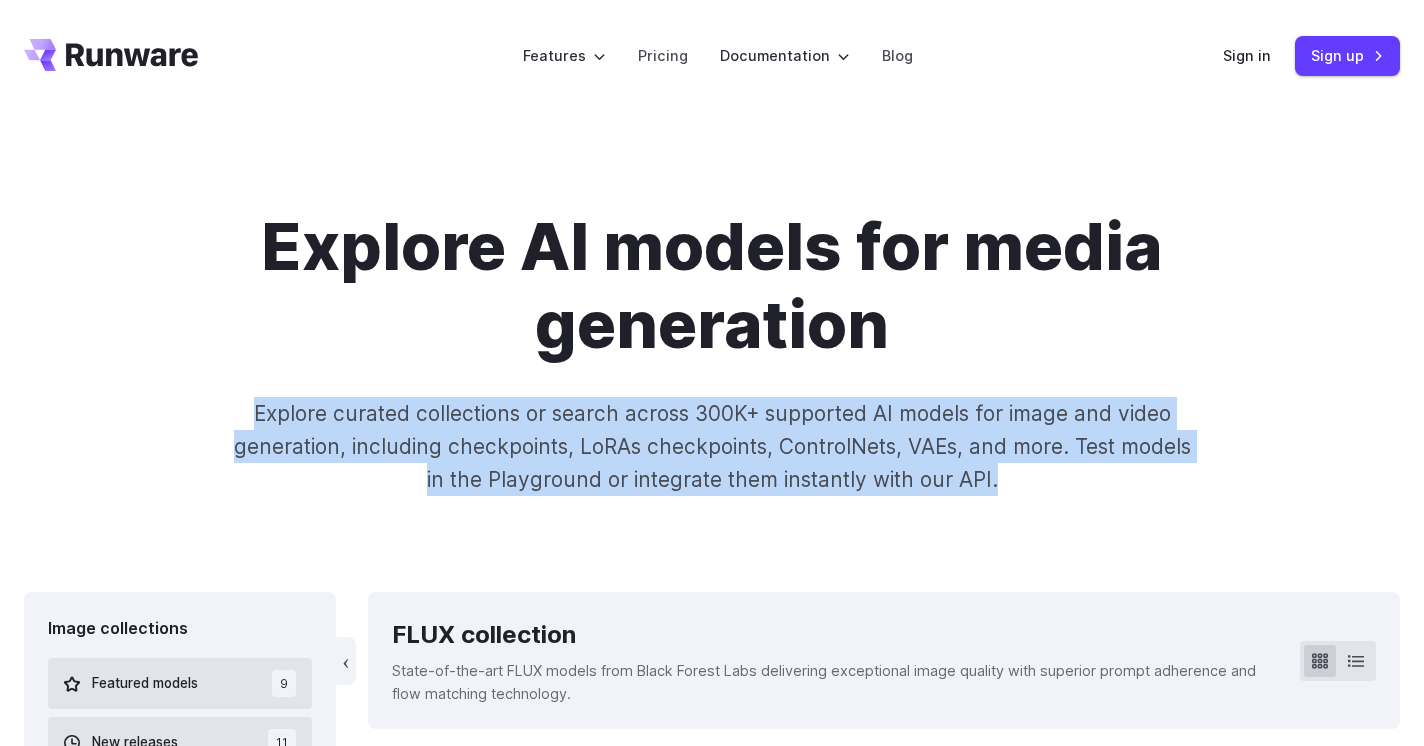 drag, startPoint x: 1086, startPoint y: 383, endPoint x: 1171, endPoint y: 516, distance: 157.84169 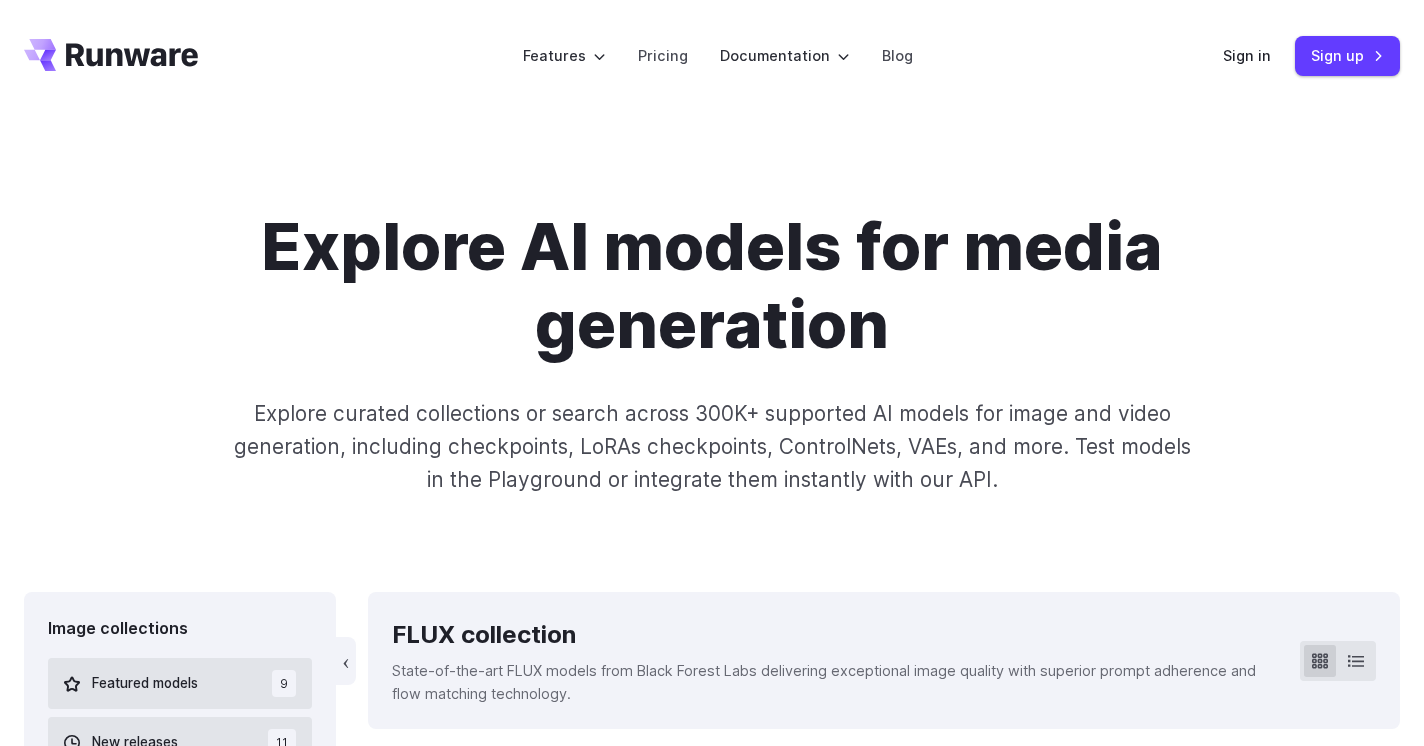 click on "Explore AI models for media generation    Explore curated collections or search across 300K+ supported AI models for image and video generation, including checkpoints, LoRAs checkpoints, ControlNets, VAEs, and more. Test models in the Playground or integrate them instantly with our API." at bounding box center [712, 352] 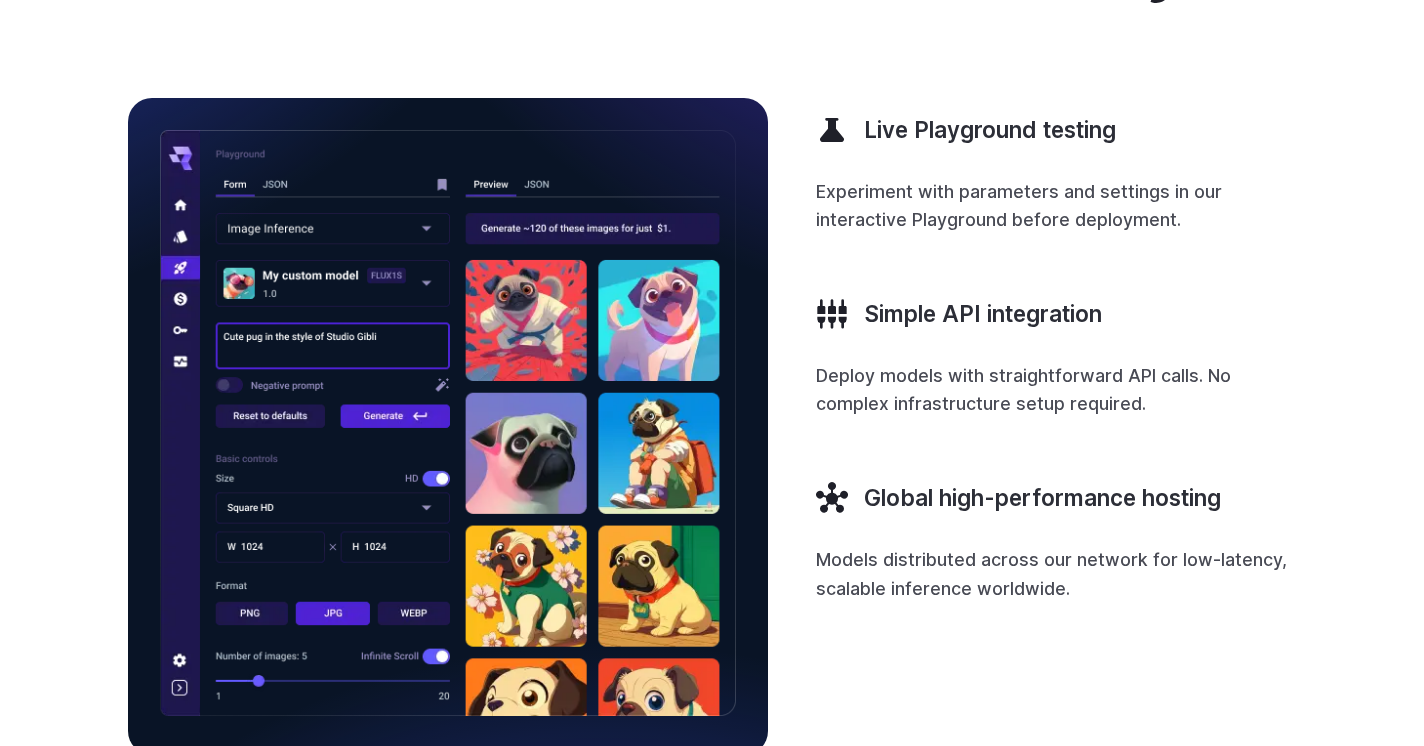 scroll, scrollTop: 4199, scrollLeft: 0, axis: vertical 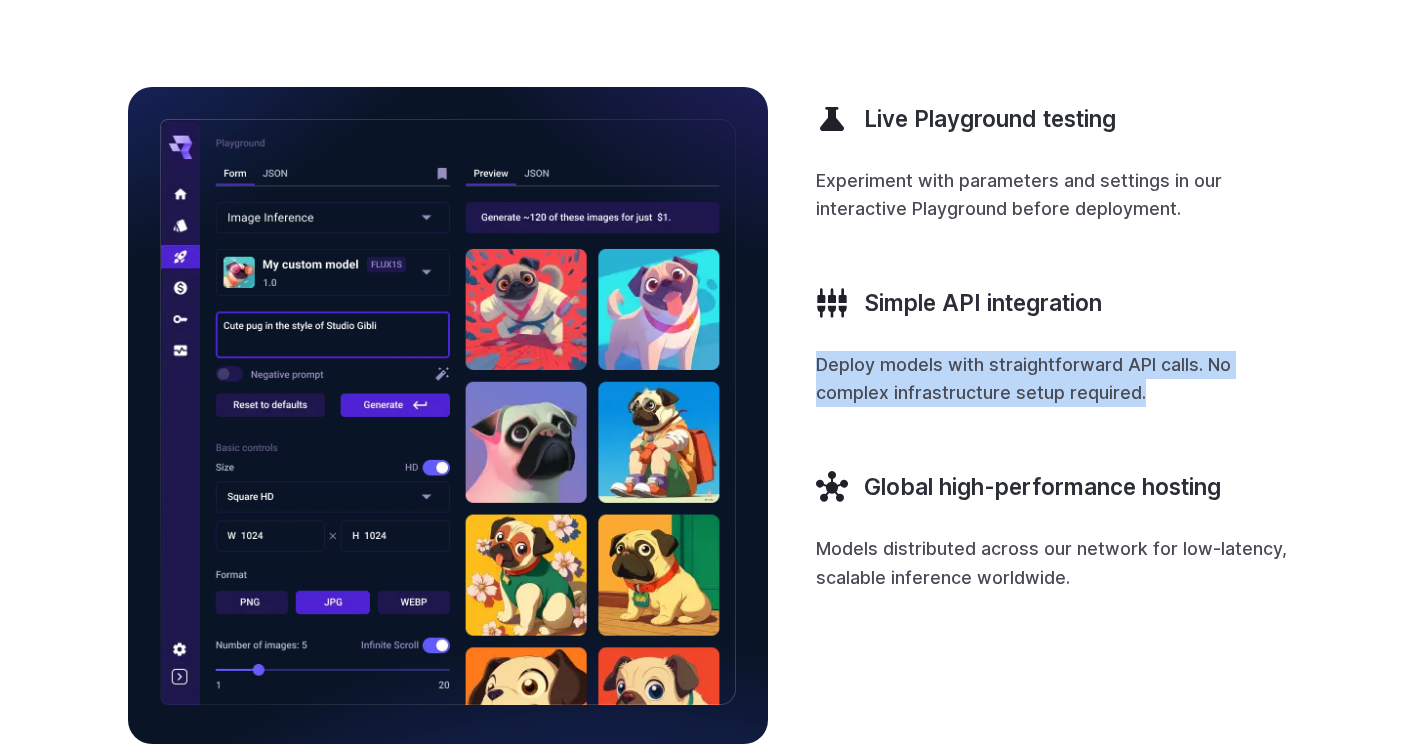 drag, startPoint x: 857, startPoint y: 380, endPoint x: 1263, endPoint y: 410, distance: 407.10687 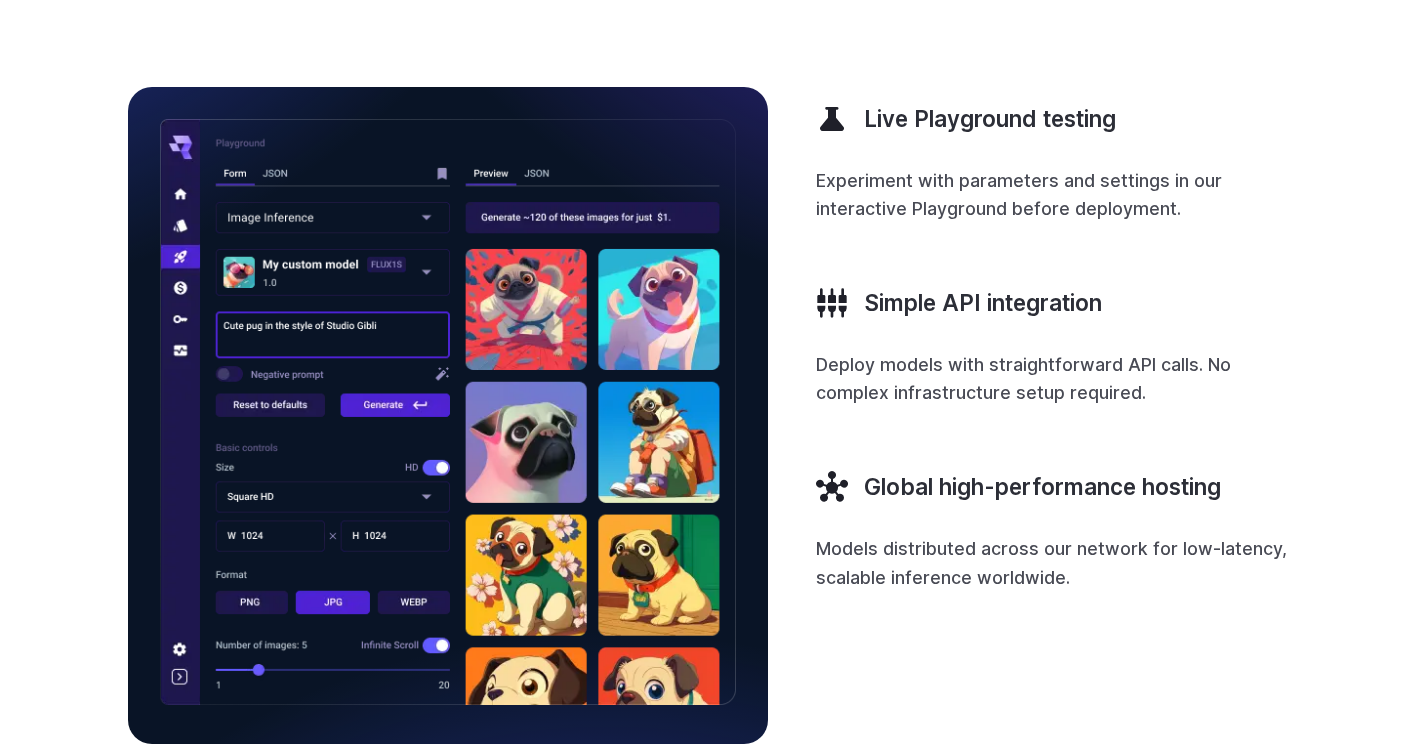 click on "Deploy models with straightforward API calls. No complex infrastructure setup required." at bounding box center (1056, 379) 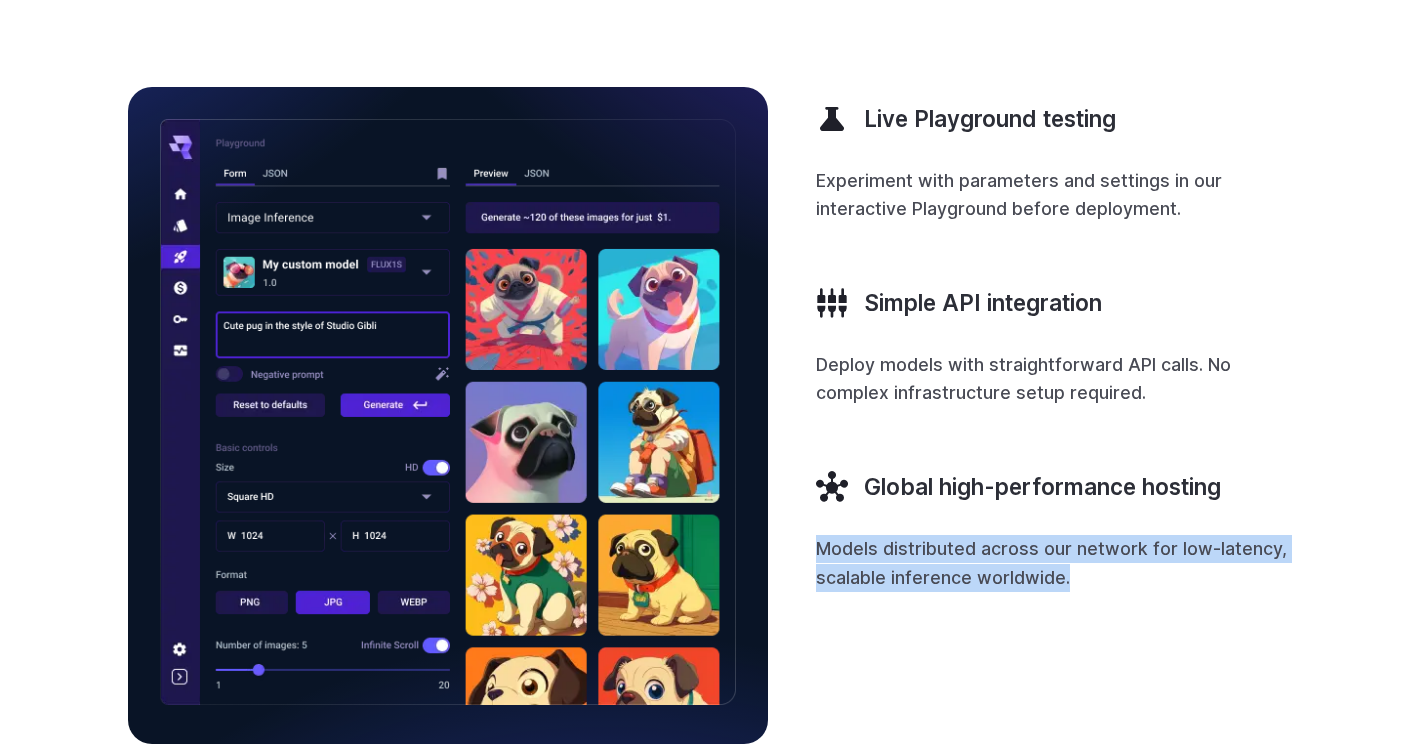 drag, startPoint x: 1061, startPoint y: 562, endPoint x: 1208, endPoint y: 604, distance: 152.88231 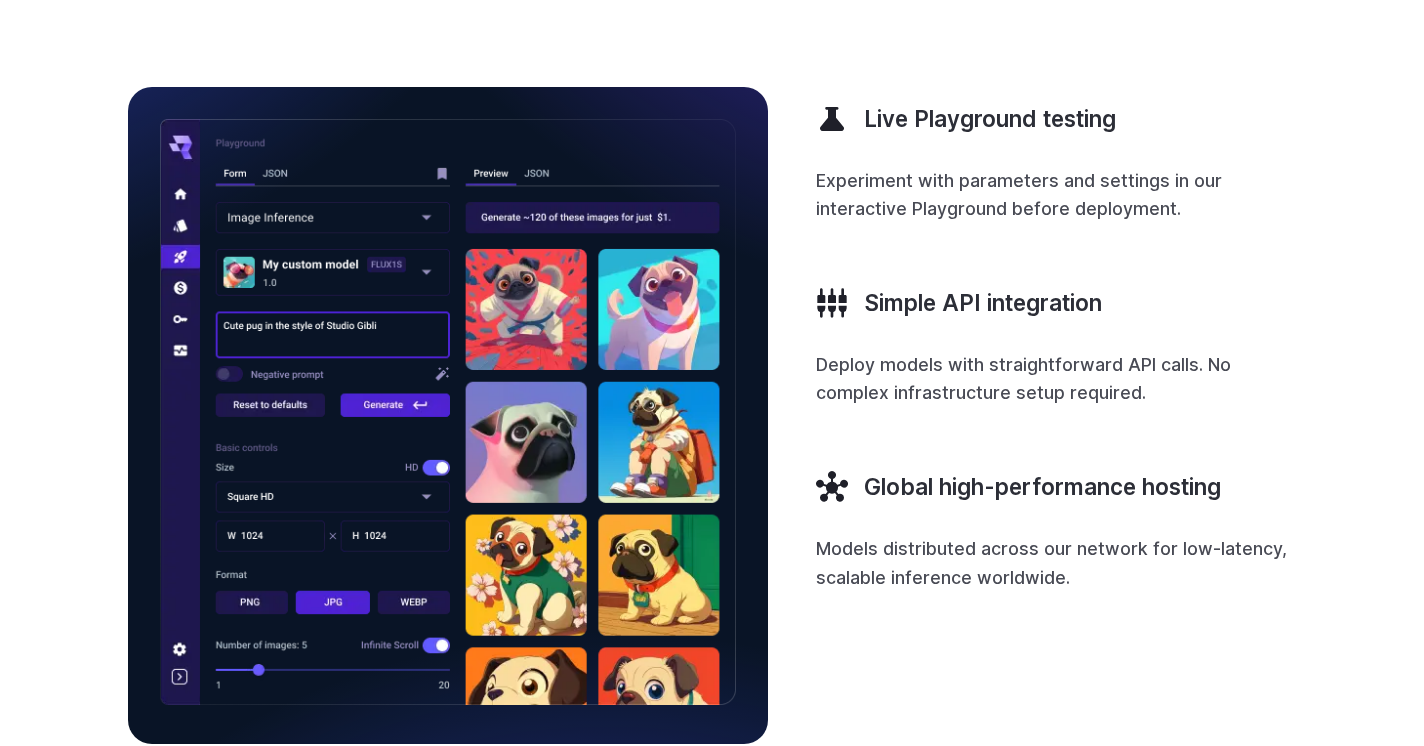 click on "Live Playground testing     Experiment with parameters and settings in our interactive Playground before deployment.
Simple API integration     Deploy models with straightforward API calls. No complex infrastructure setup required.
Global high-performance hosting     Models distributed across our network for low-latency, scalable inference worldwide." at bounding box center [712, 415] 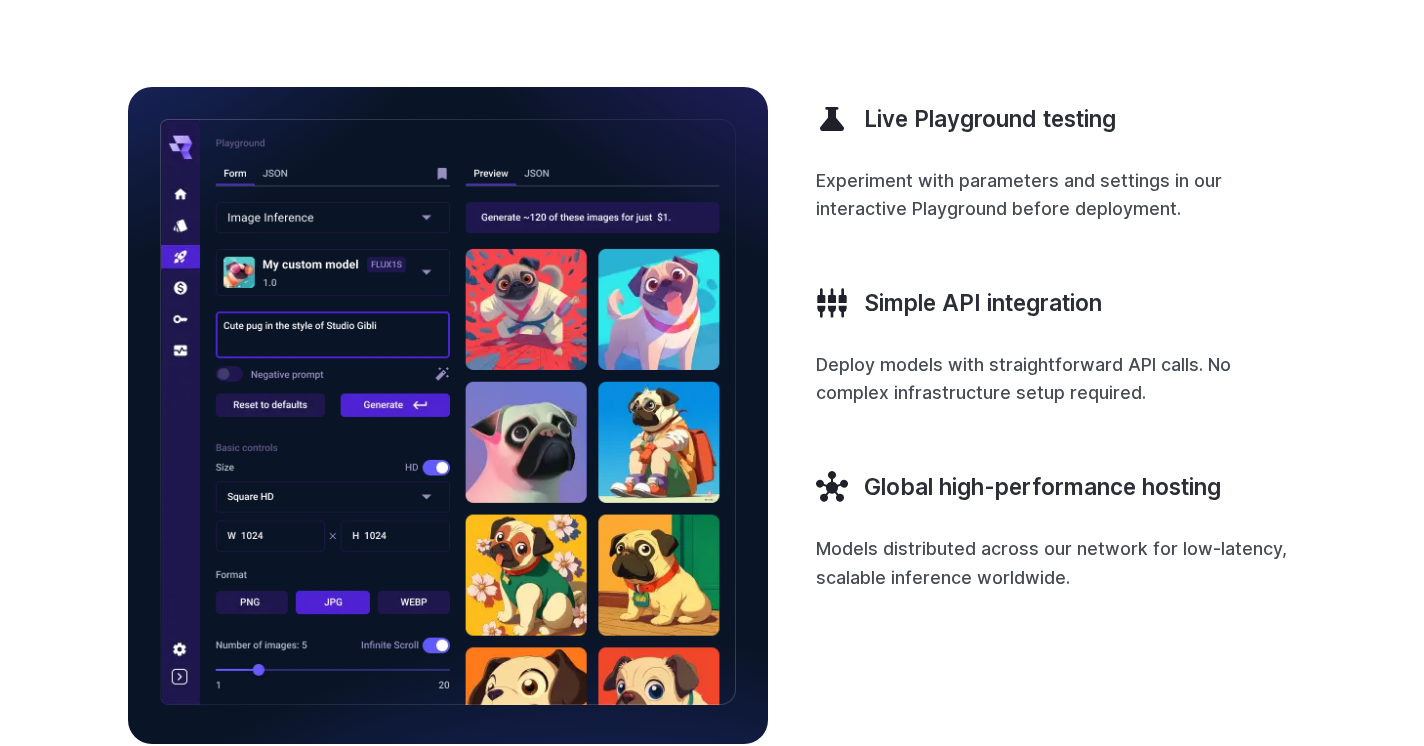 click on "Live Playground testing     Experiment with parameters and settings in our interactive Playground before deployment.
Simple API integration     Deploy models with straightforward API calls. No complex infrastructure setup required.
Global high-performance hosting     Models distributed across our network for low-latency, scalable inference worldwide." at bounding box center (1056, 339) 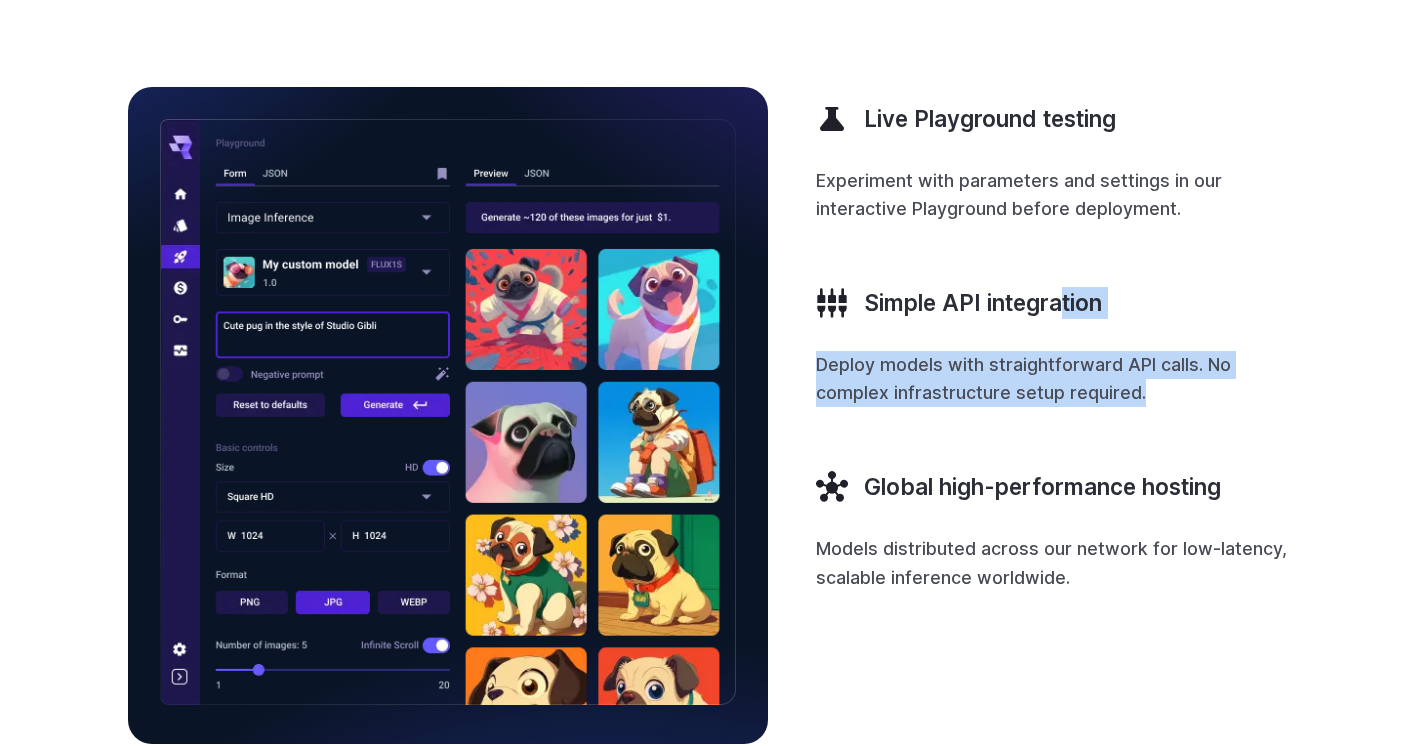 drag, startPoint x: 1143, startPoint y: 358, endPoint x: 1299, endPoint y: 420, distance: 167.869 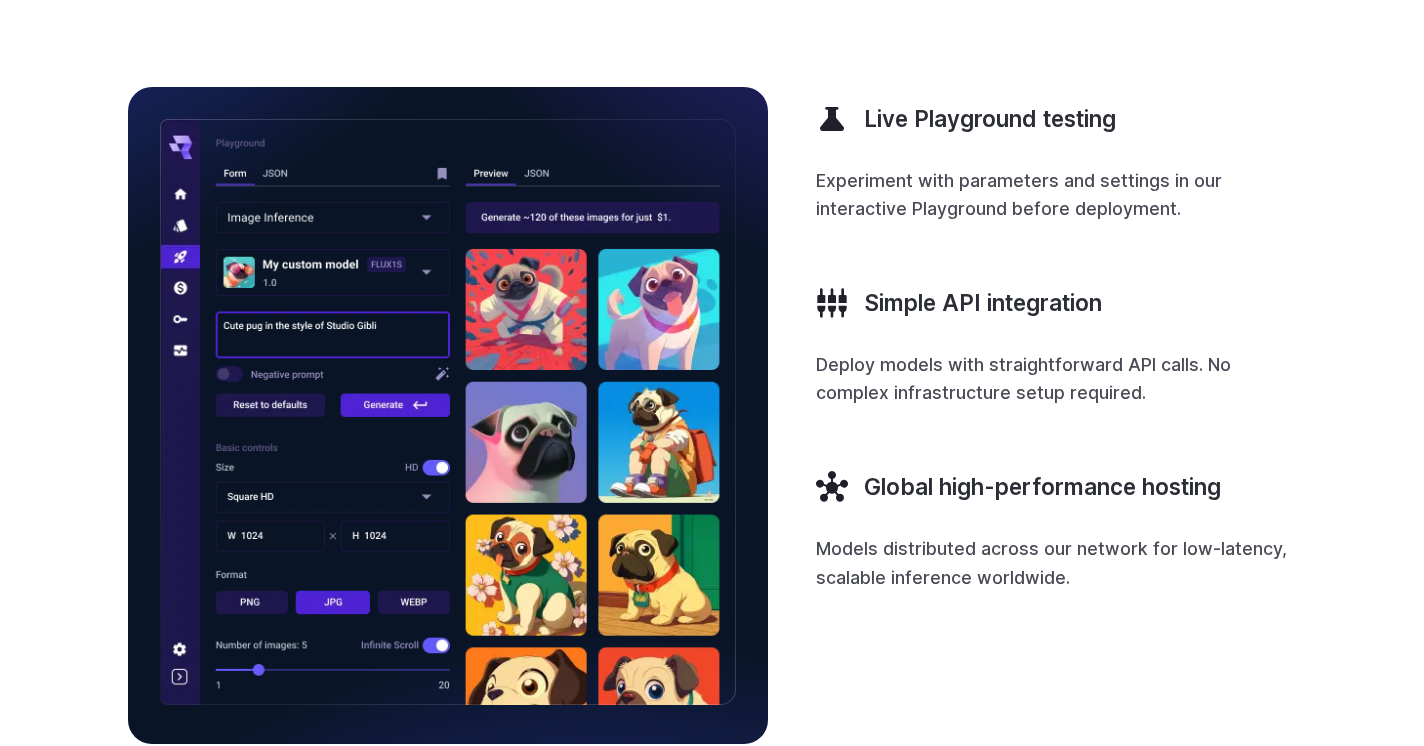 click on "Test and run inference instantly
Live Playground testing     Experiment with parameters and settings in our interactive Playground before deployment.
Simple API integration     Deploy models with straightforward API calls. No complex infrastructure setup required.
Global high-performance hosting     Models distributed across our network for low-latency, scalable inference worldwide." at bounding box center [712, 334] 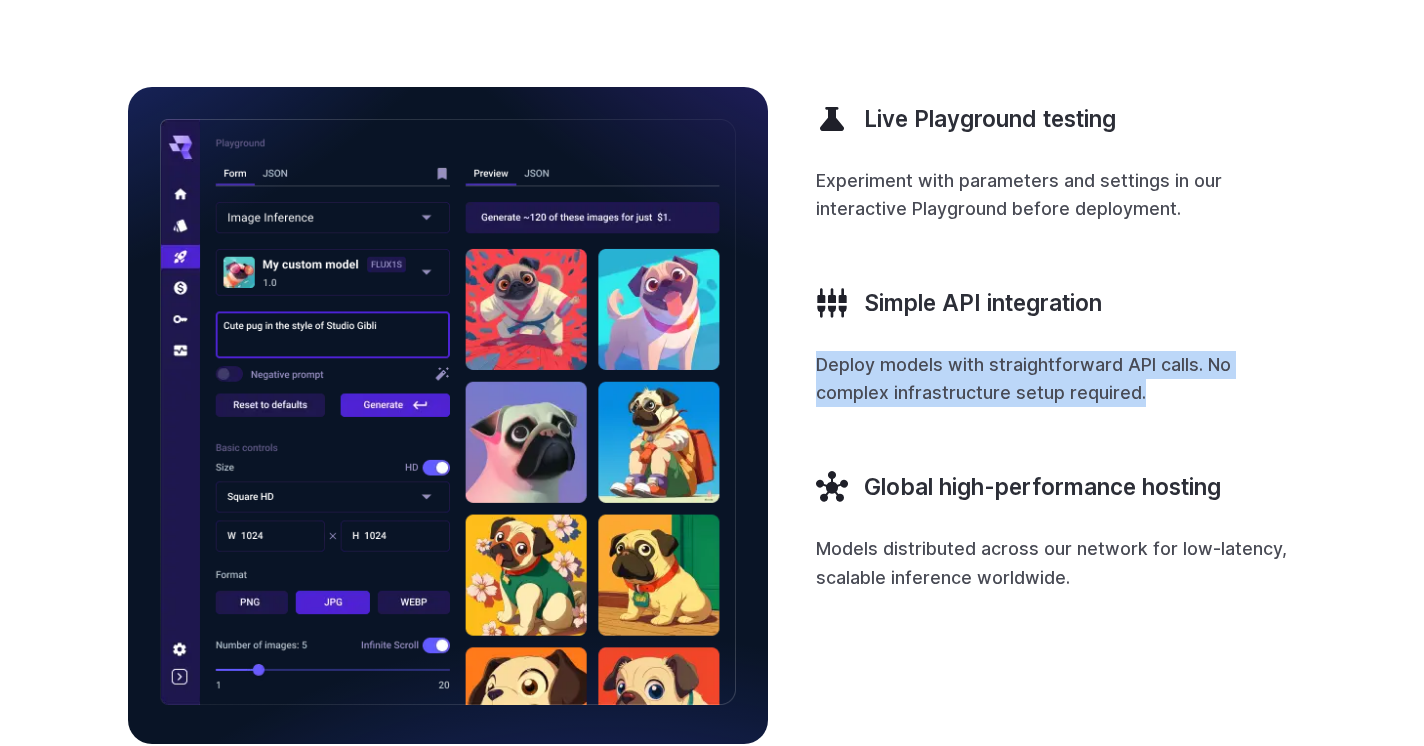 drag, startPoint x: 1194, startPoint y: 373, endPoint x: 1293, endPoint y: 429, distance: 113.74094 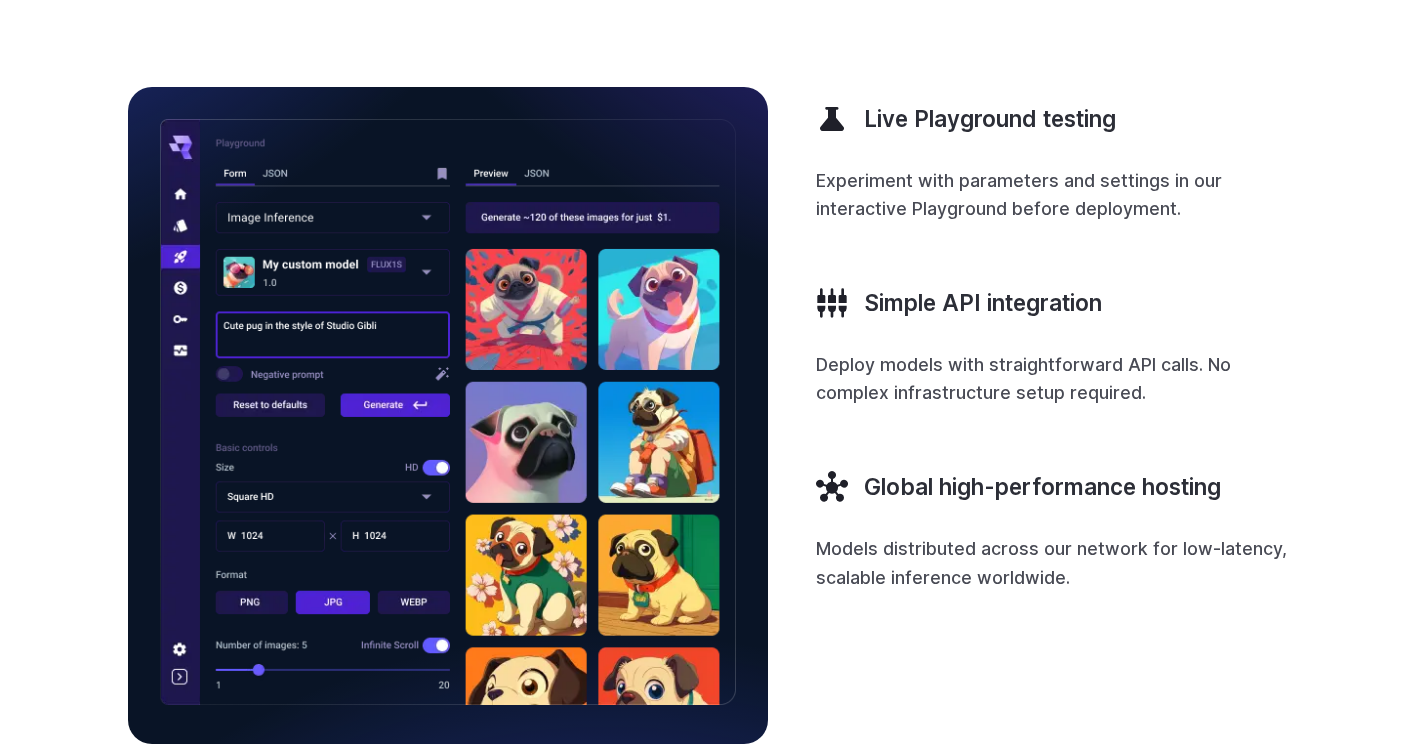 drag, startPoint x: 1293, startPoint y: 429, endPoint x: 1211, endPoint y: 350, distance: 113.86395 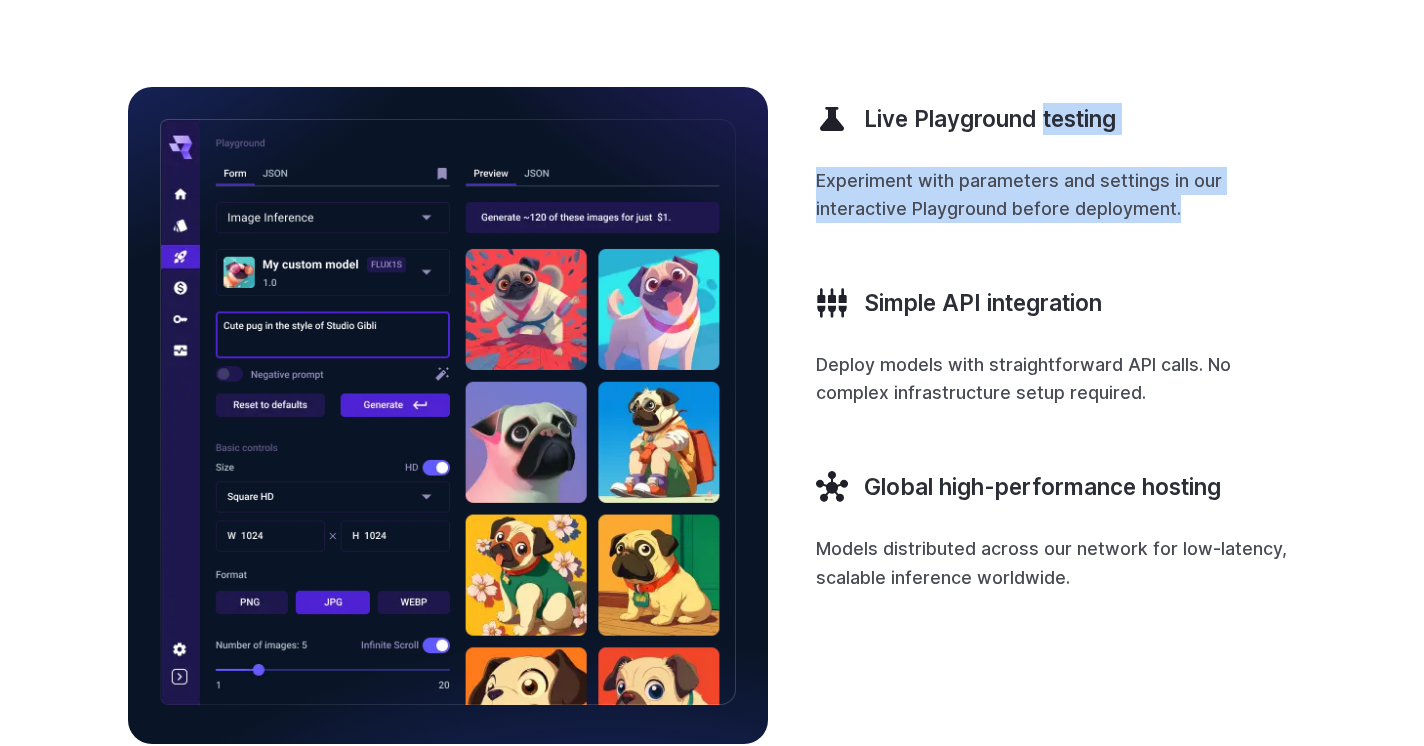 click on "Test and run inference instantly
Live Playground testing     Experiment with parameters and settings in our interactive Playground before deployment.
Simple API integration     Deploy models with straightforward API calls. No complex infrastructure setup required.
Global high-performance hosting     Models distributed across our network for low-latency, scalable inference worldwide." at bounding box center [712, 334] 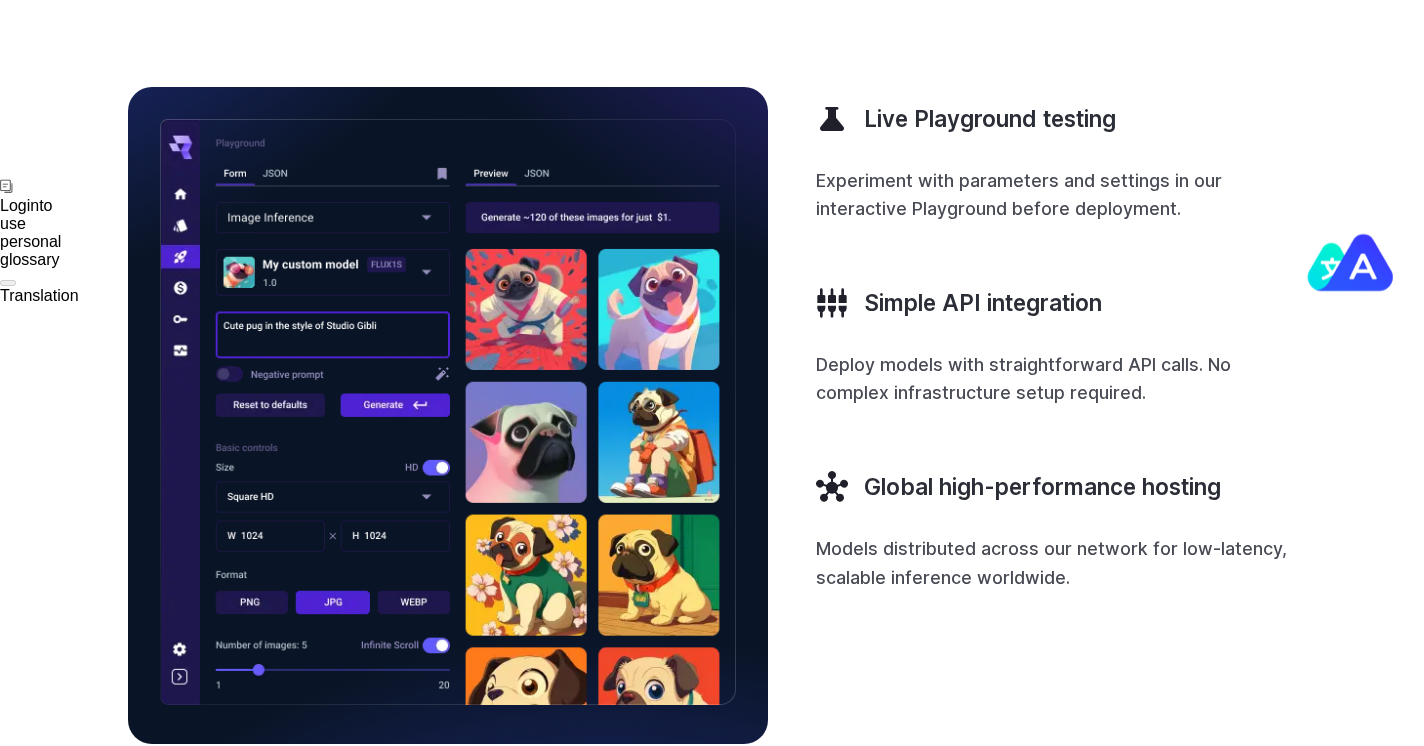 click on "Test and run inference instantly
Live Playground testing     Experiment with parameters and settings in our interactive Playground before deployment.
Simple API integration     Deploy models with straightforward API calls. No complex infrastructure setup required.
Global high-performance hosting     Models distributed across our network for low-latency, scalable inference worldwide." at bounding box center (712, 334) 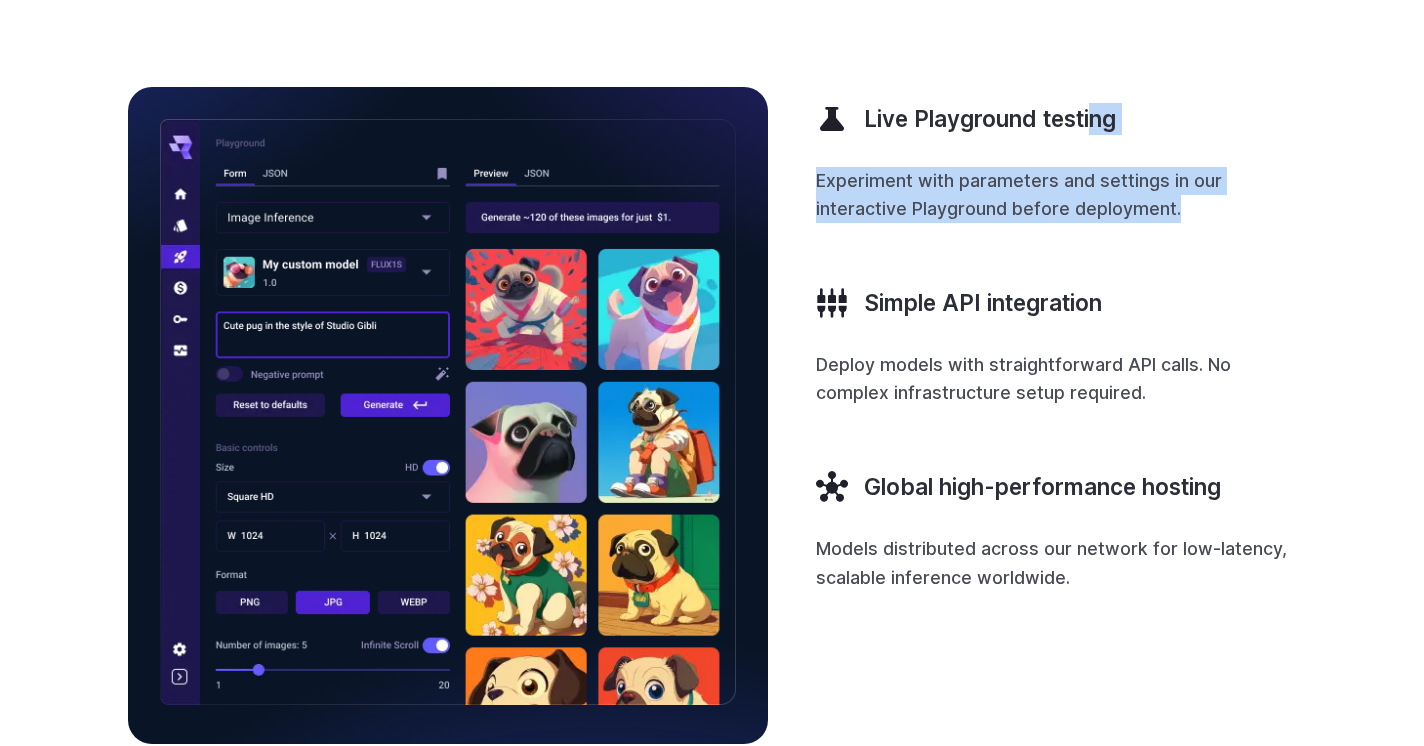 click on "Live Playground testing     Experiment with parameters and settings in our interactive Playground before deployment.
Simple API integration     Deploy models with straightforward API calls. No complex infrastructure setup required.
Global high-performance hosting     Models distributed across our network for low-latency, scalable inference worldwide." at bounding box center [1056, 339] 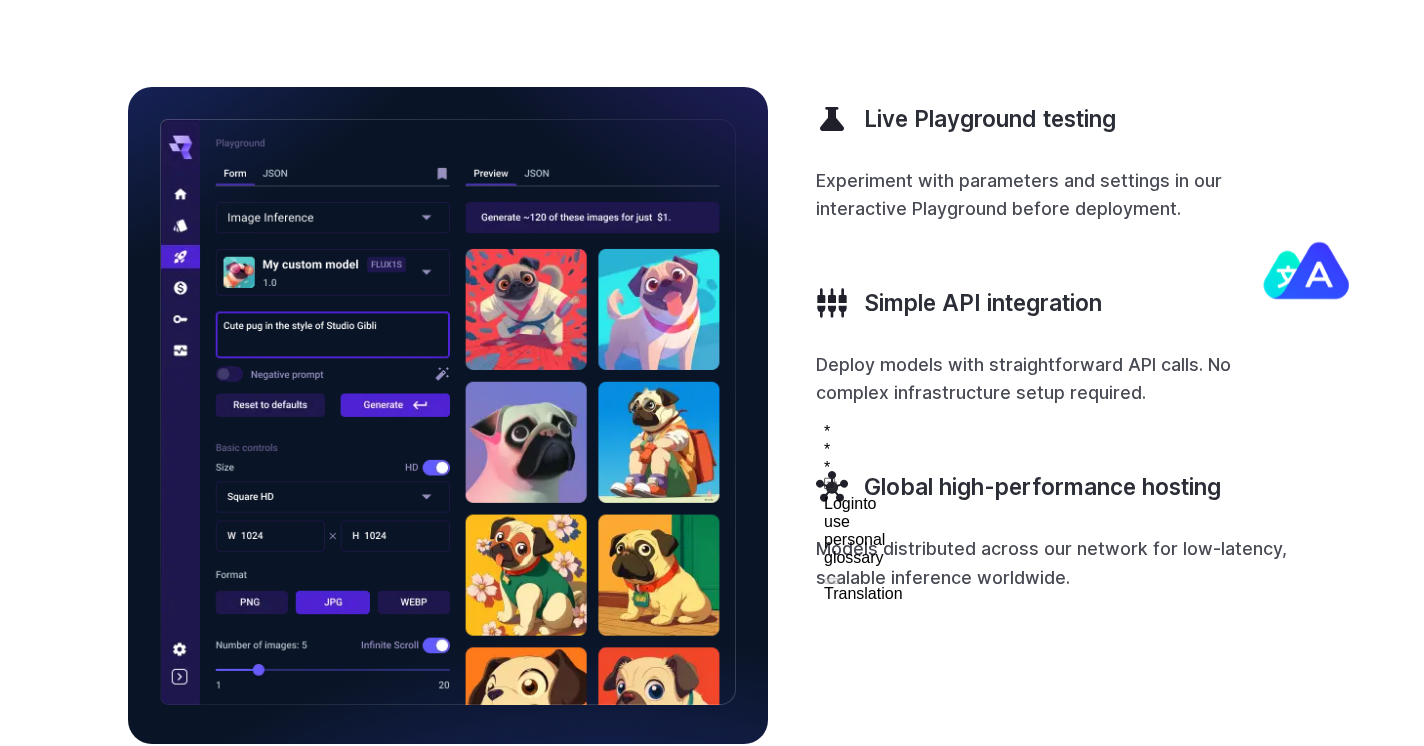 click on "Live Playground testing     Experiment with parameters and settings in our interactive Playground before deployment.
Simple API integration     Deploy models with straightforward API calls. No complex infrastructure setup required.
Global high-performance hosting     Models distributed across our network for low-latency, scalable inference worldwide." at bounding box center (1056, 339) 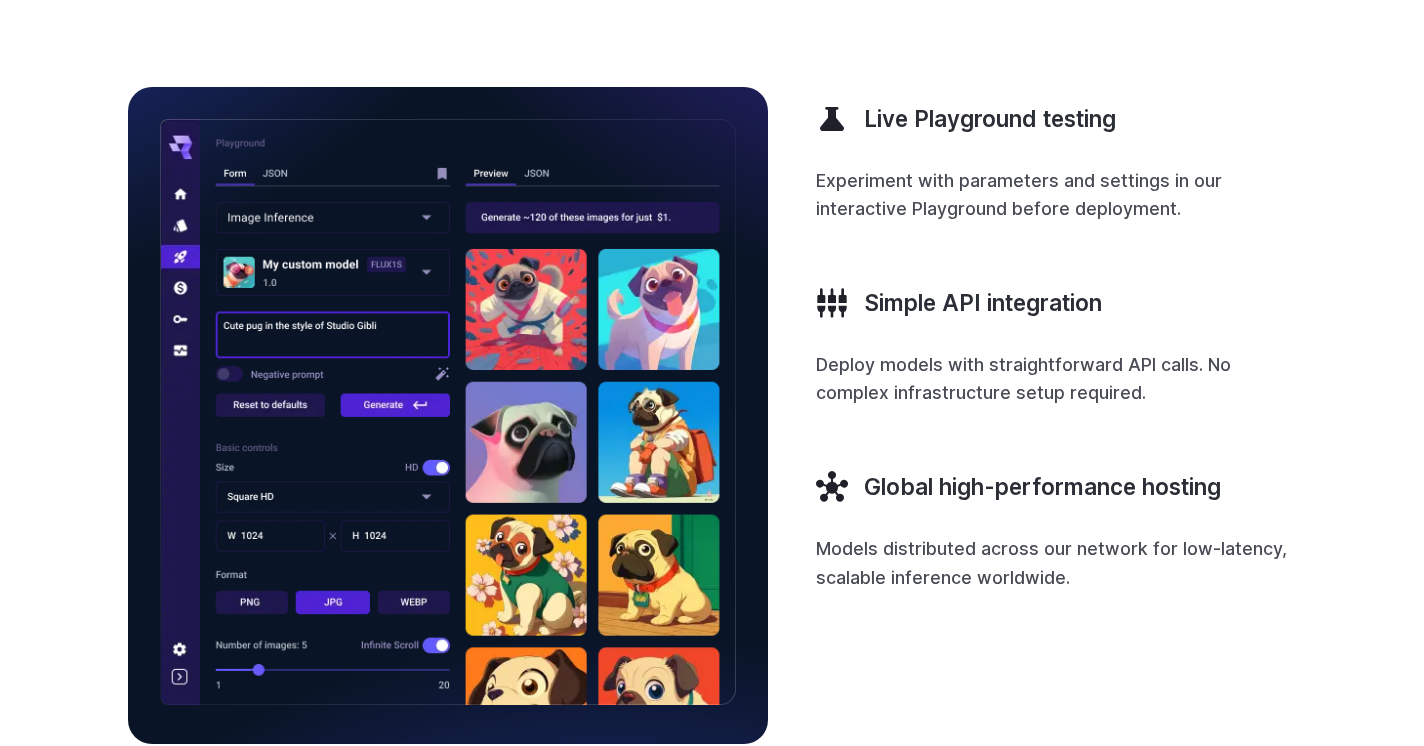 scroll, scrollTop: 3947, scrollLeft: 0, axis: vertical 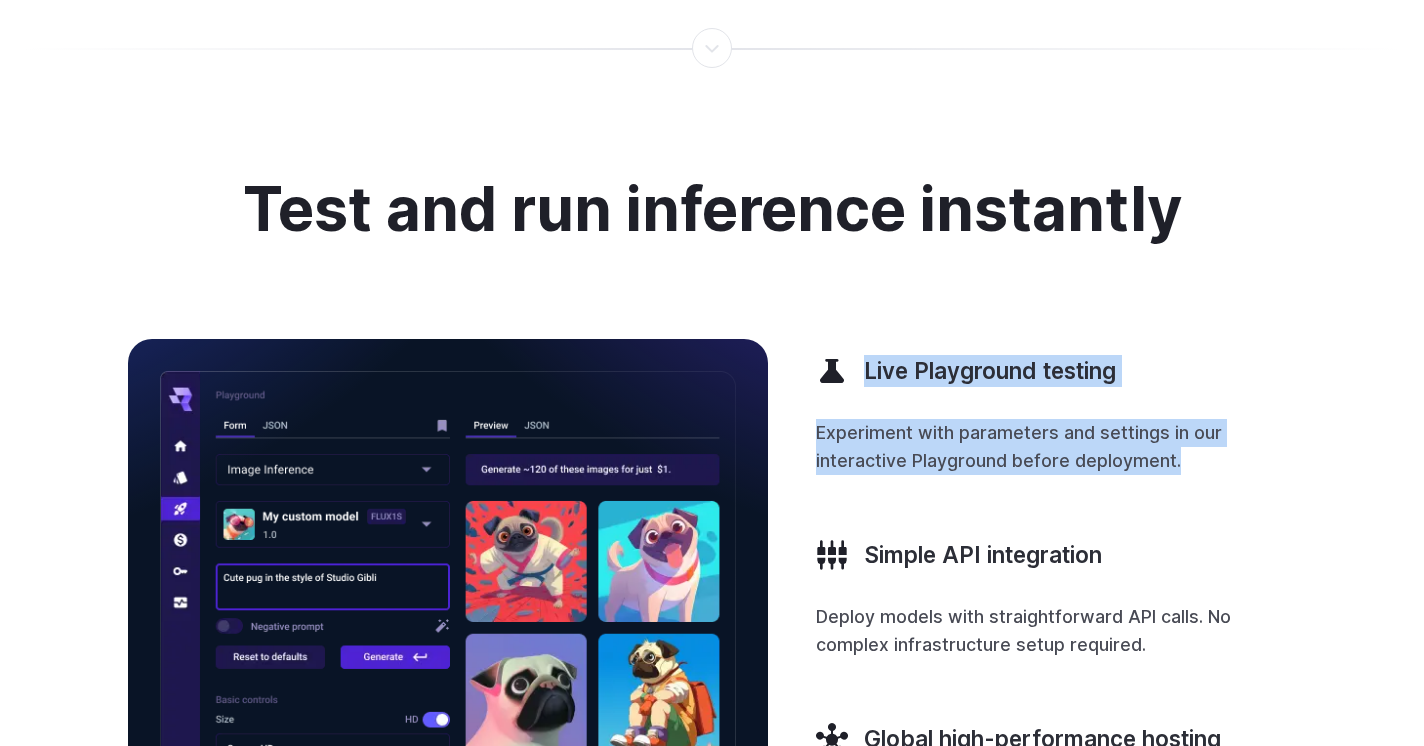 click on "Test and run inference instantly
Live Playground testing     Experiment with parameters and settings in our interactive Playground before deployment.
Simple API integration     Deploy models with straightforward API calls. No complex infrastructure setup required.
Global high-performance hosting     Models distributed across our network for low-latency, scalable inference worldwide." at bounding box center [712, 586] 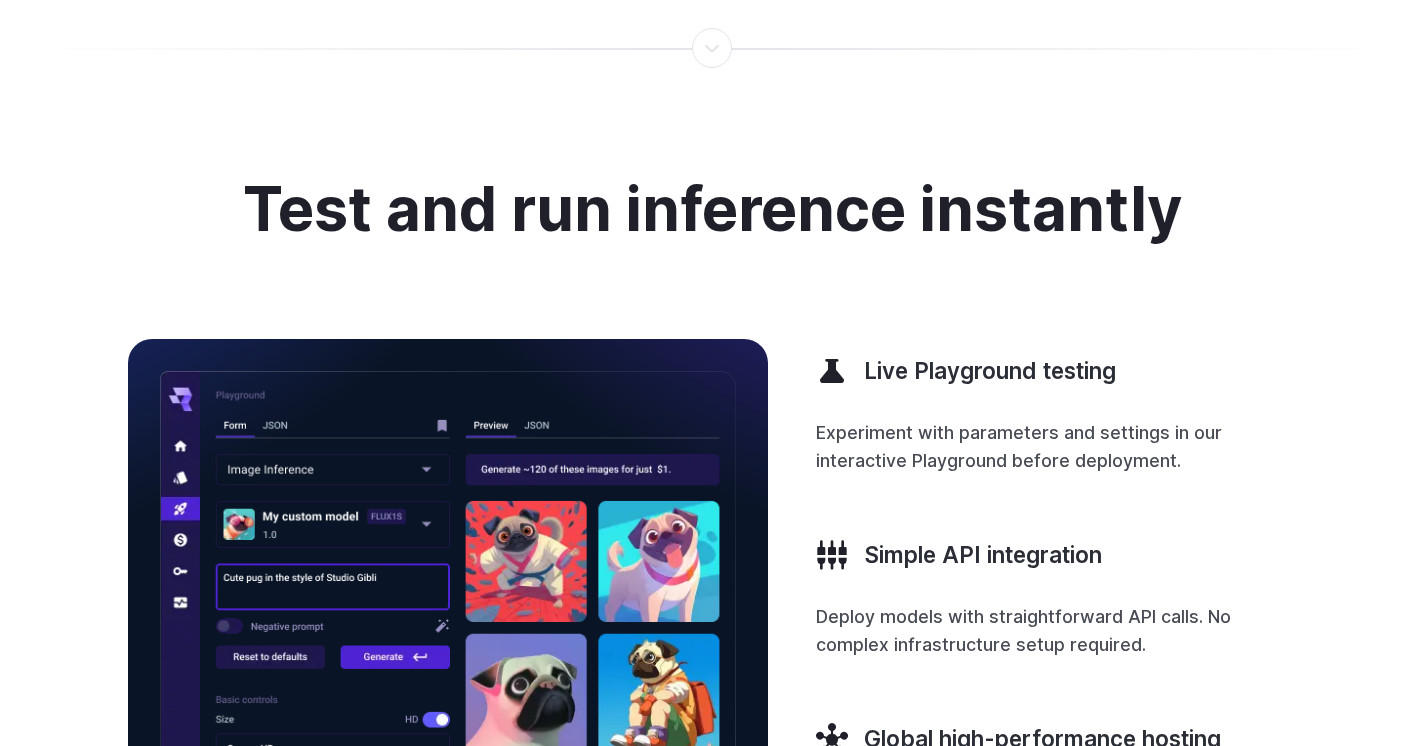 click on "Test and run inference instantly
Live Playground testing     Experiment with parameters and settings in our interactive Playground before deployment.
Simple API integration     Deploy models with straightforward API calls. No complex infrastructure setup required.
Global high-performance hosting     Models distributed across our network for low-latency, scalable inference worldwide." at bounding box center [712, 586] 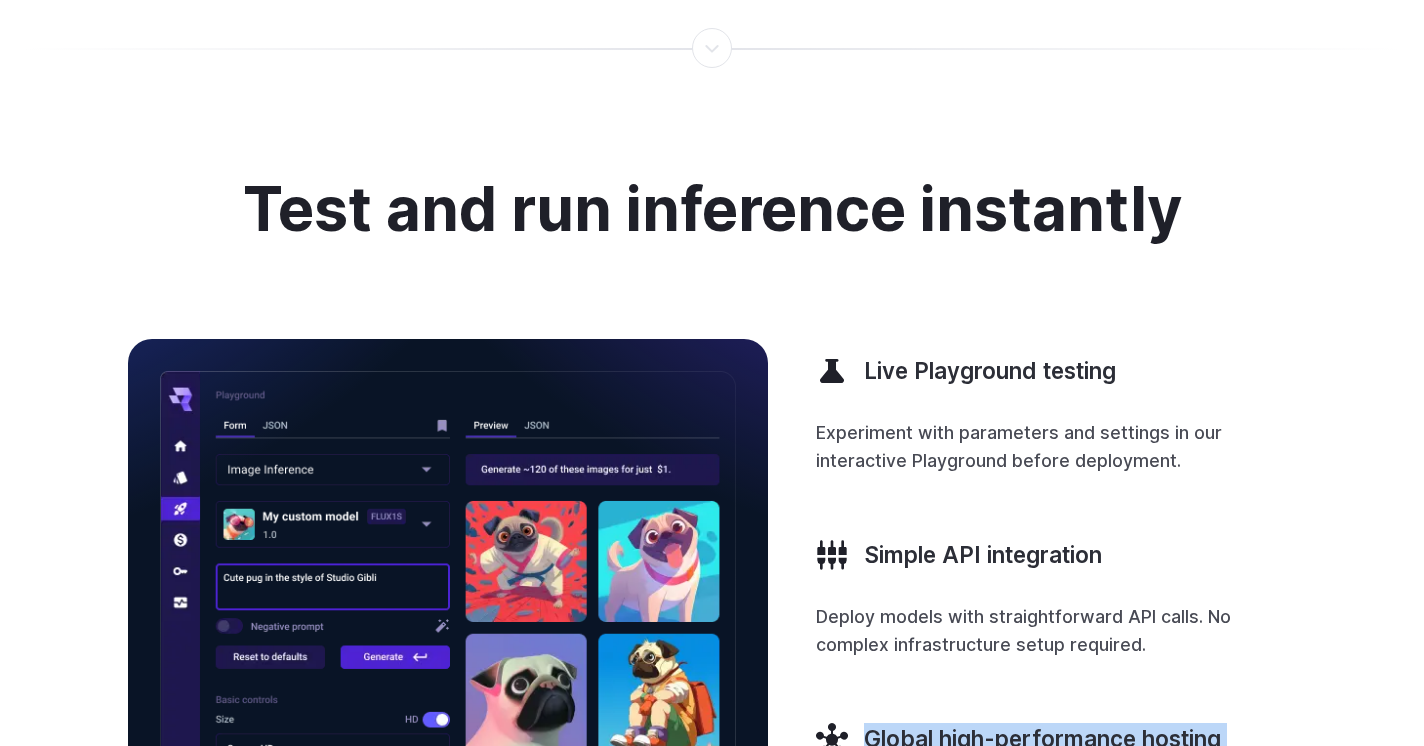 click on "Test and run inference instantly
Live Playground testing     Experiment with parameters and settings in our interactive Playground before deployment.
Simple API integration     Deploy models with straightforward API calls. No complex infrastructure setup required.
Global high-performance hosting     Models distributed across our network for low-latency, scalable inference worldwide." at bounding box center (712, 586) 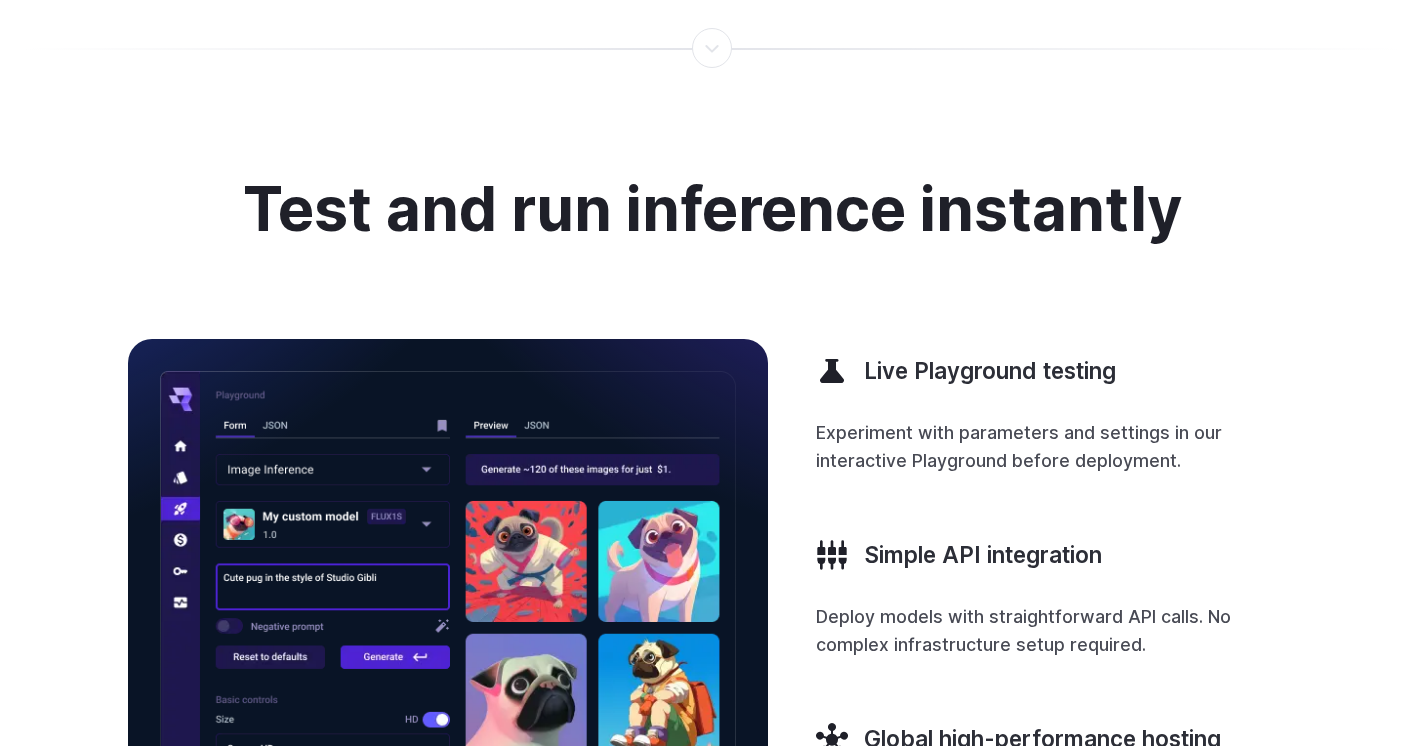 click on "Test and run inference instantly
Live Playground testing     Experiment with parameters and settings in our interactive Playground before deployment.
Simple API integration     Deploy models with straightforward API calls. No complex infrastructure setup required.
Global high-performance hosting     Models distributed across our network for low-latency, scalable inference worldwide." at bounding box center (712, 586) 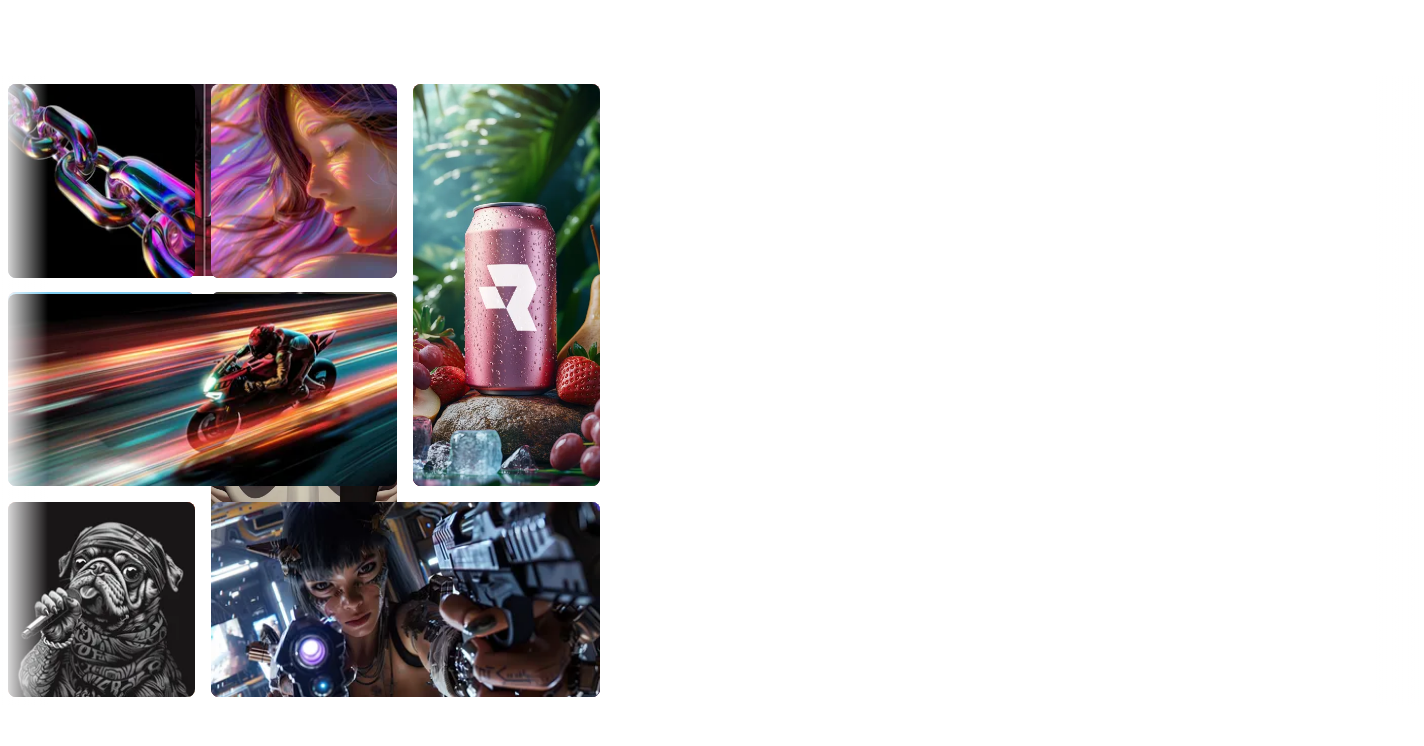 scroll, scrollTop: 5563, scrollLeft: 0, axis: vertical 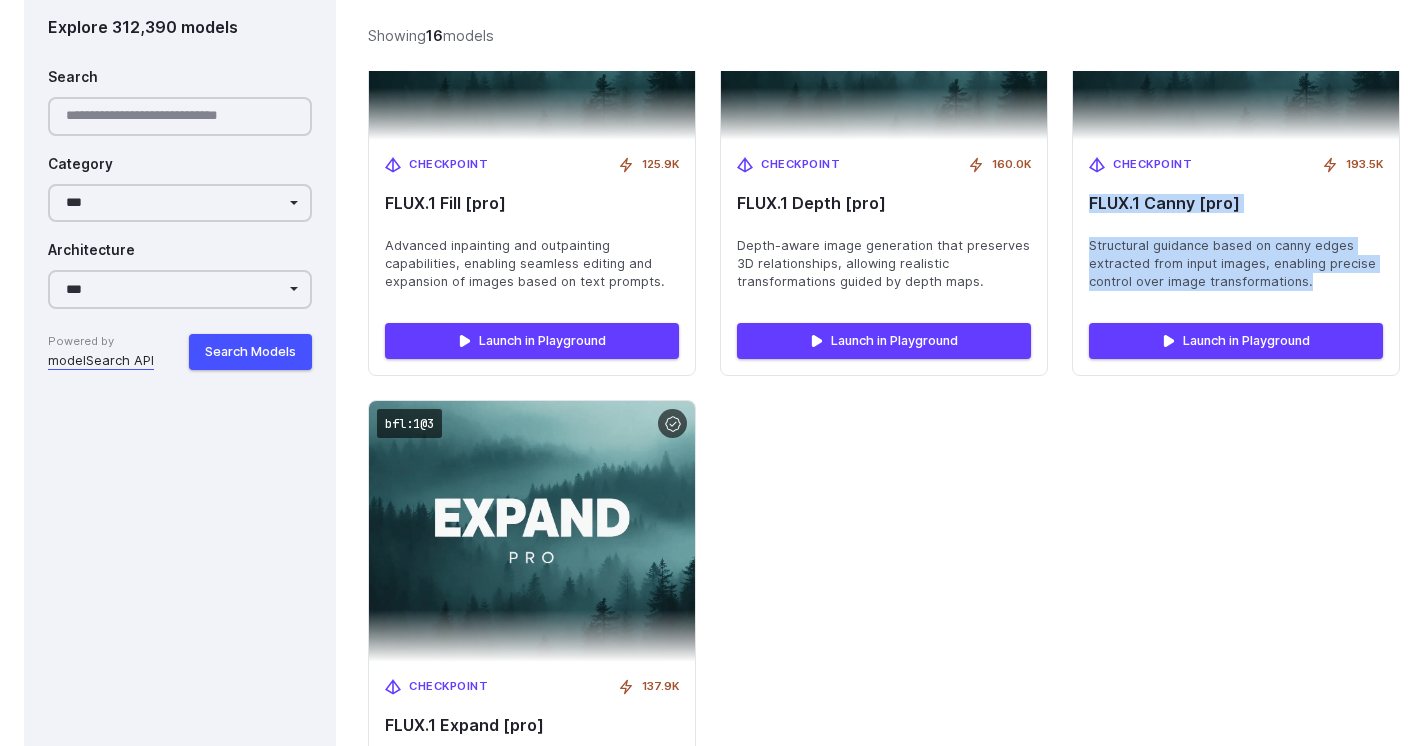 click on "**********" at bounding box center (712, -760) 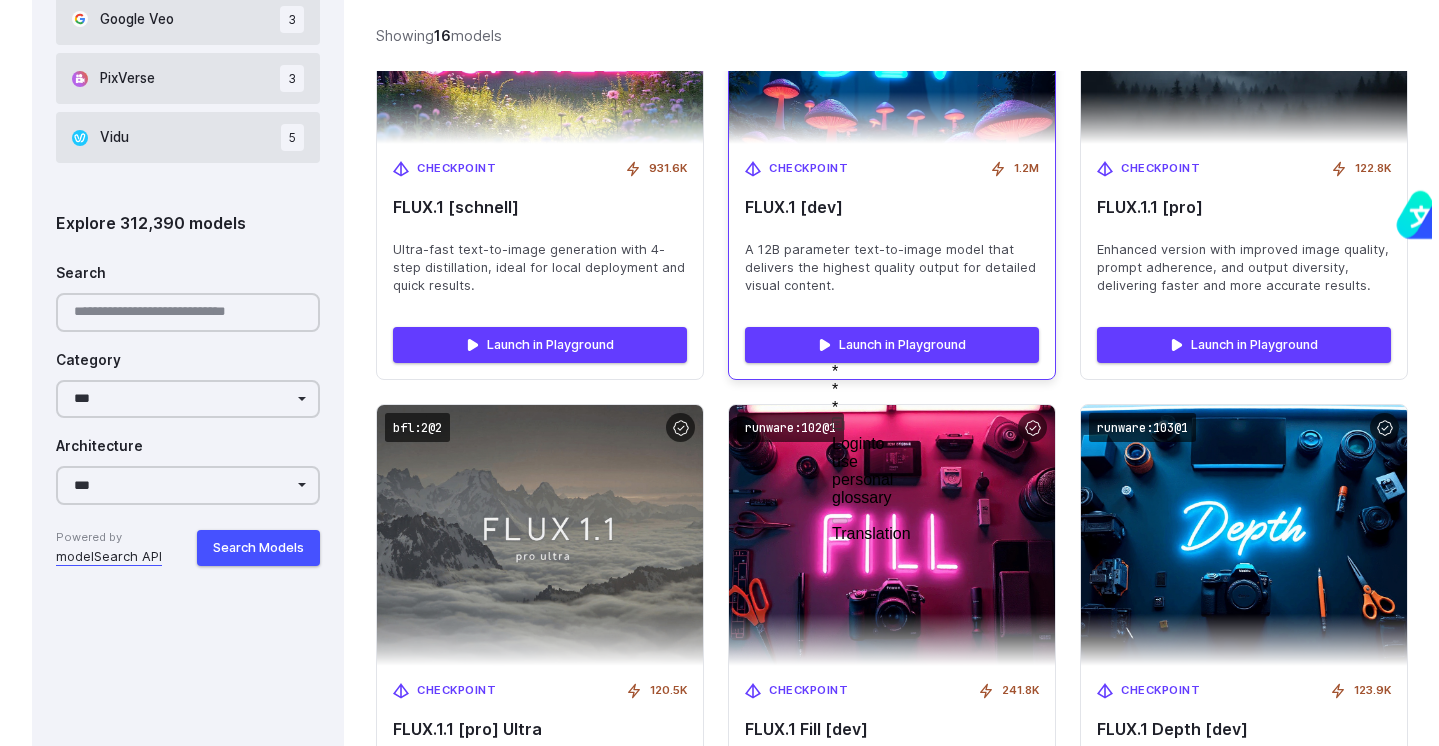 scroll, scrollTop: 1390, scrollLeft: 0, axis: vertical 